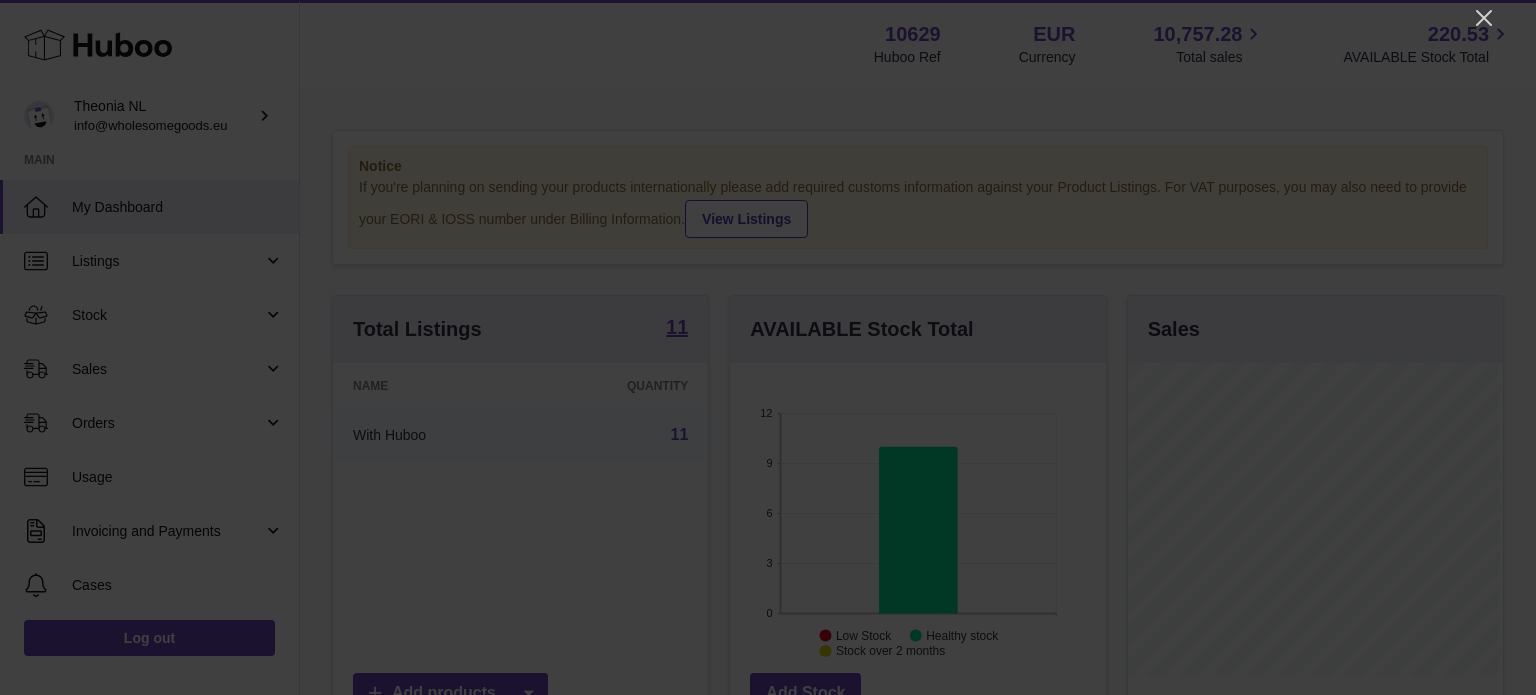 scroll, scrollTop: 0, scrollLeft: 0, axis: both 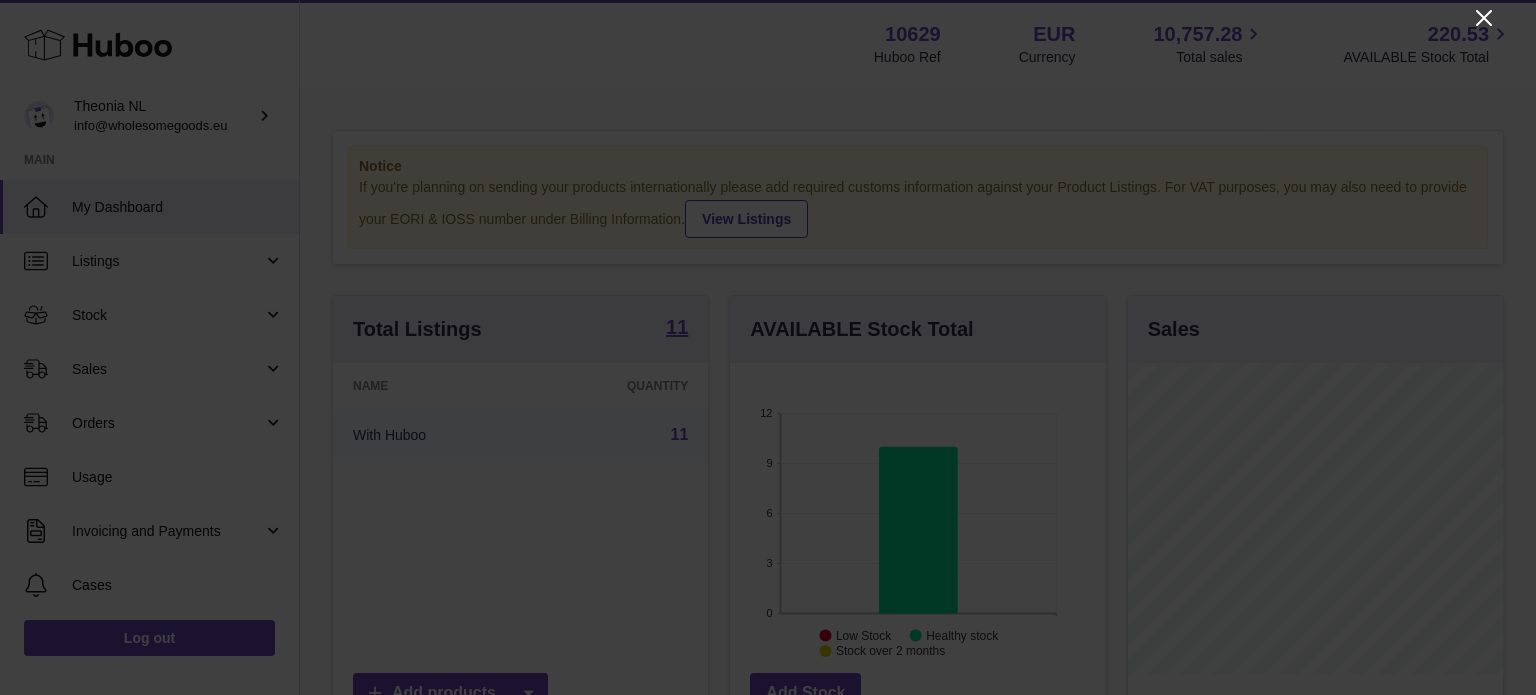 click 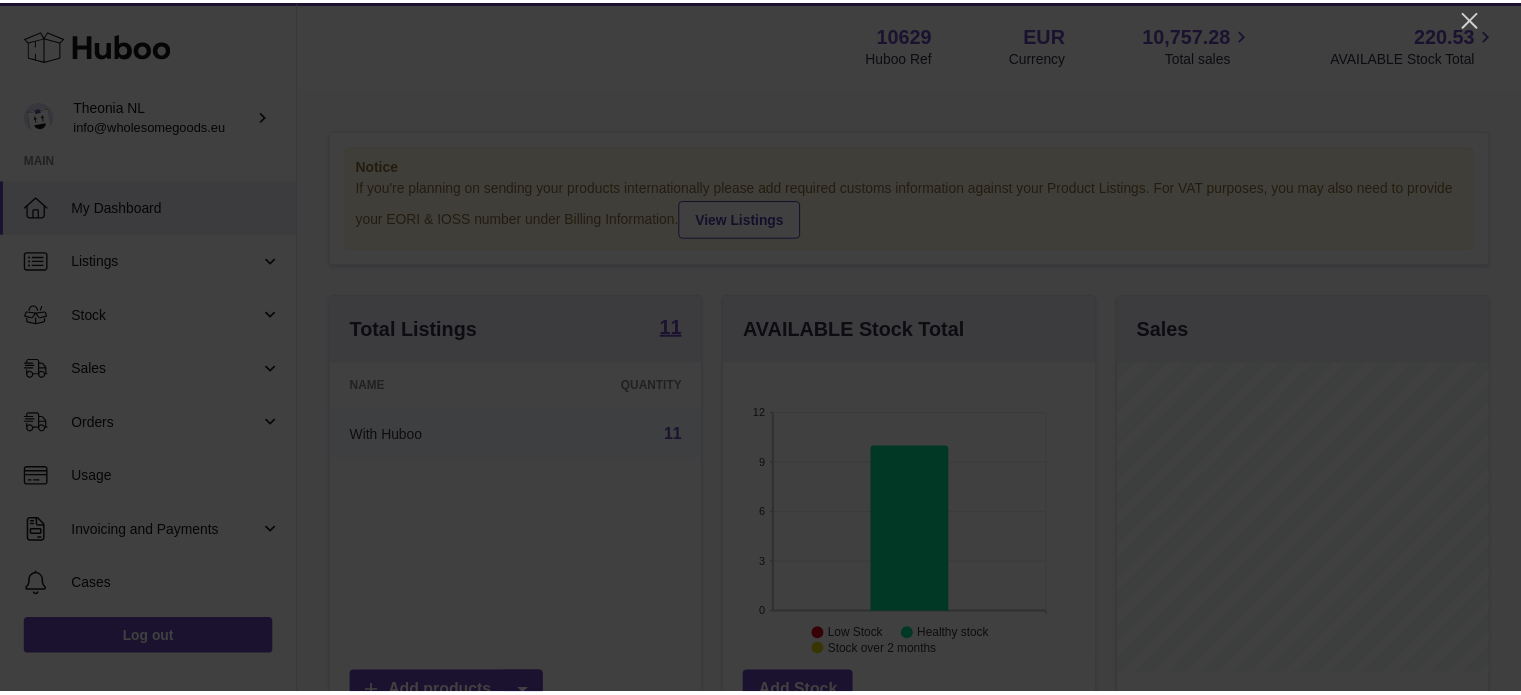 scroll, scrollTop: 312, scrollLeft: 371, axis: both 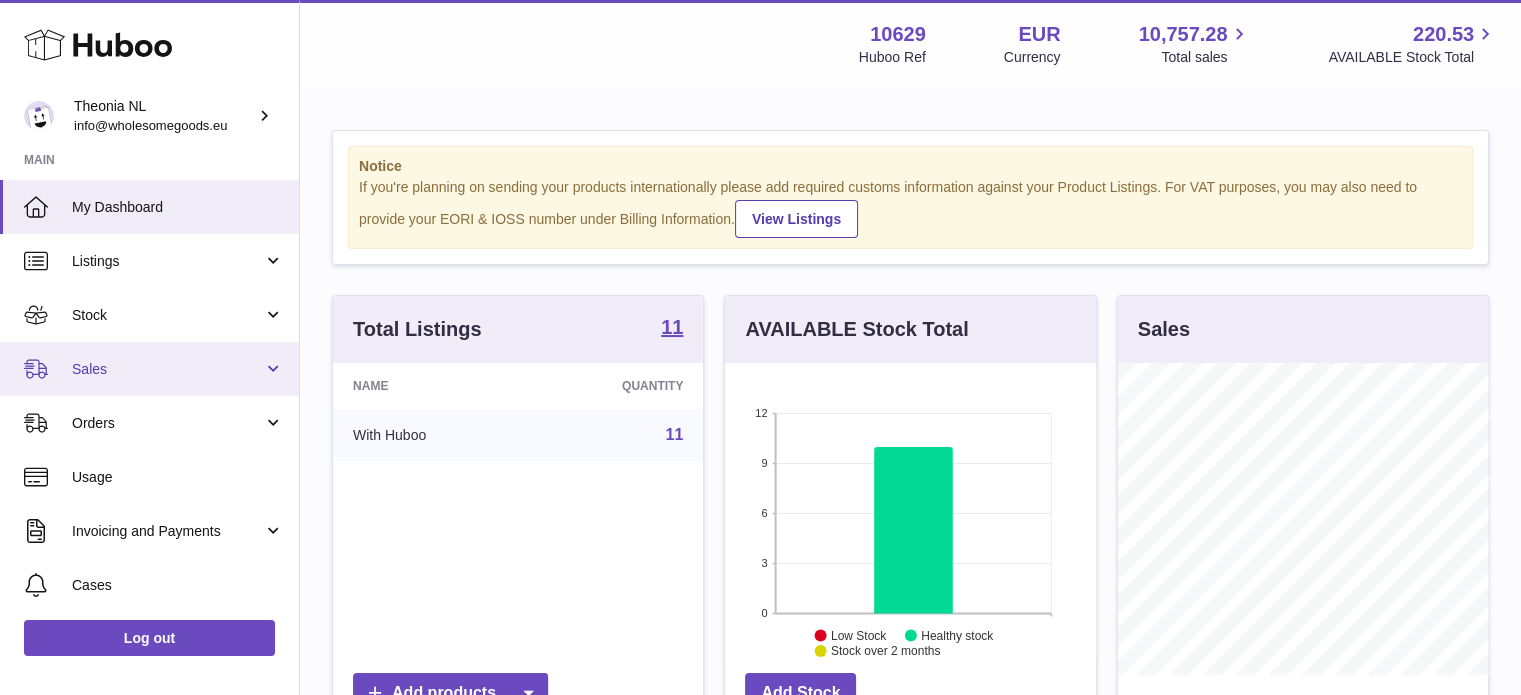 click on "Sales" at bounding box center [167, 369] 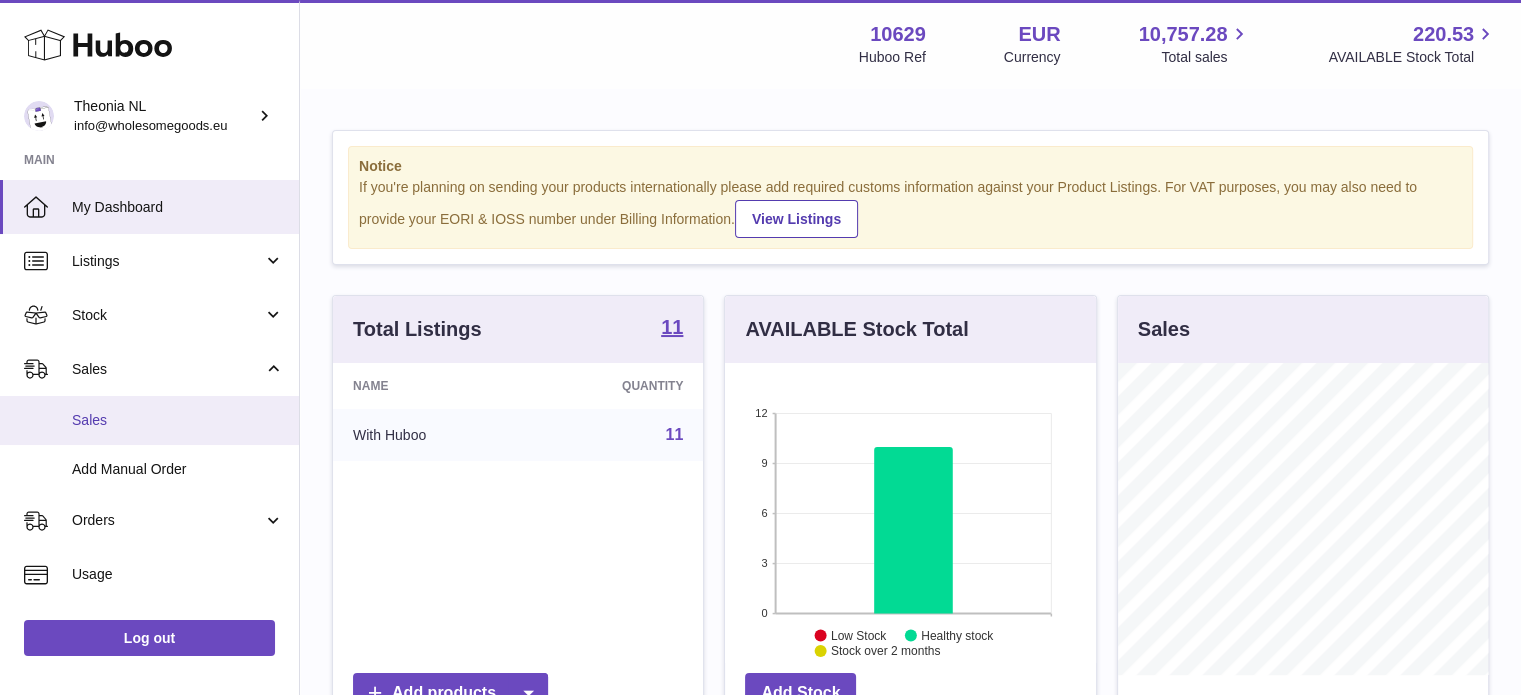 click on "Sales" at bounding box center (178, 420) 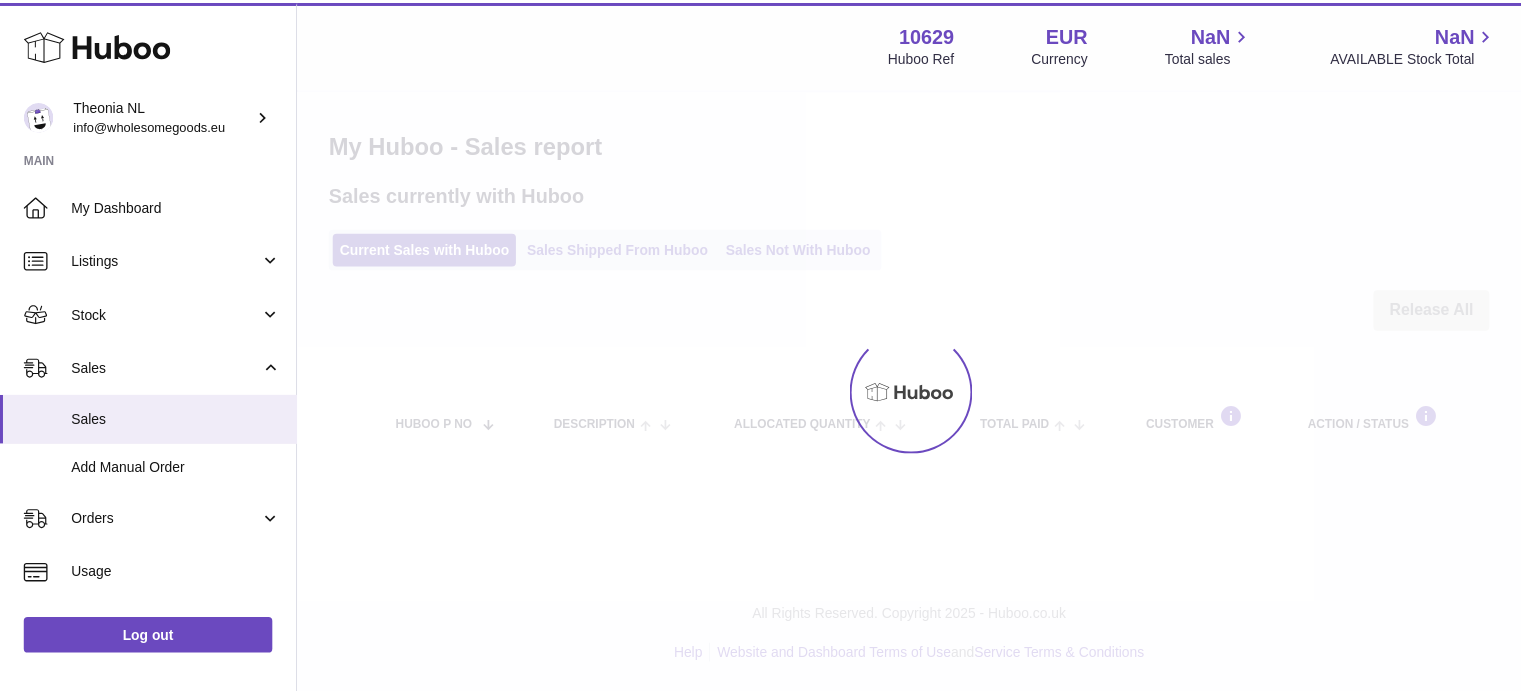 scroll, scrollTop: 0, scrollLeft: 0, axis: both 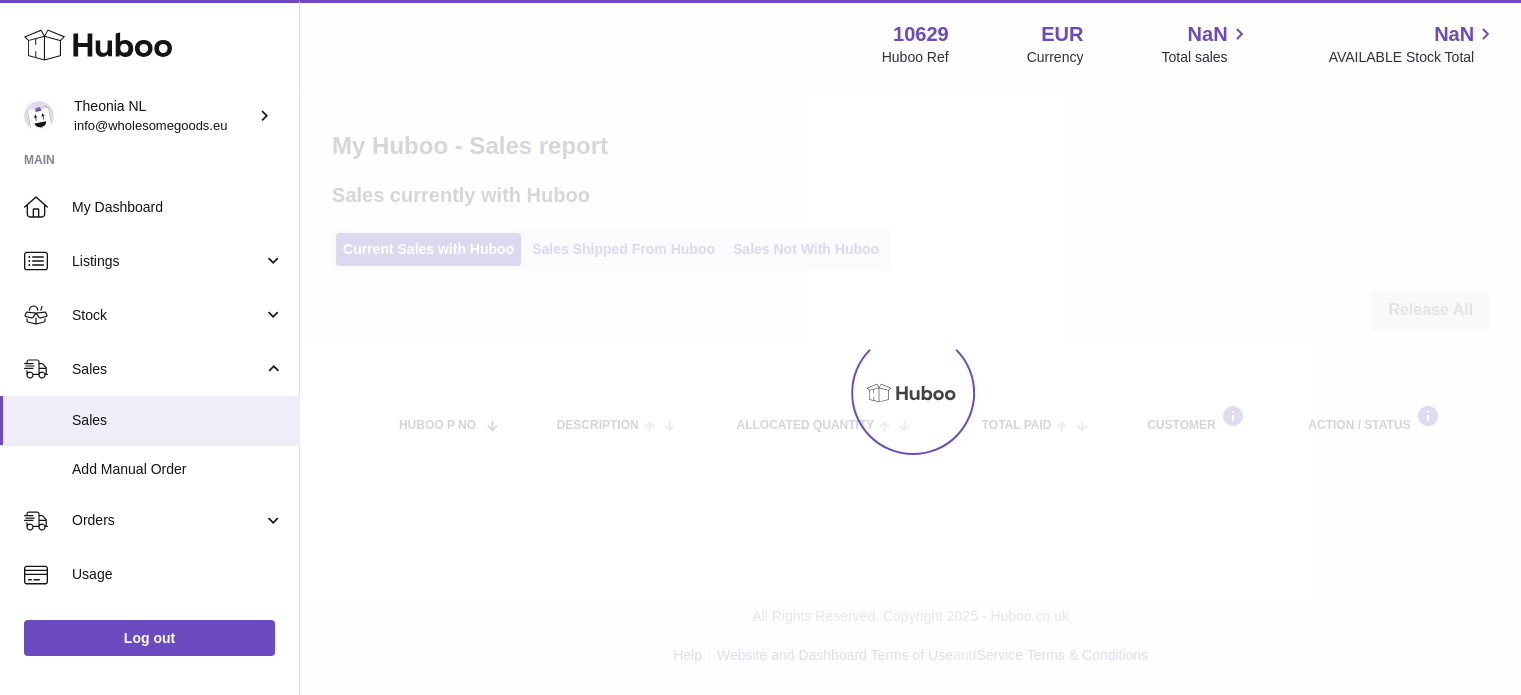 click on "Sales Shipped From Huboo" at bounding box center (623, 249) 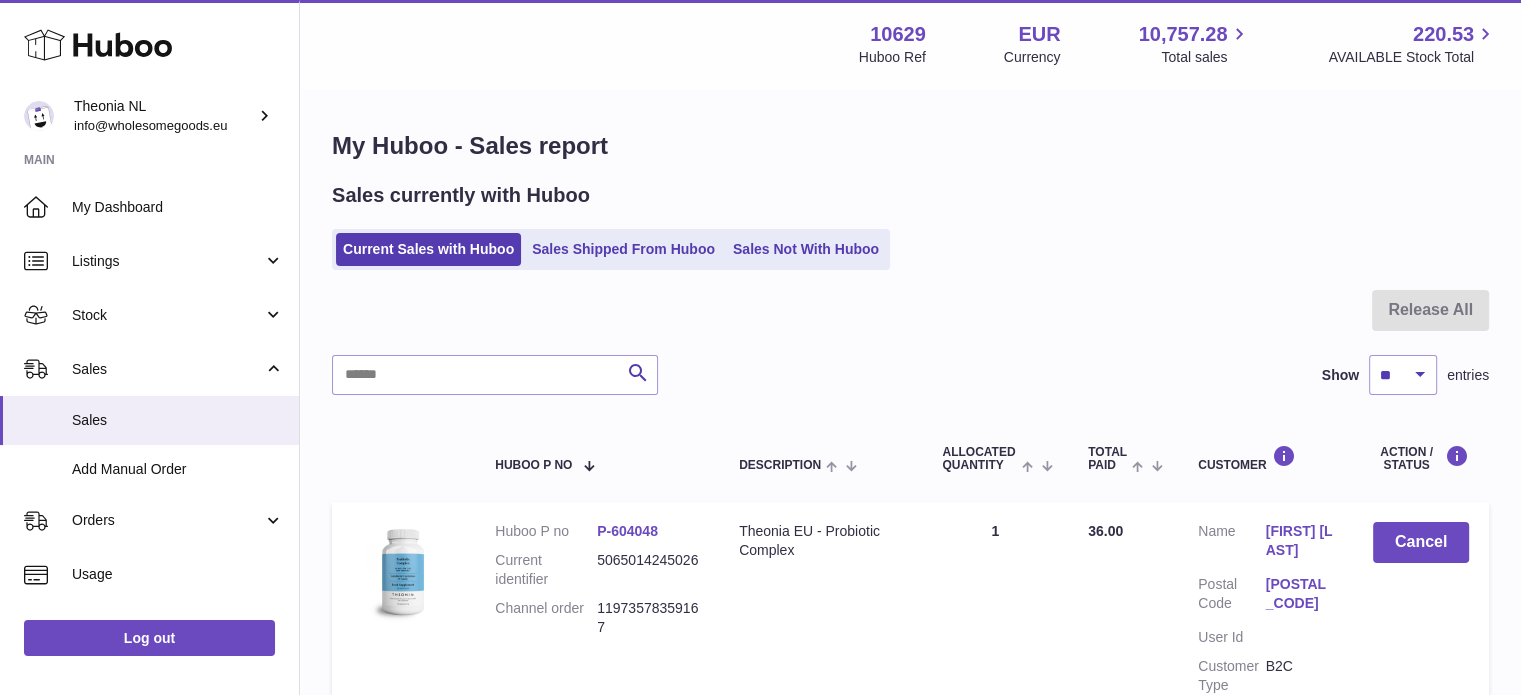click on "Sales Shipped From Huboo" at bounding box center [623, 249] 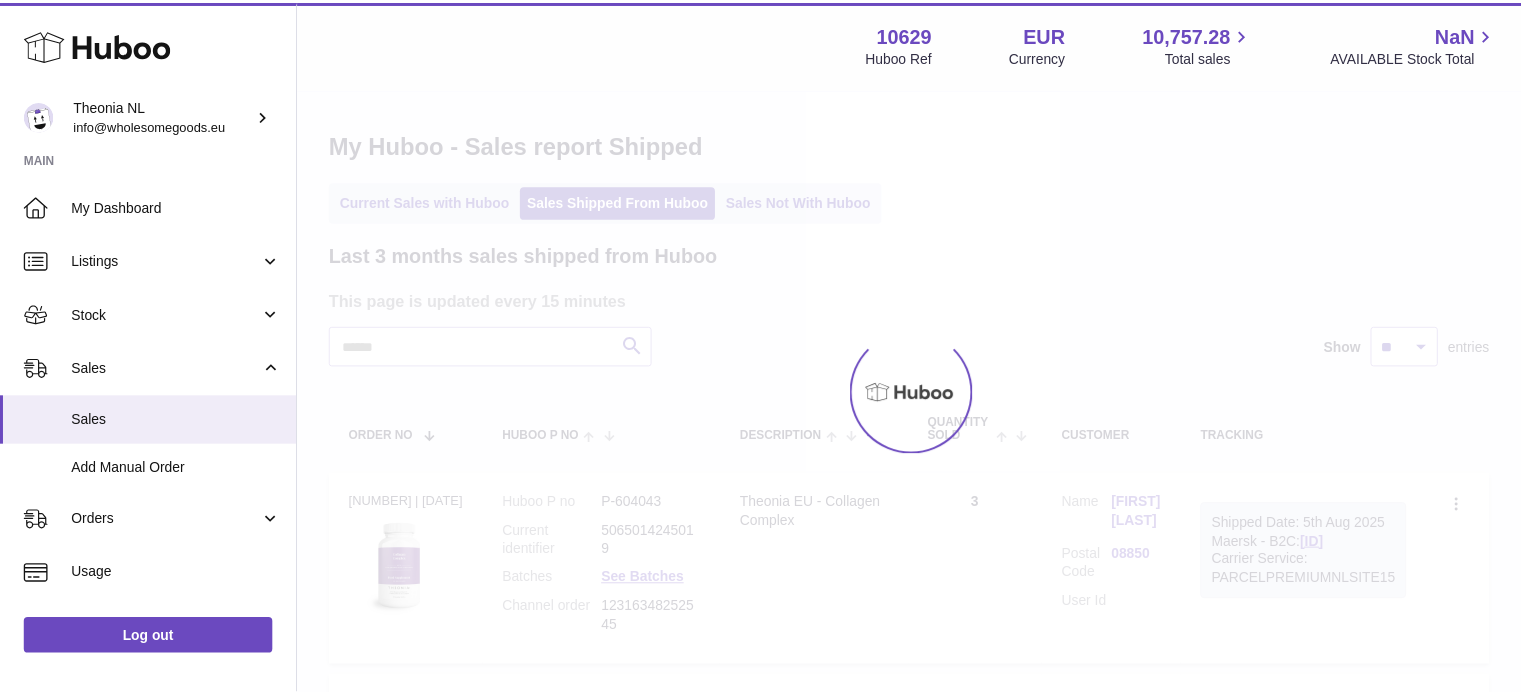 scroll, scrollTop: 0, scrollLeft: 0, axis: both 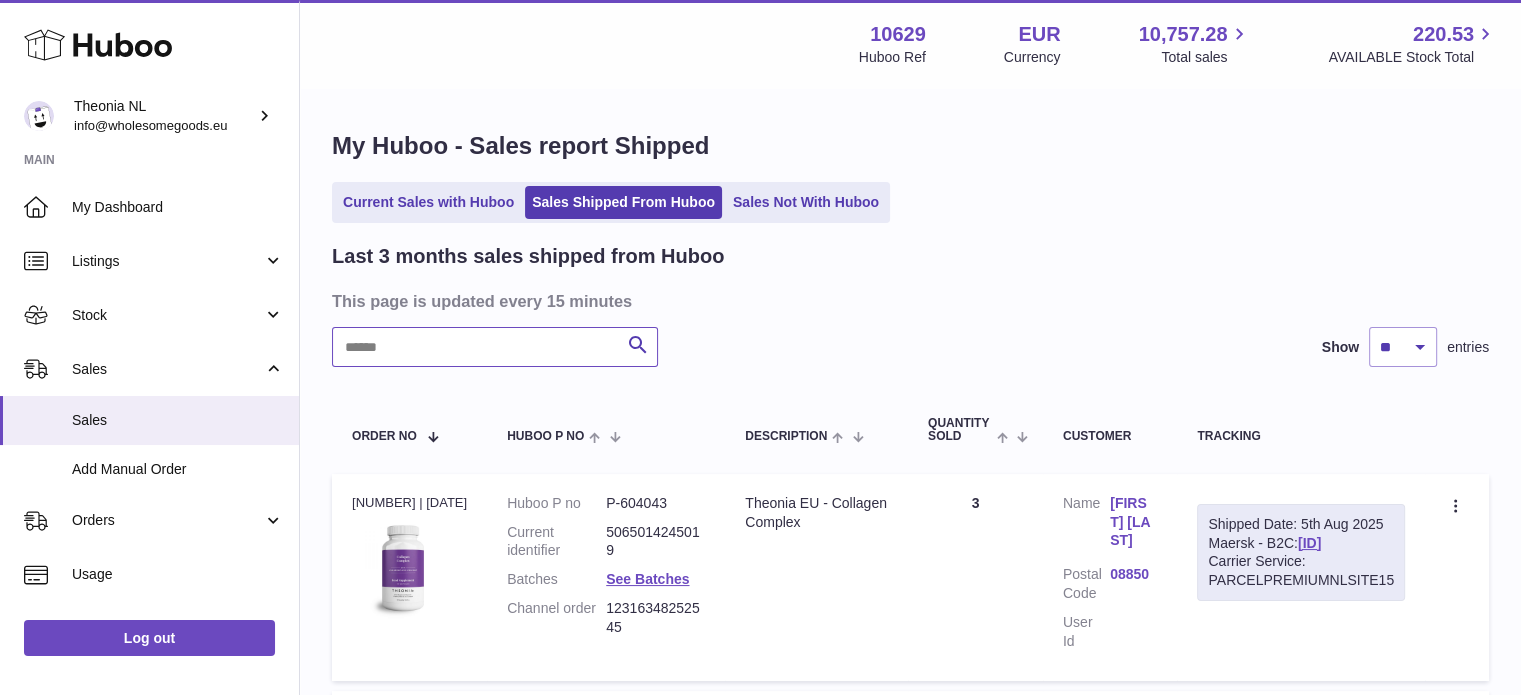 click at bounding box center (495, 347) 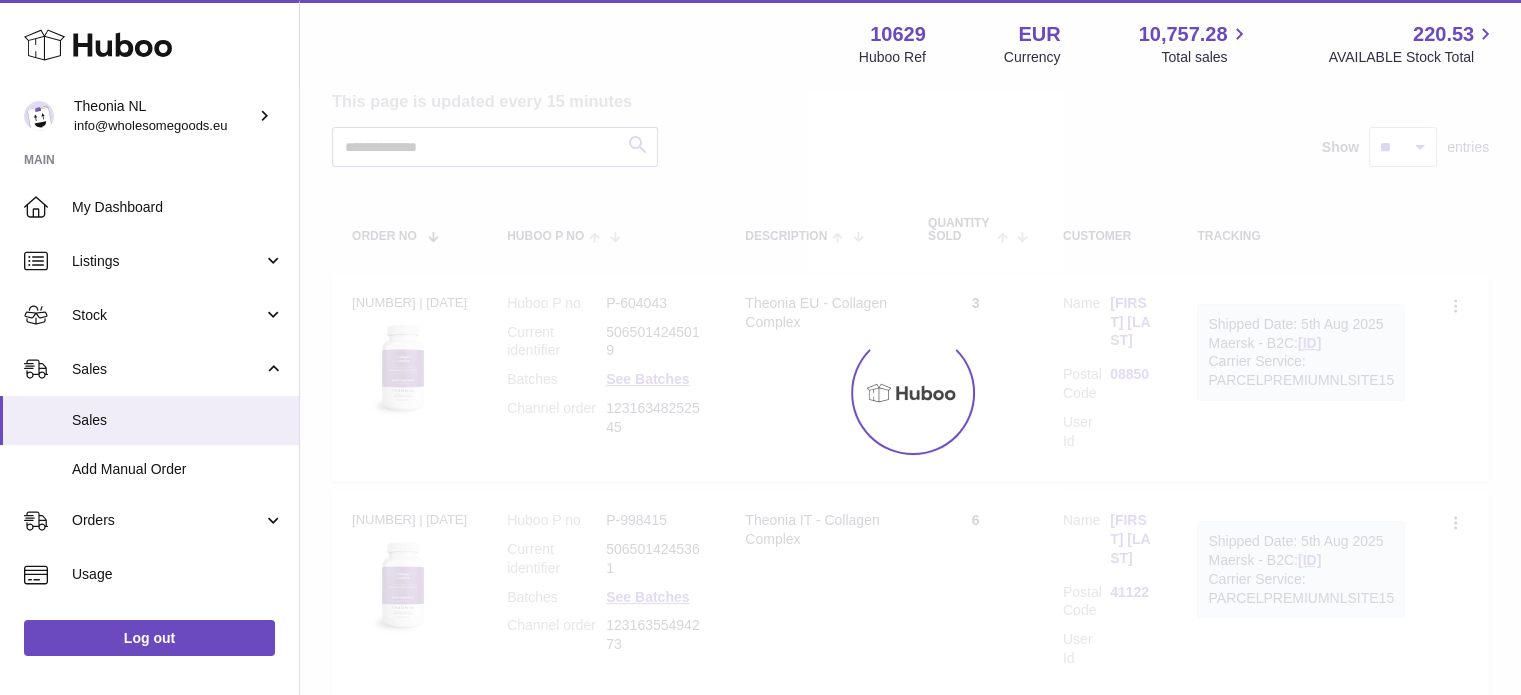 scroll, scrollTop: 152, scrollLeft: 0, axis: vertical 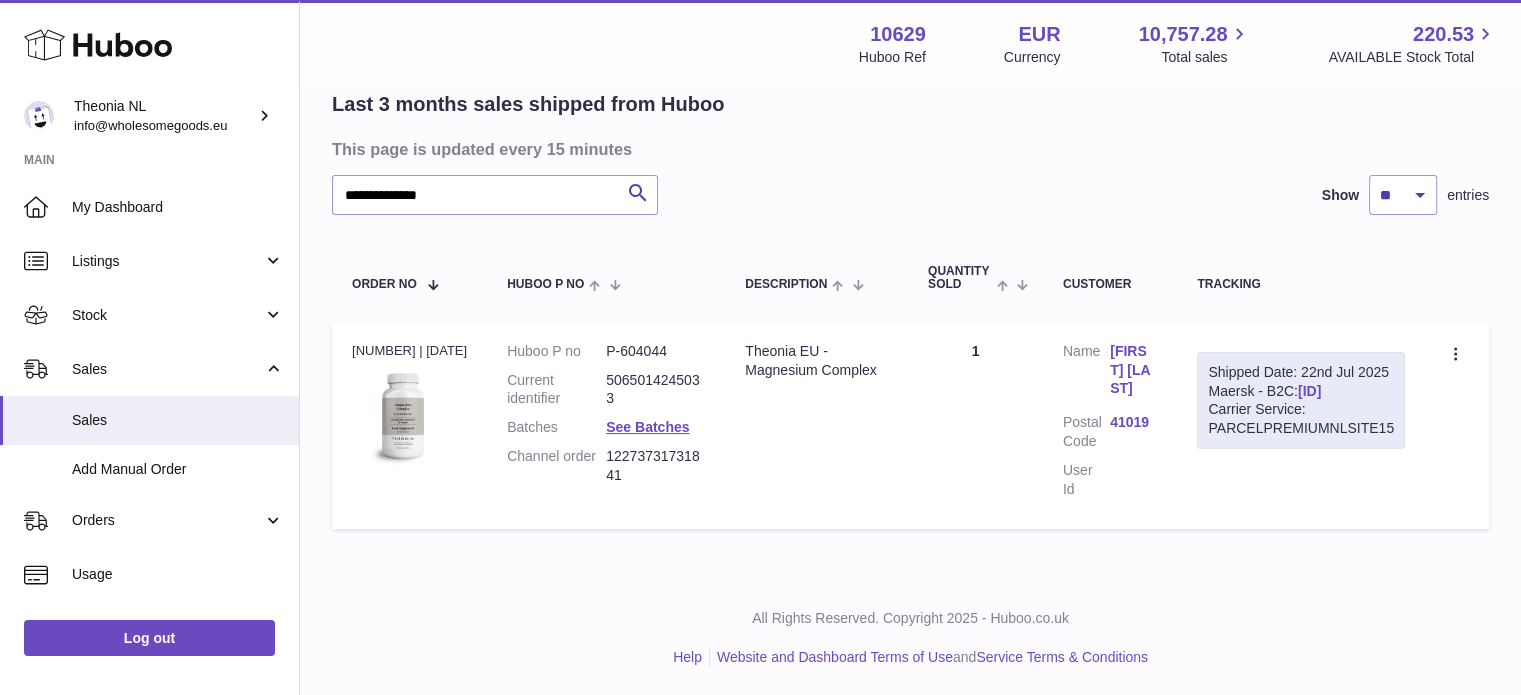 click on "TYPQWPI00442574" at bounding box center [1309, 391] 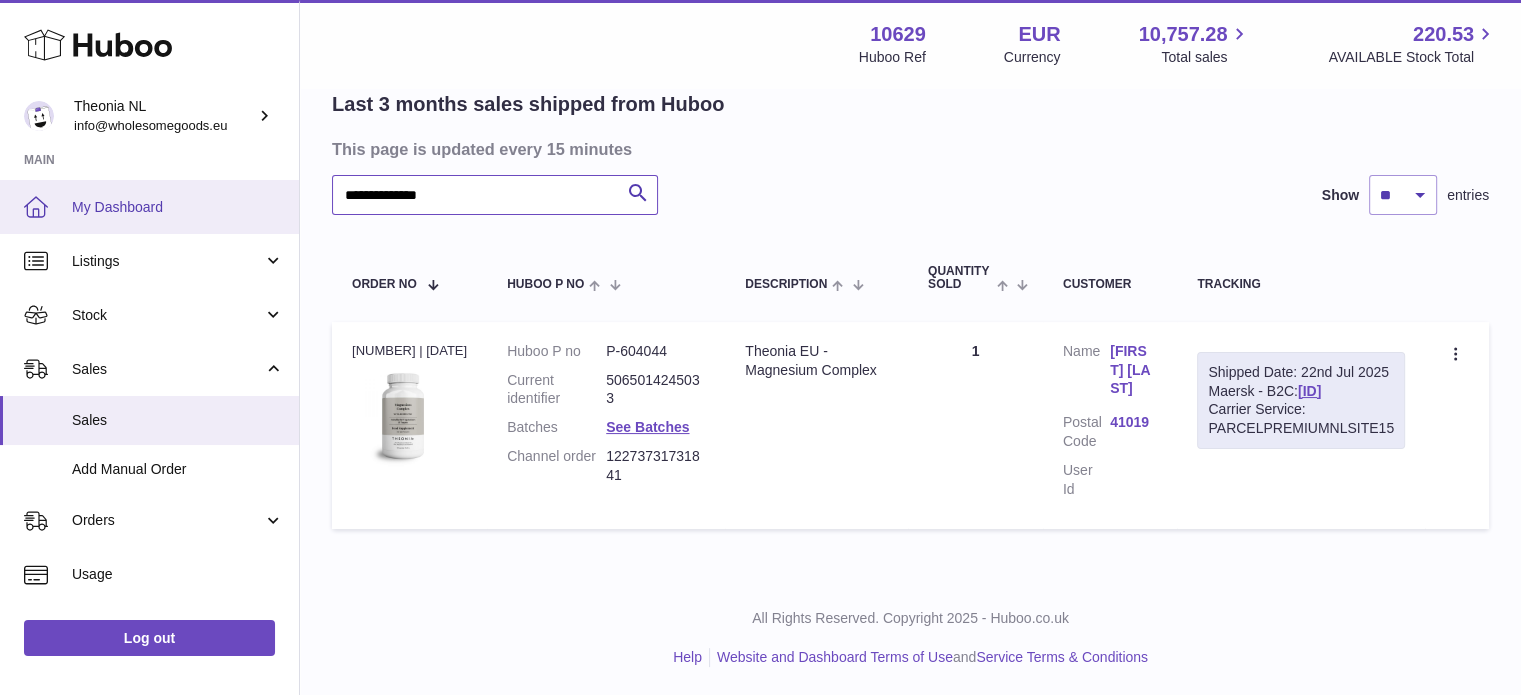 drag, startPoint x: 560, startPoint y: 182, endPoint x: 68, endPoint y: 220, distance: 493.4653 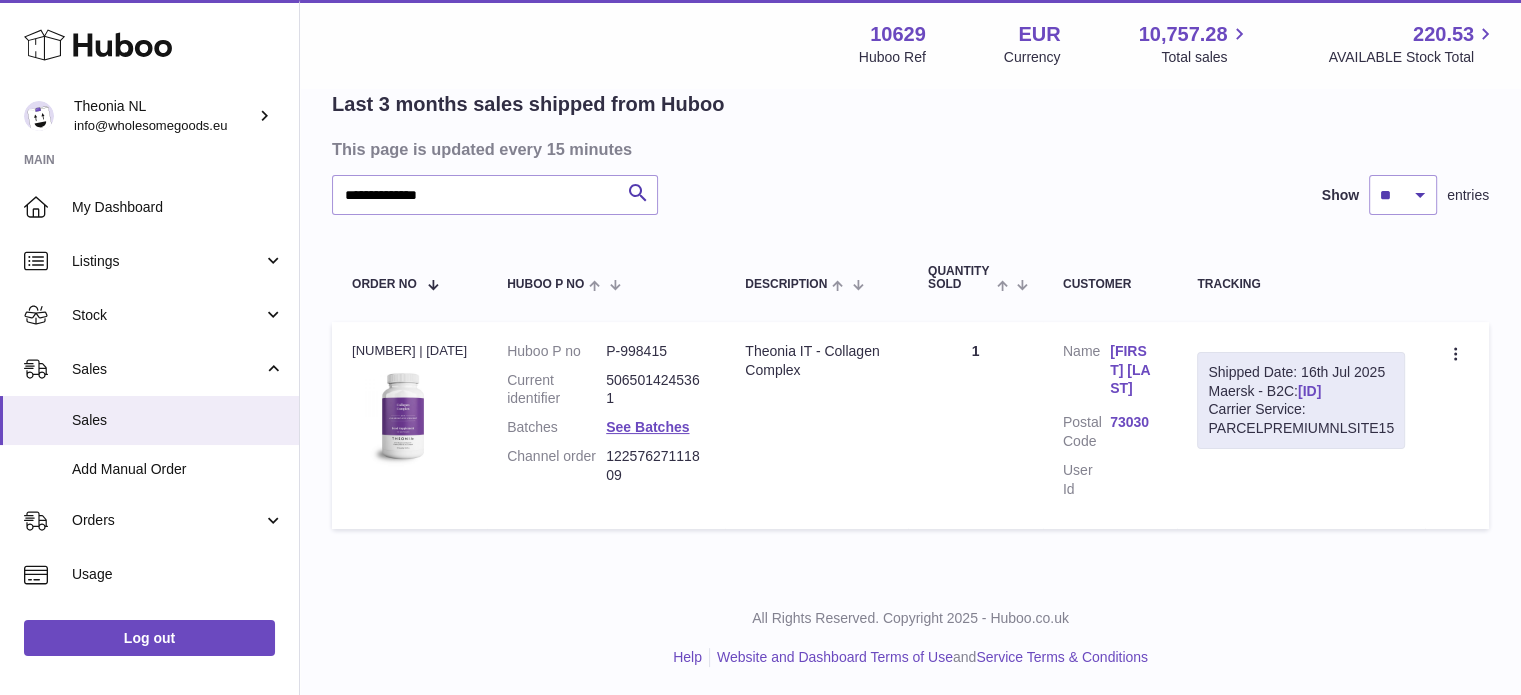 click on "TYPQWPI00439110" at bounding box center (1309, 391) 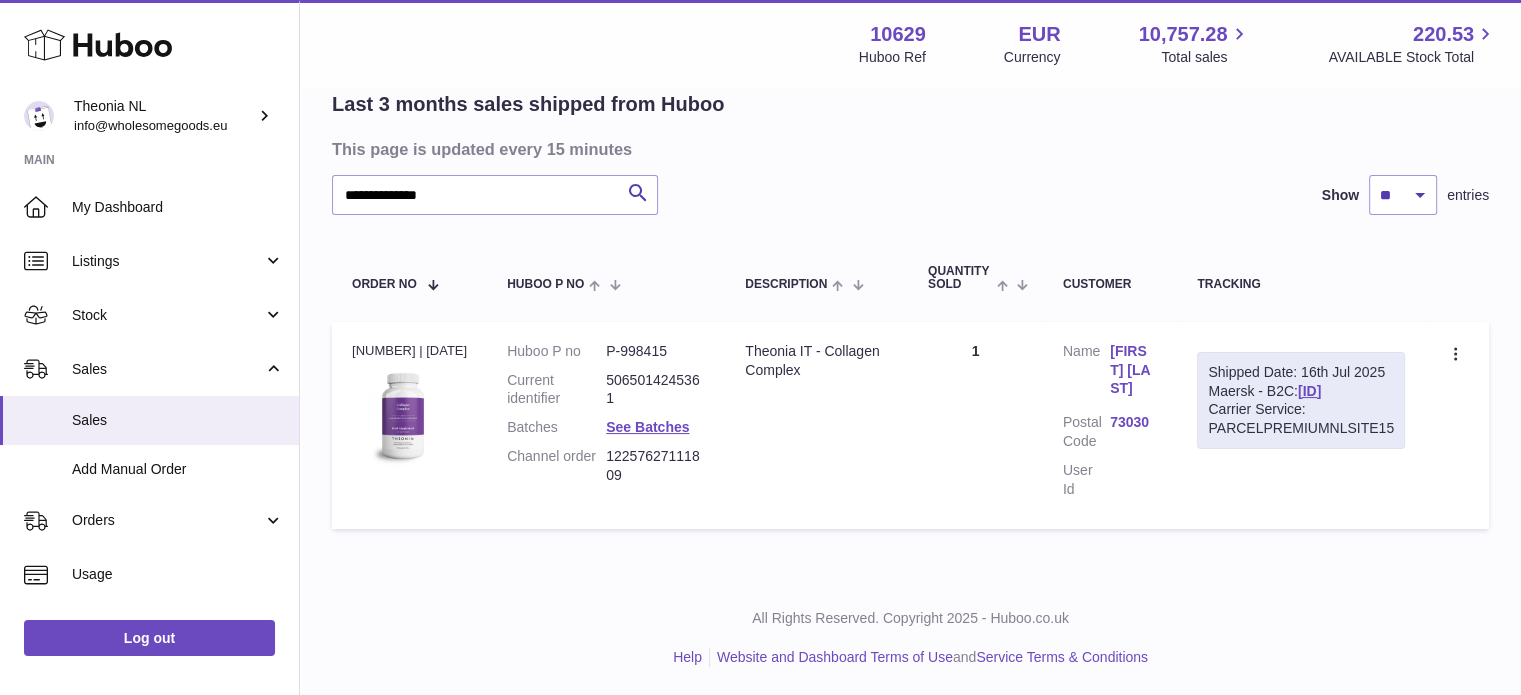 click on "Carrier Service: PARCELPREMIUMNLSITE15" at bounding box center [1301, 419] 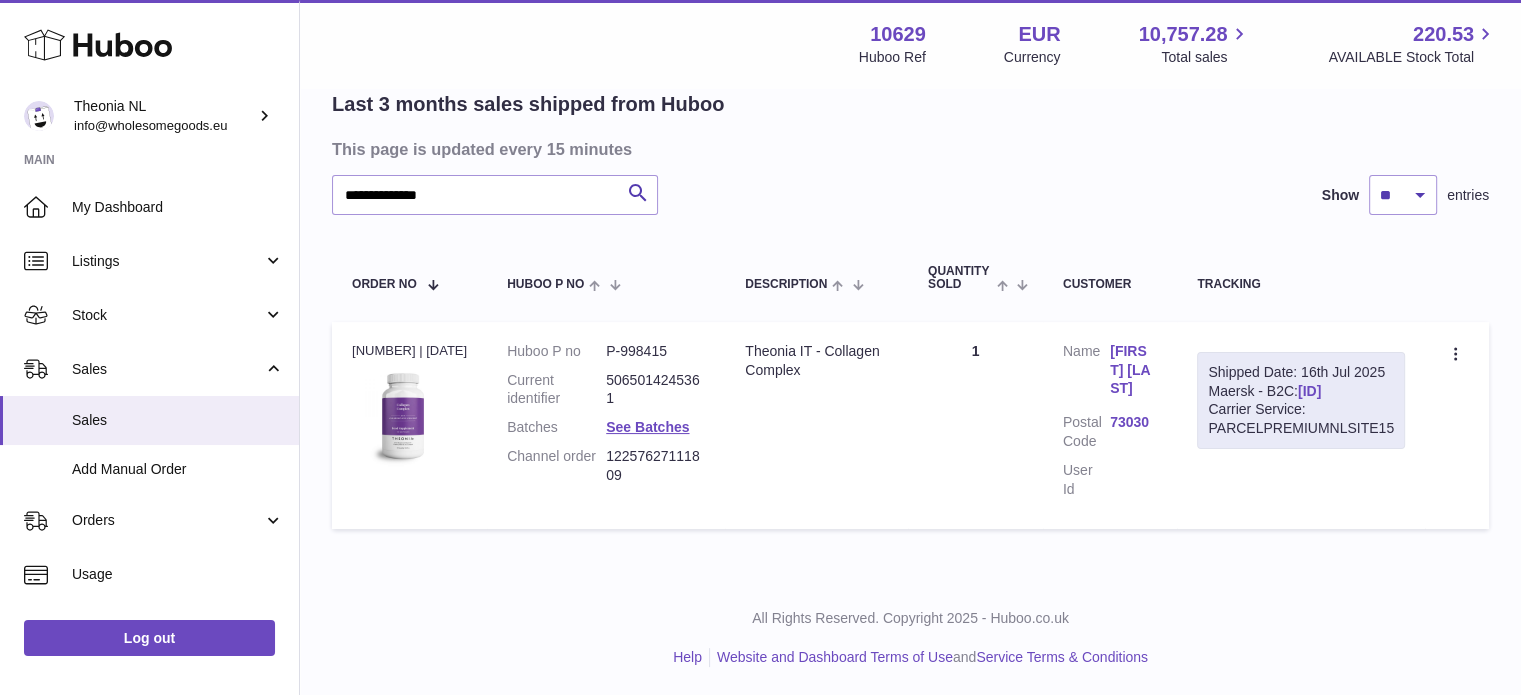 click on "TYPQWPI00439110" at bounding box center [1309, 391] 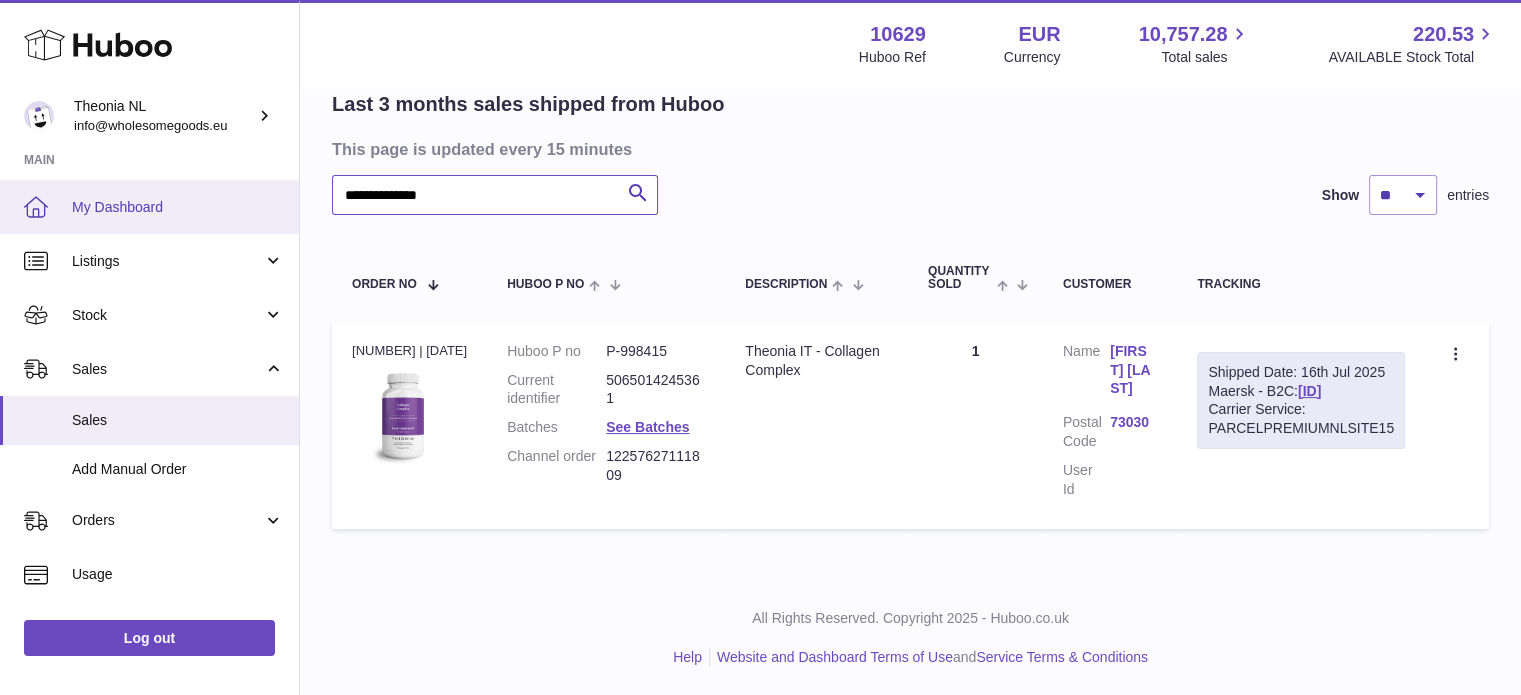 click on "**********" at bounding box center [760, 272] 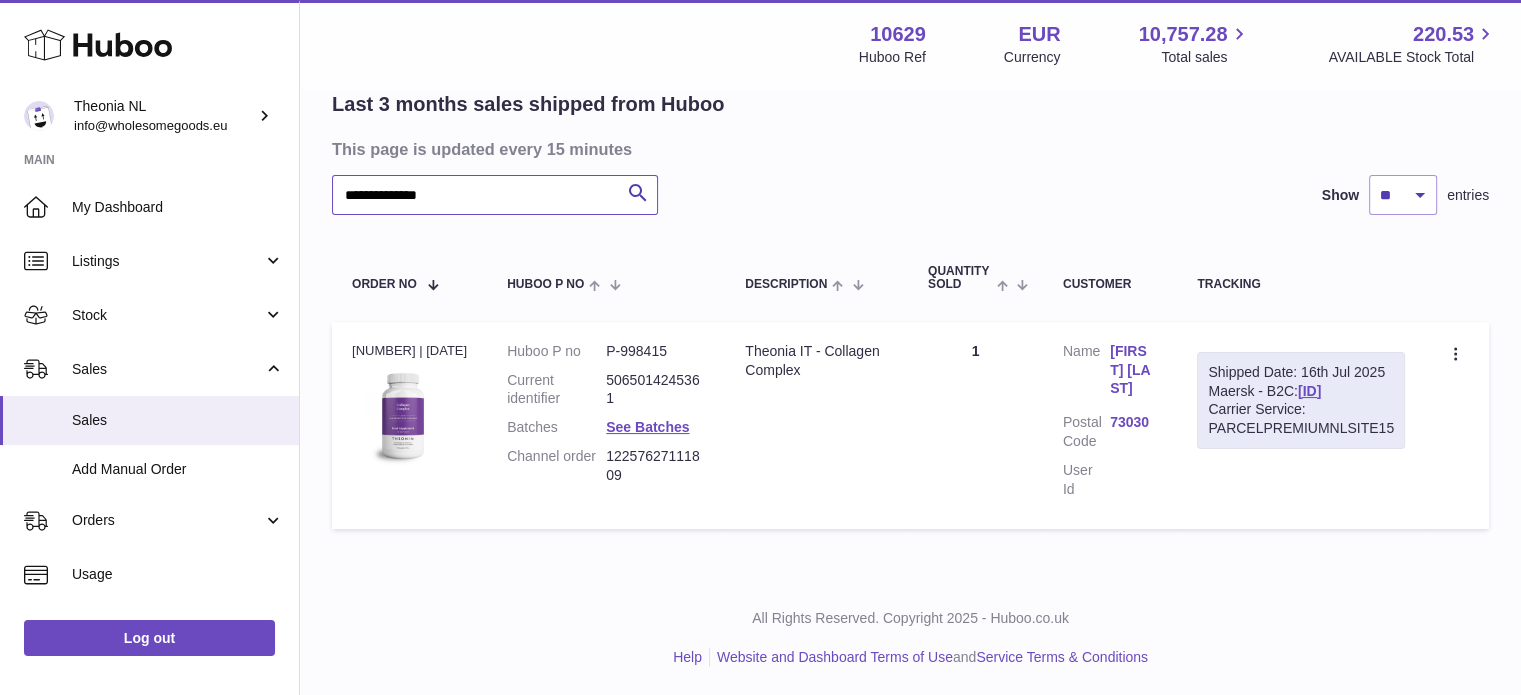 paste 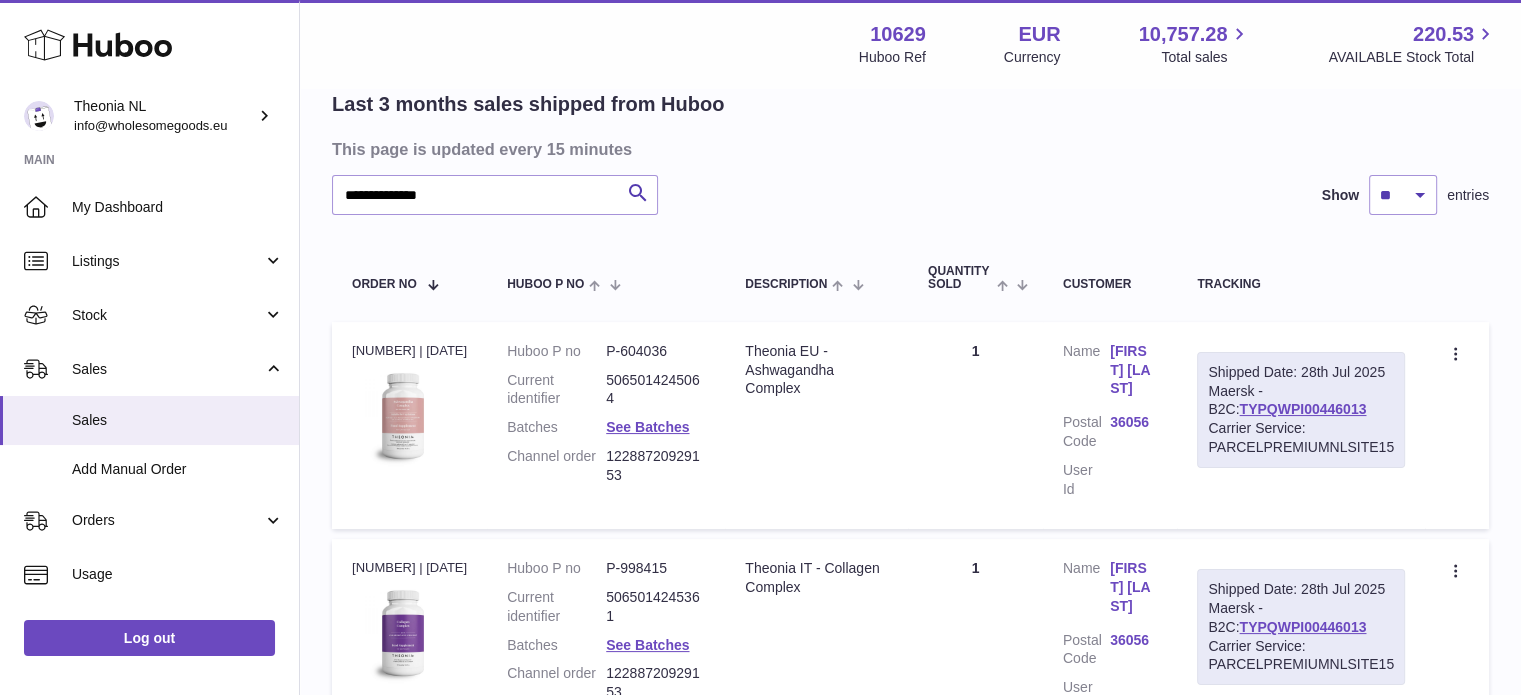 click on "TYPQWPI00446013" at bounding box center (1302, 409) 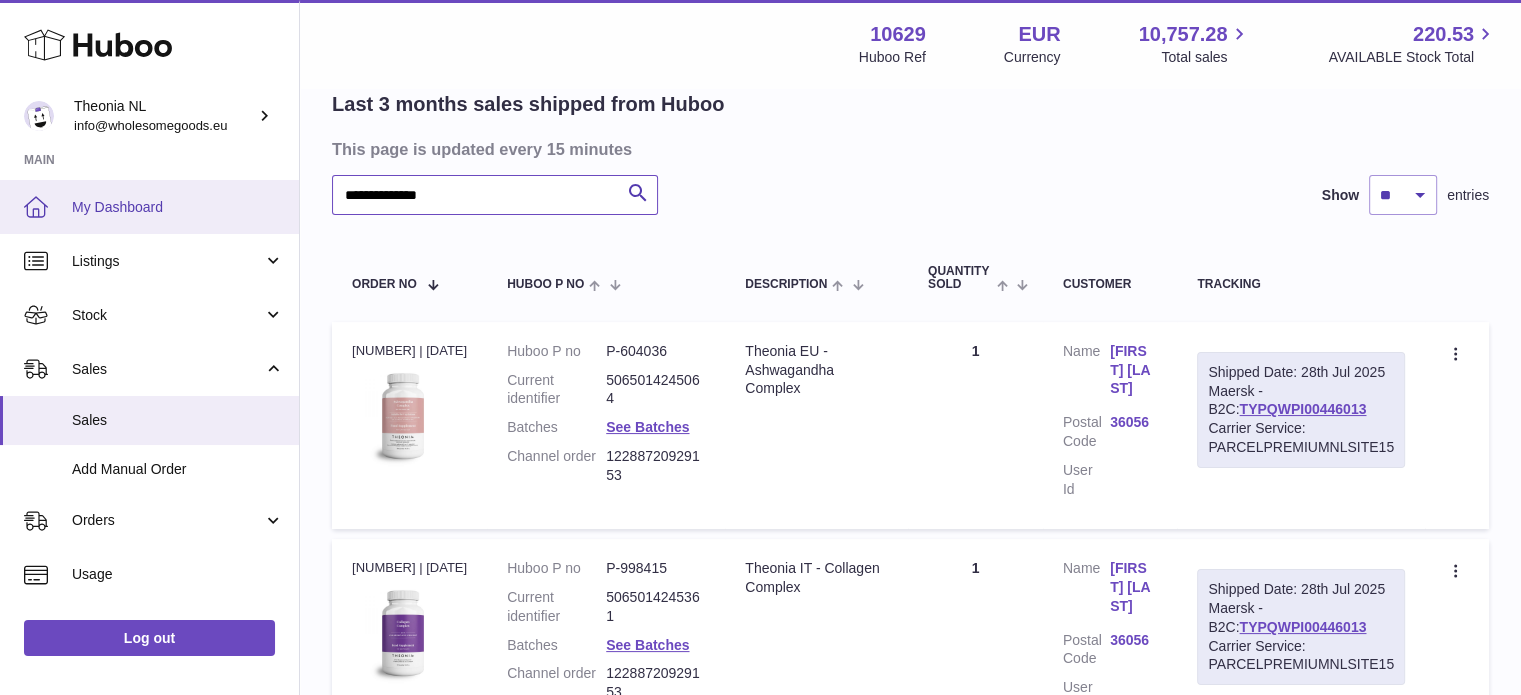 drag, startPoint x: 557, startPoint y: 198, endPoint x: 2, endPoint y: 201, distance: 555.0081 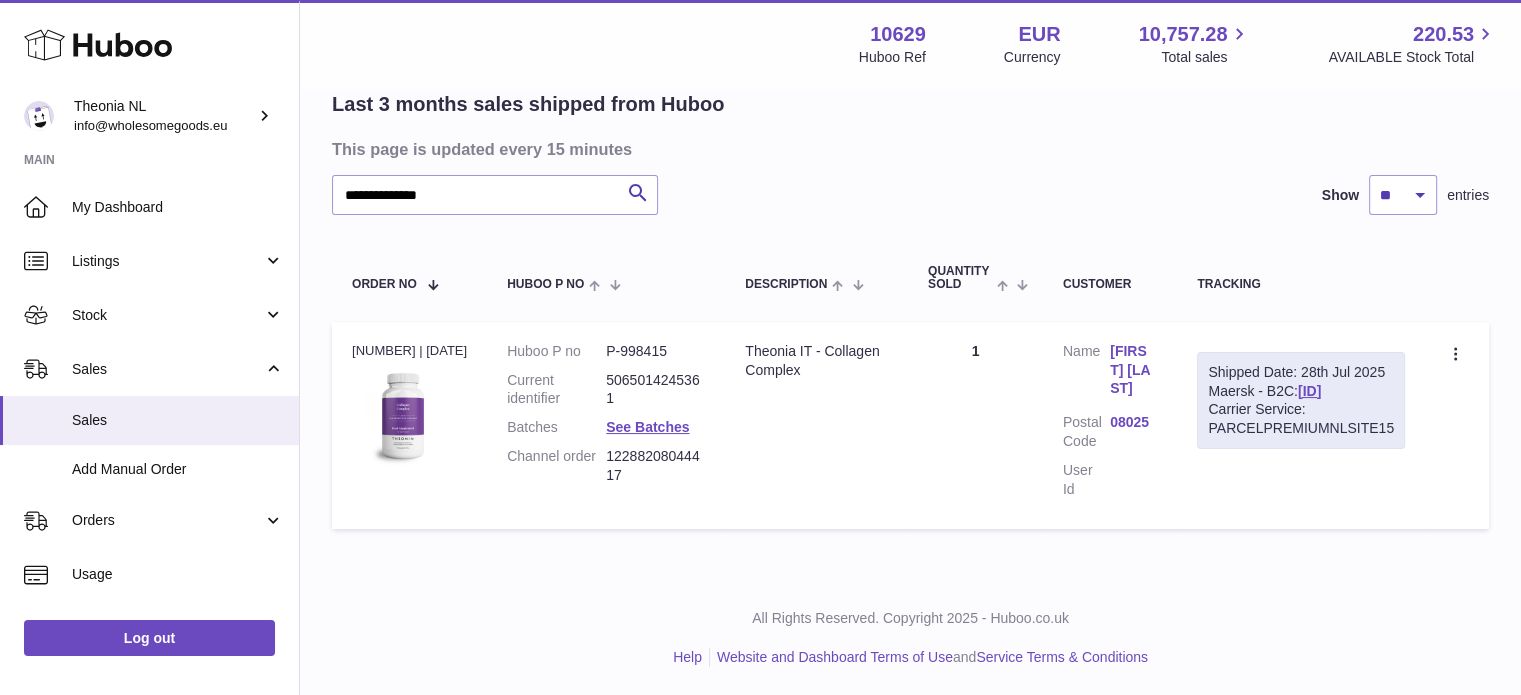 click on "TYPQWPI00445234" at bounding box center [1309, 391] 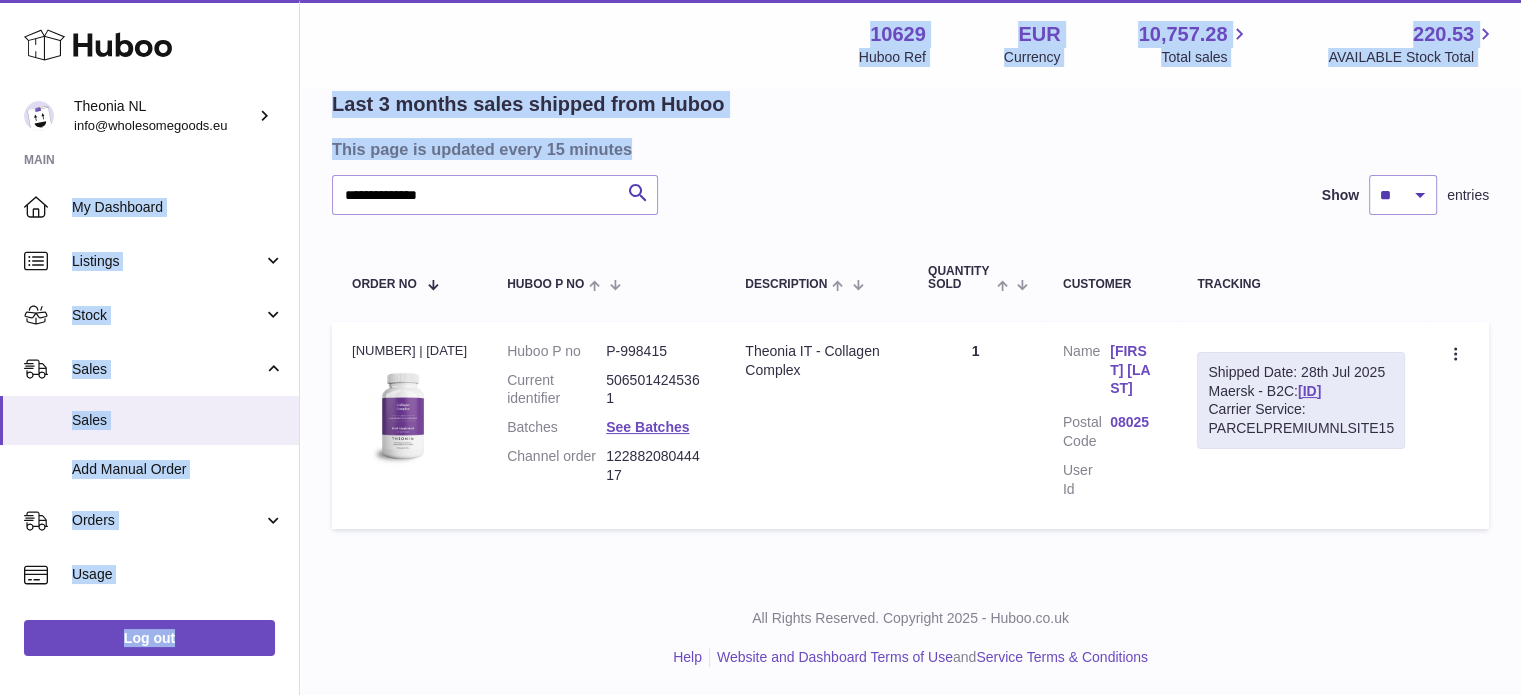 drag, startPoint x: 549, startPoint y: 174, endPoint x: 451, endPoint y: 201, distance: 101.65137 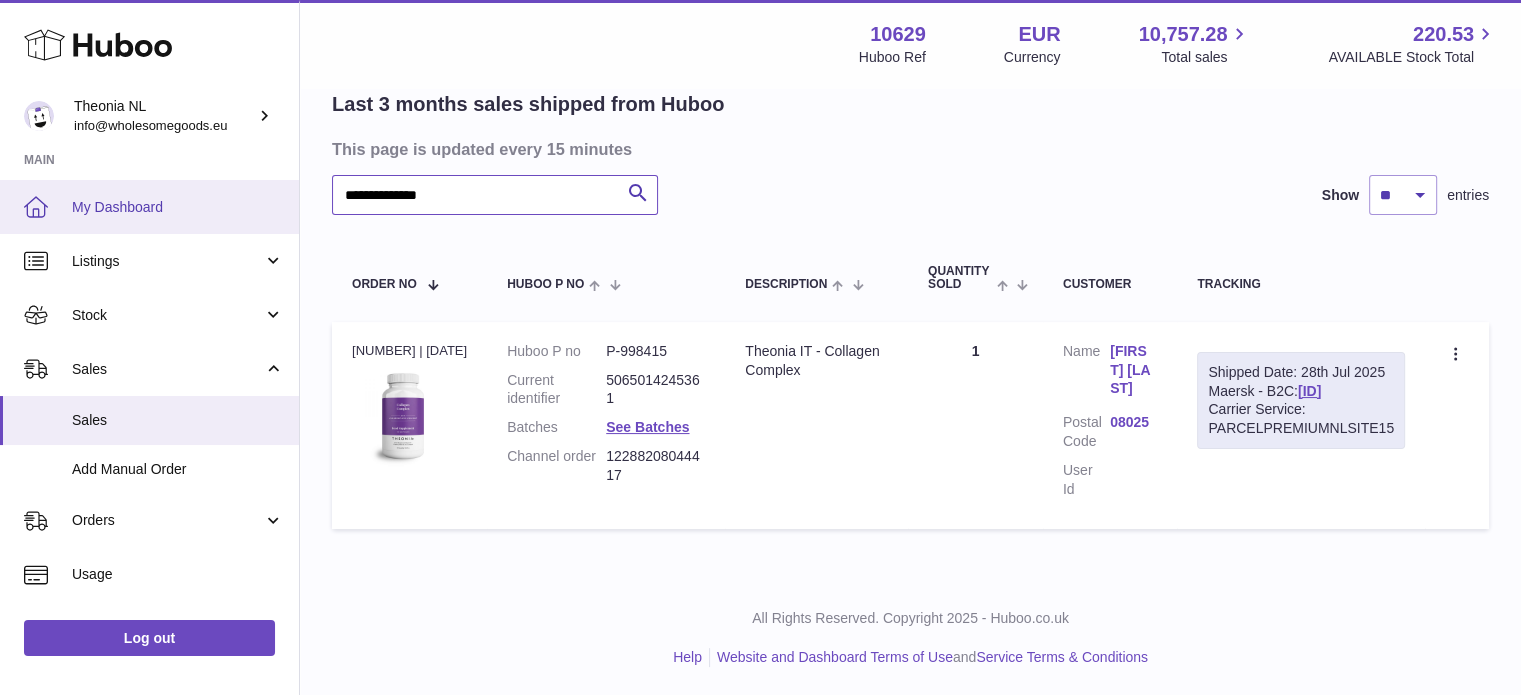 drag, startPoint x: 528, startPoint y: 188, endPoint x: 68, endPoint y: 179, distance: 460.08804 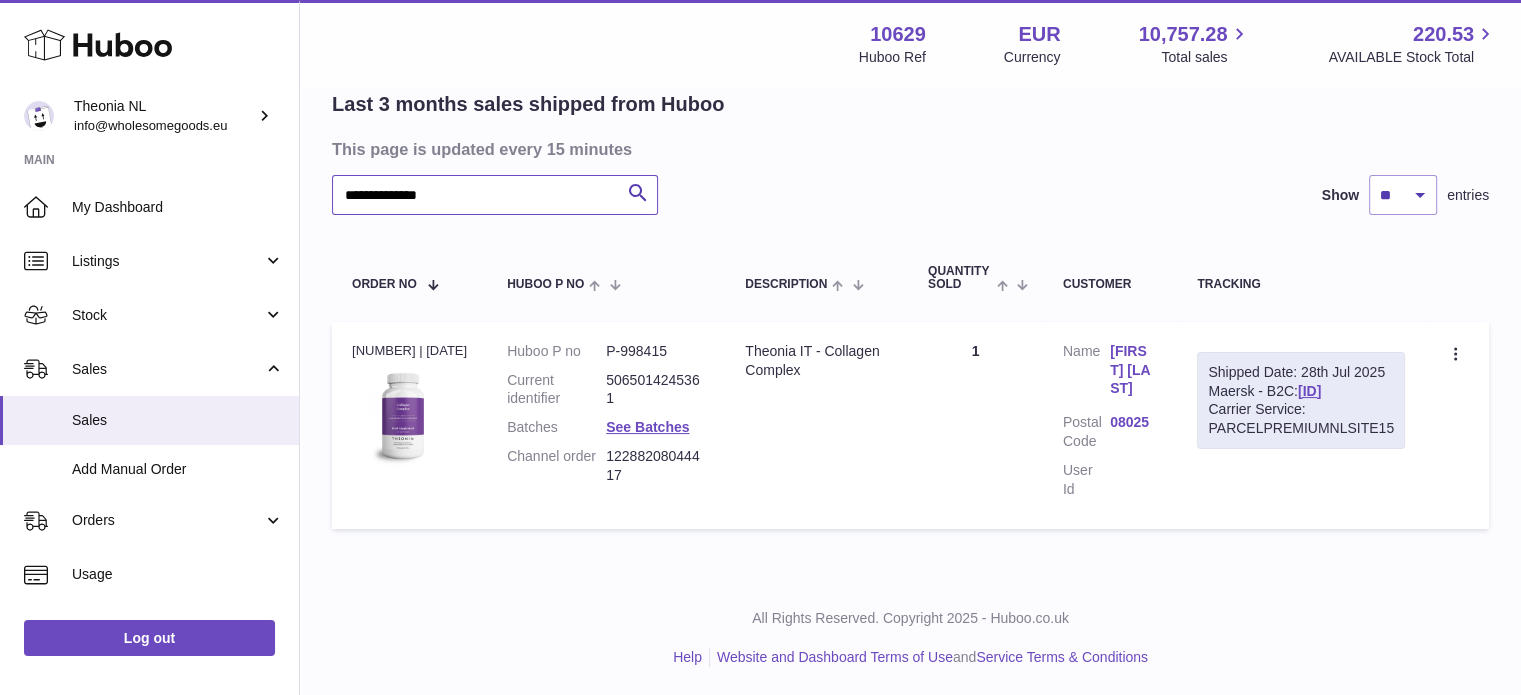 paste 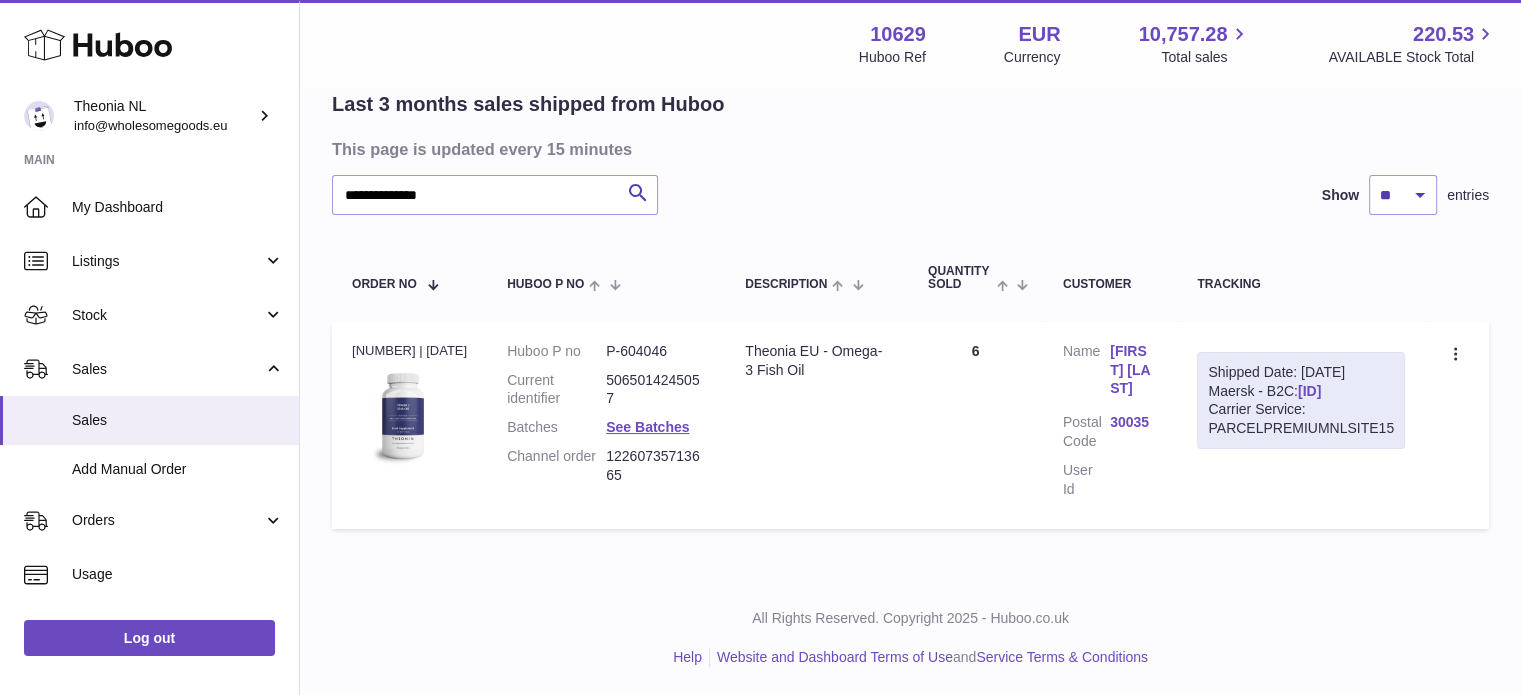 click on "TYPQWPI00439903" at bounding box center (1309, 391) 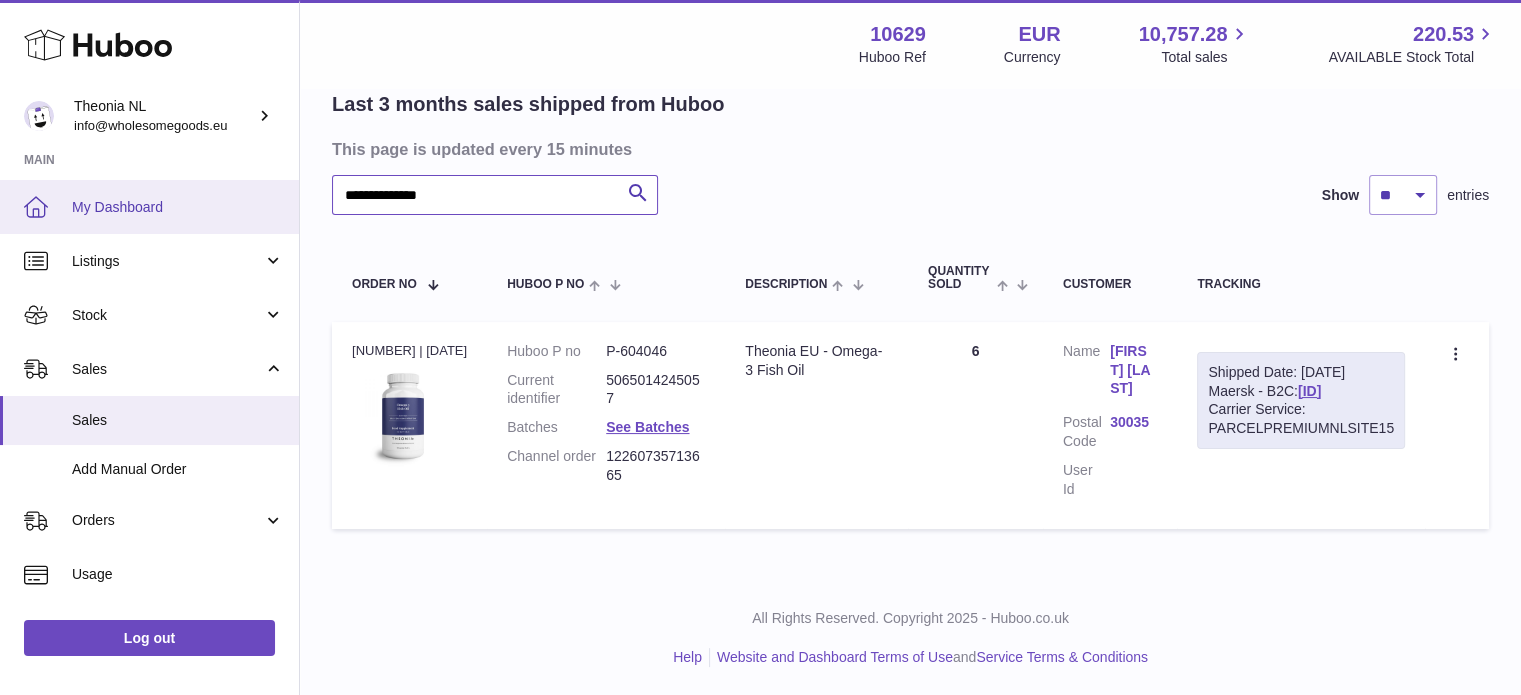 drag, startPoint x: 510, startPoint y: 198, endPoint x: 121, endPoint y: 222, distance: 389.73965 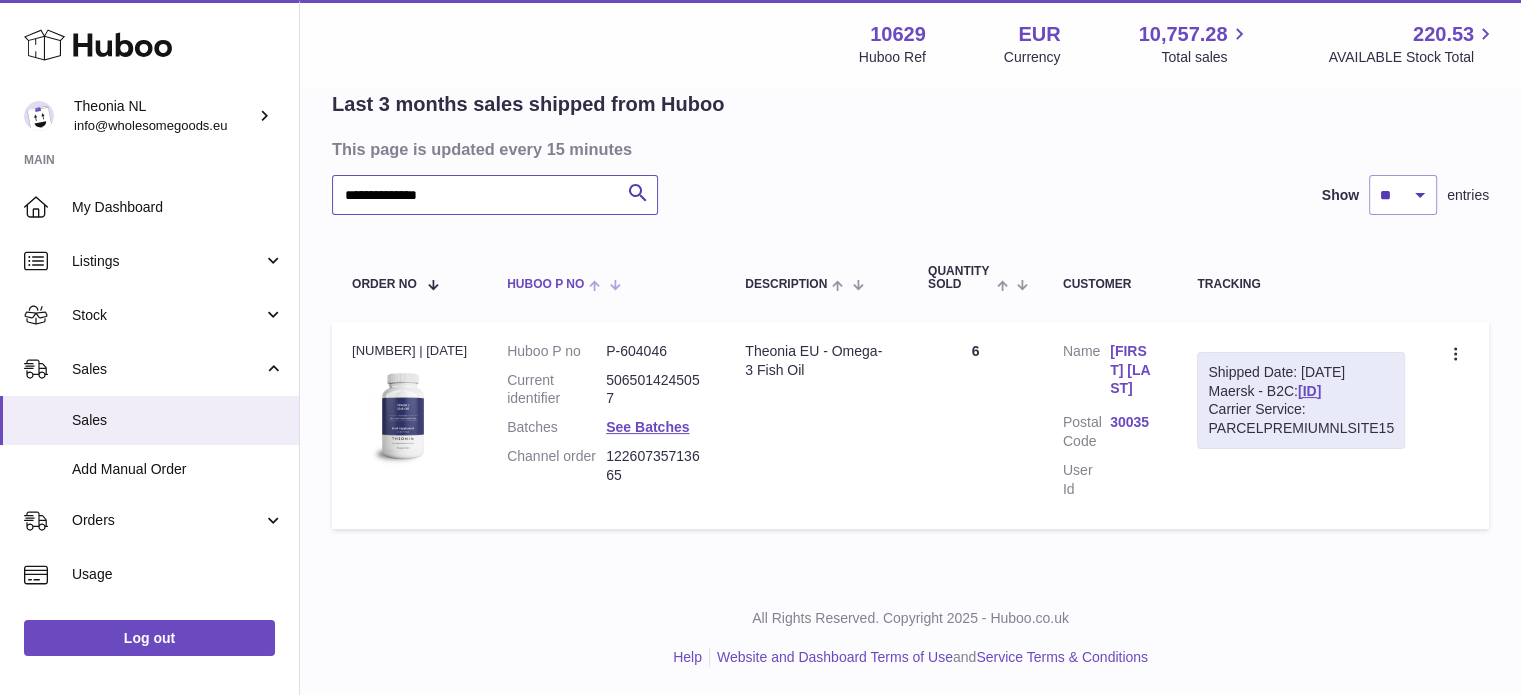 paste 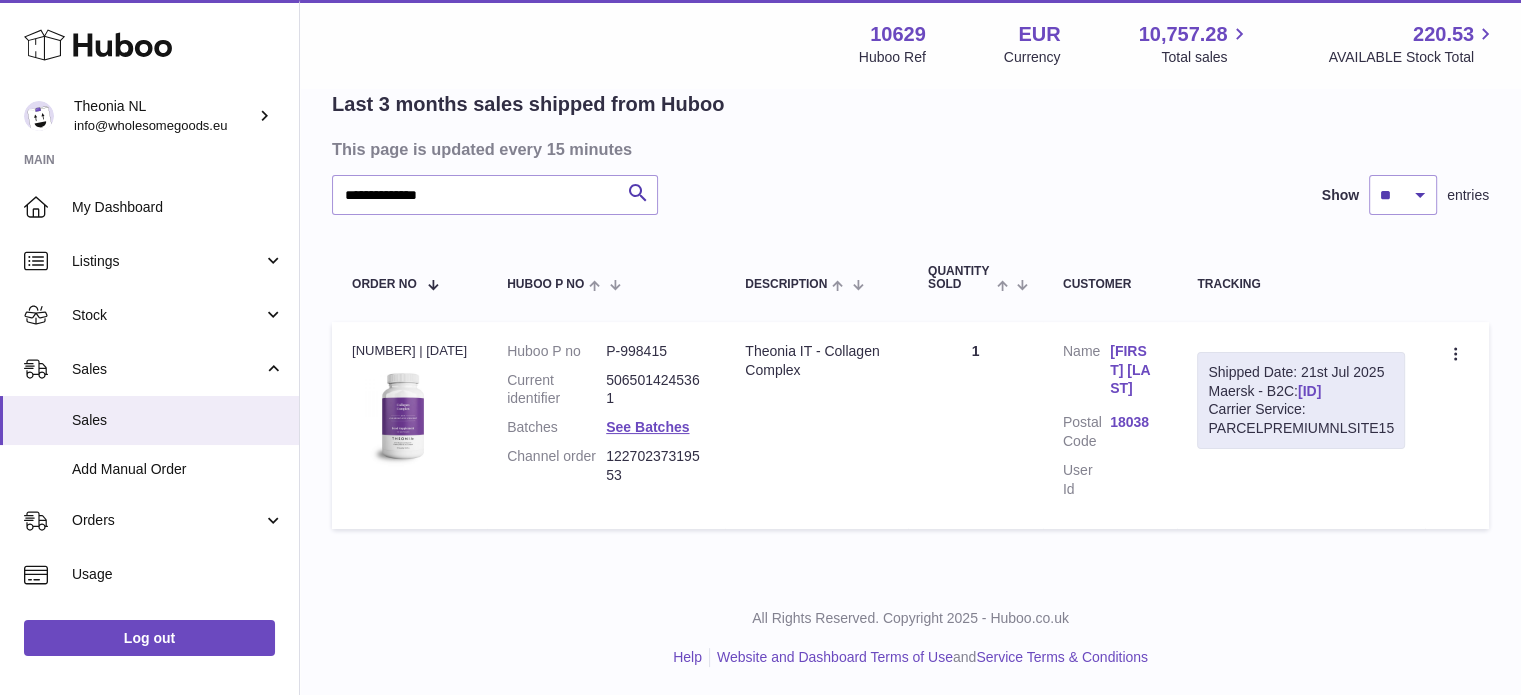 click on "TYPQWPI00442417" at bounding box center (1309, 391) 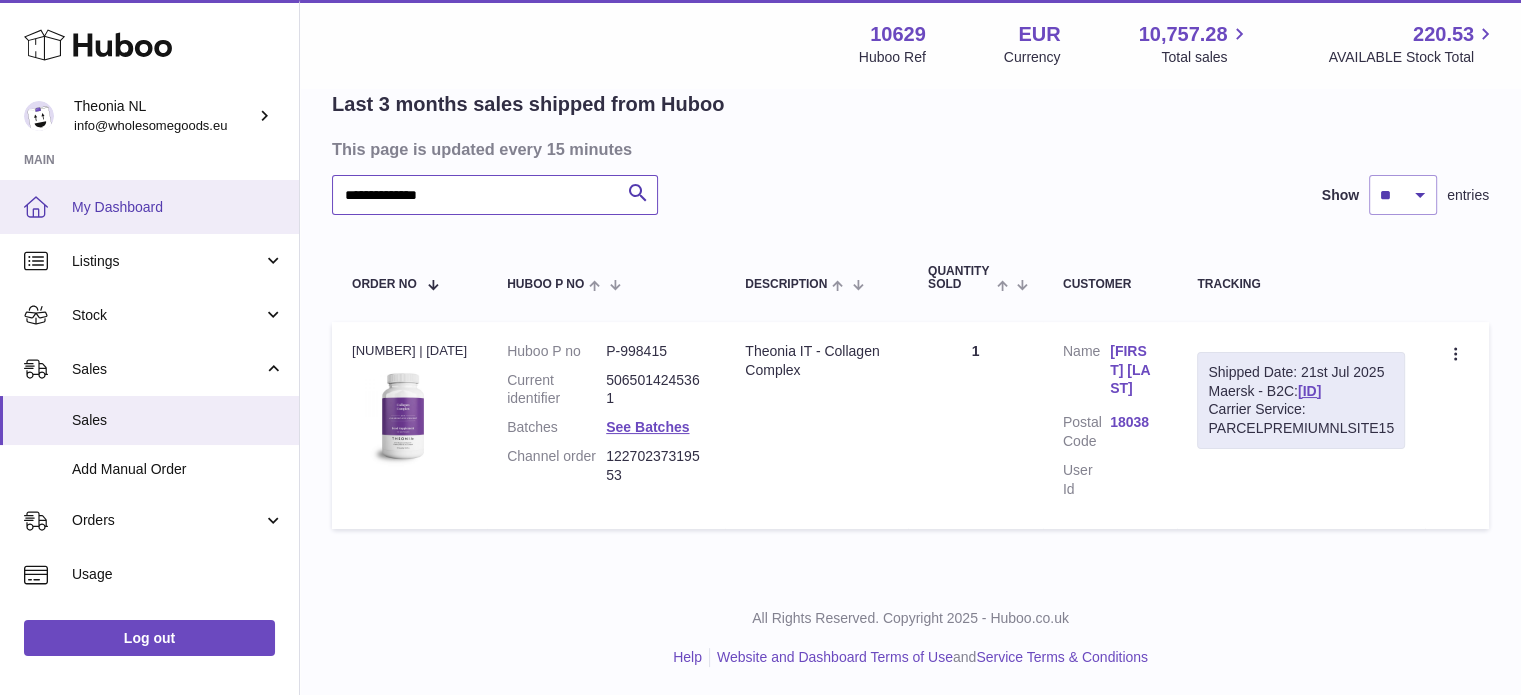 drag, startPoint x: 440, startPoint y: 202, endPoint x: 85, endPoint y: 214, distance: 355.20276 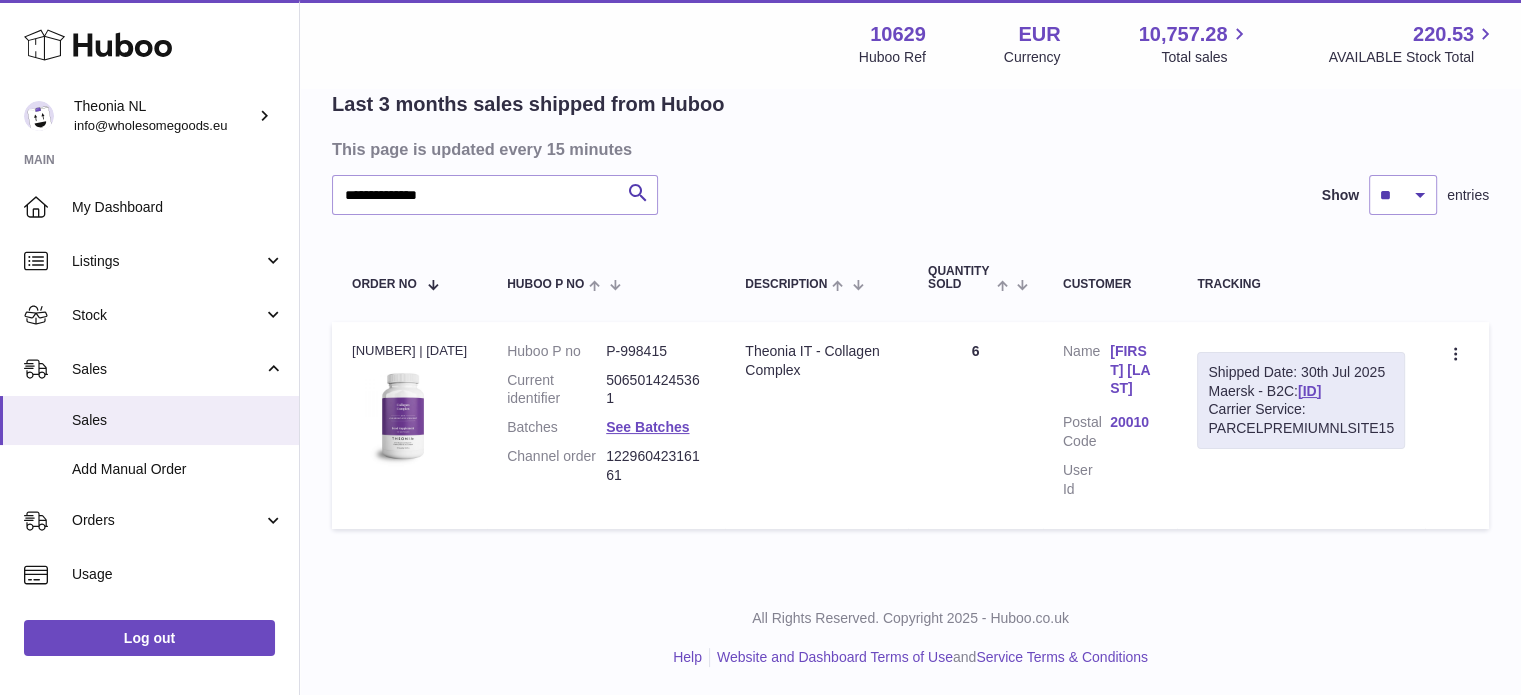click on "Carrier Service: PARCELPREMIUMNLSITE15" at bounding box center [1301, 419] 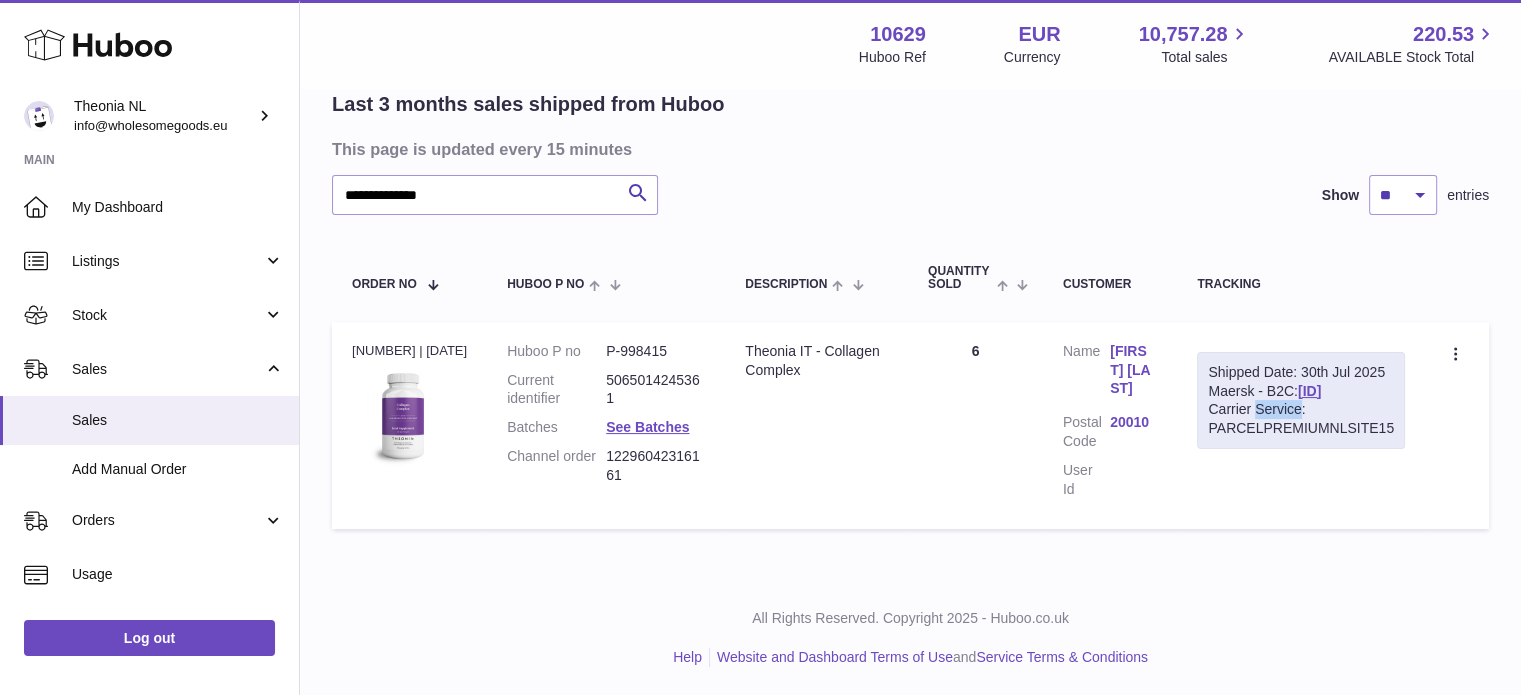 click on "Carrier Service: PARCELPREMIUMNLSITE15" at bounding box center (1301, 419) 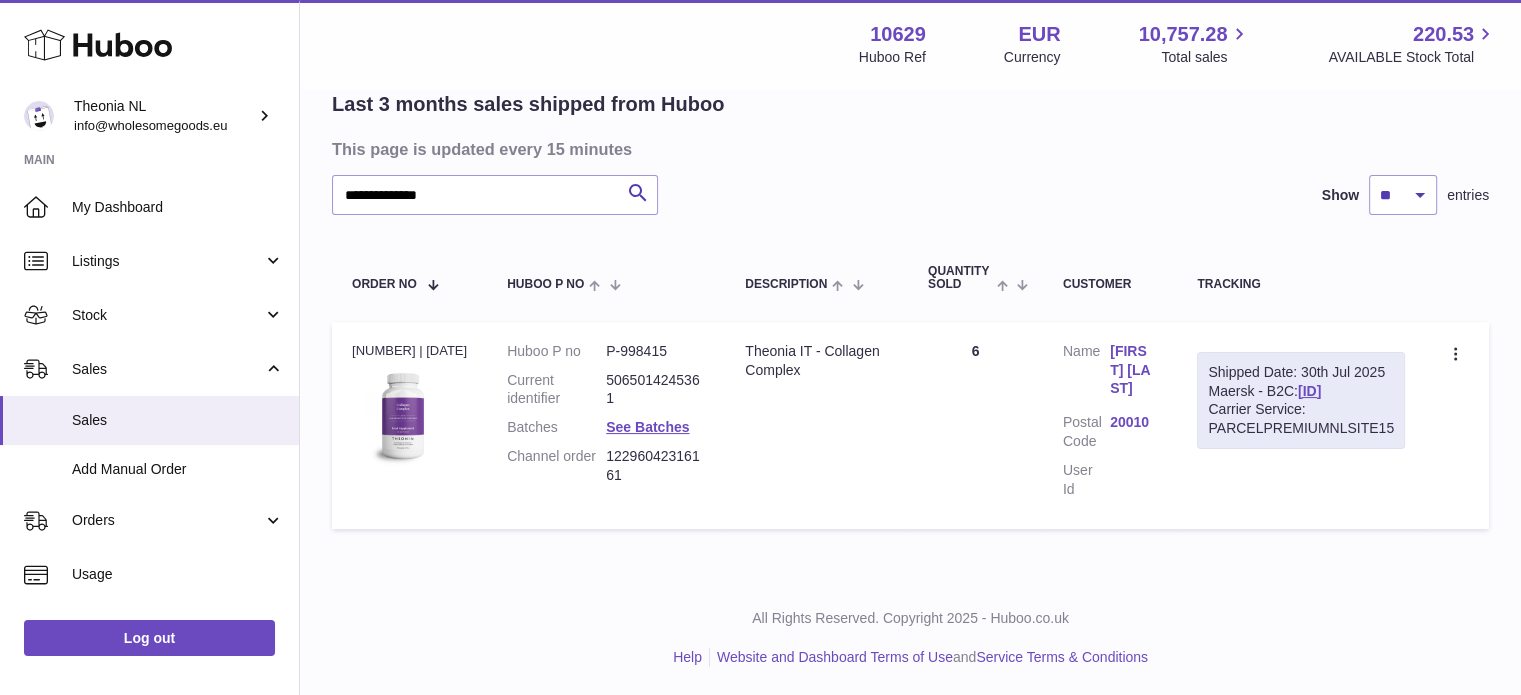 click on "Shipped Date: 30th Jul 2025
Maersk - B2C:
TYPQWPI00447285
Carrier Service: PARCELPREMIUMNLSITE15" at bounding box center [1301, 401] 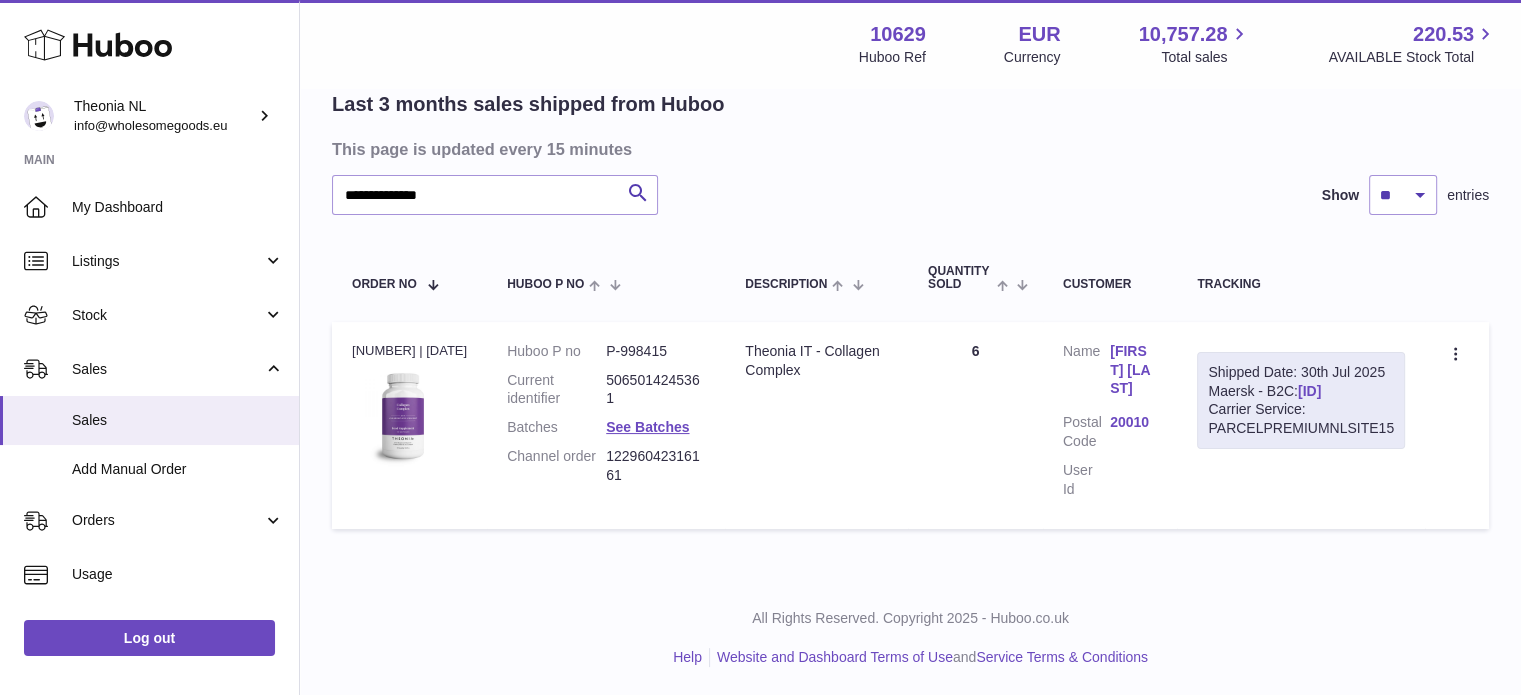 click on "TYPQWPI00447285" at bounding box center (1309, 391) 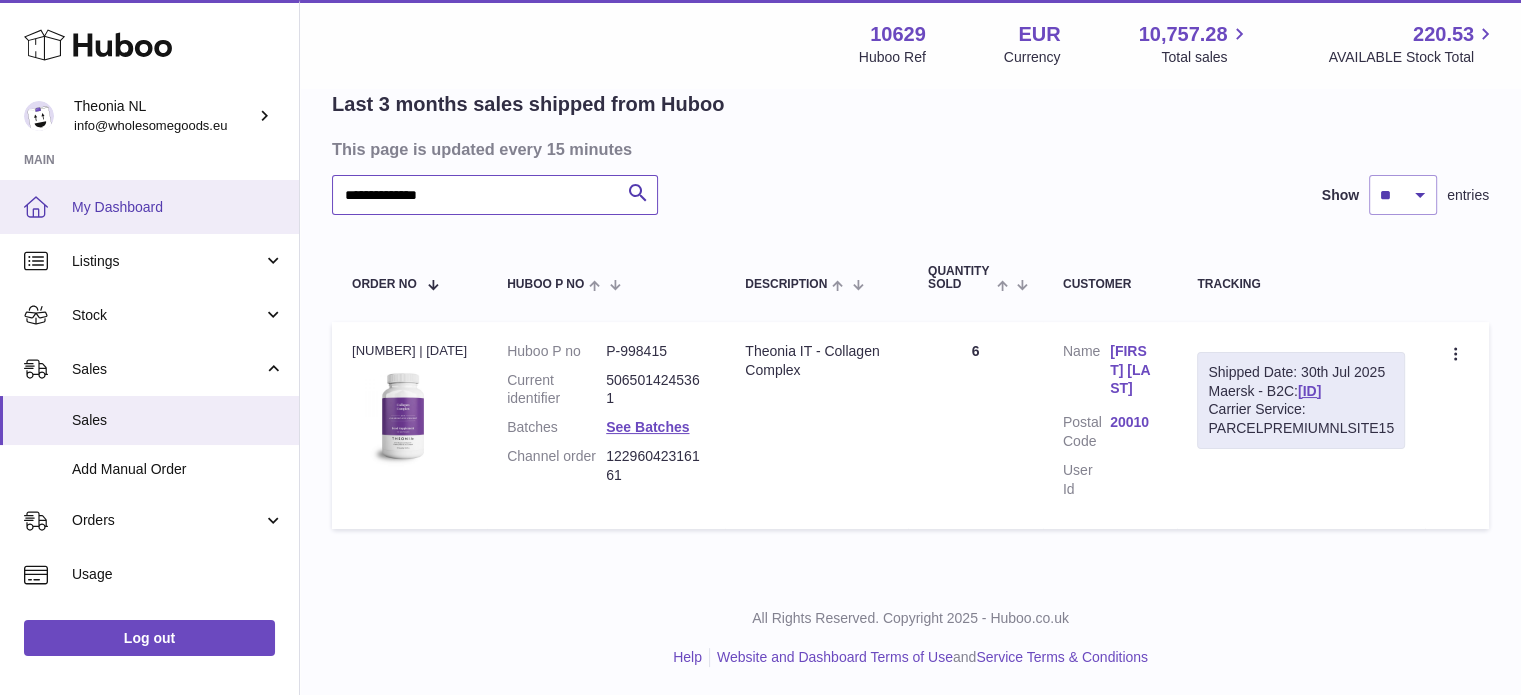 drag, startPoint x: 208, startPoint y: 224, endPoint x: 1, endPoint y: 205, distance: 207.87015 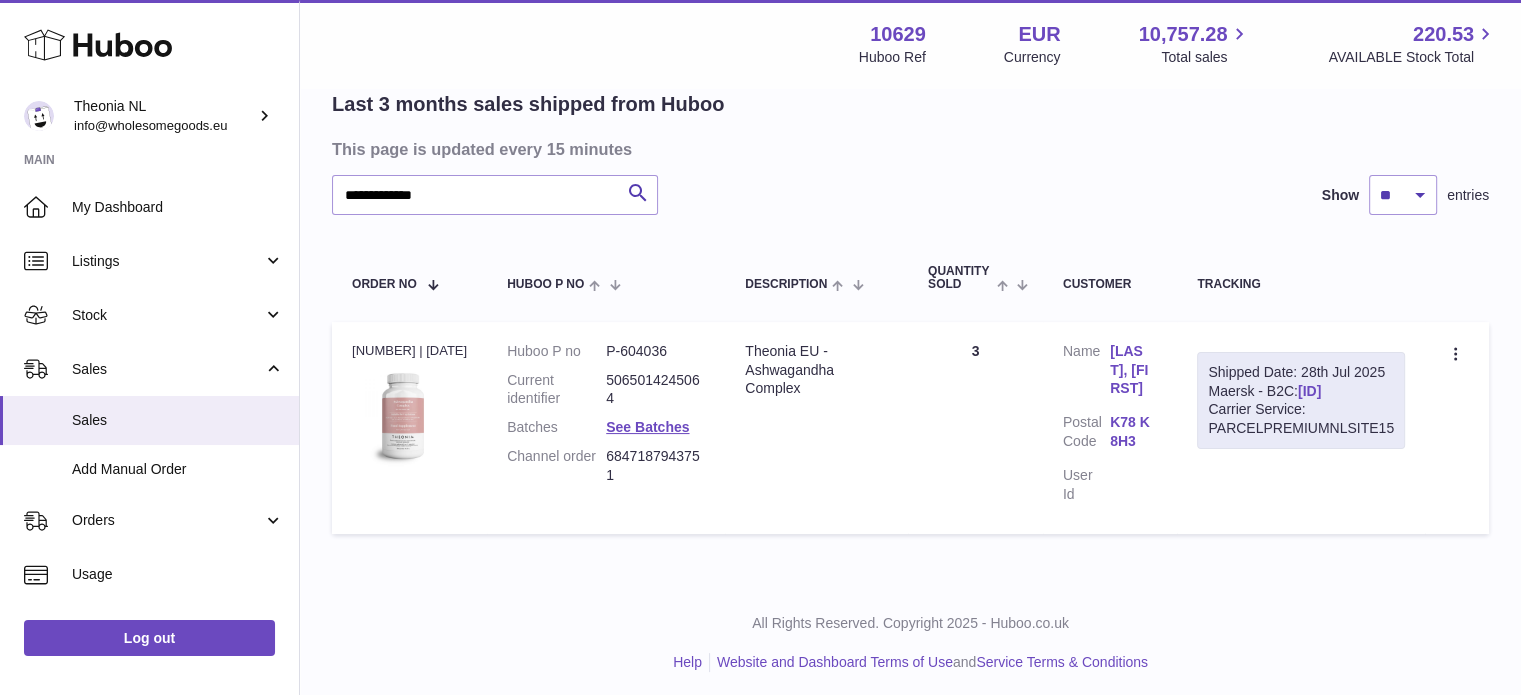 click on "TYPQWPI00446218" at bounding box center (1309, 391) 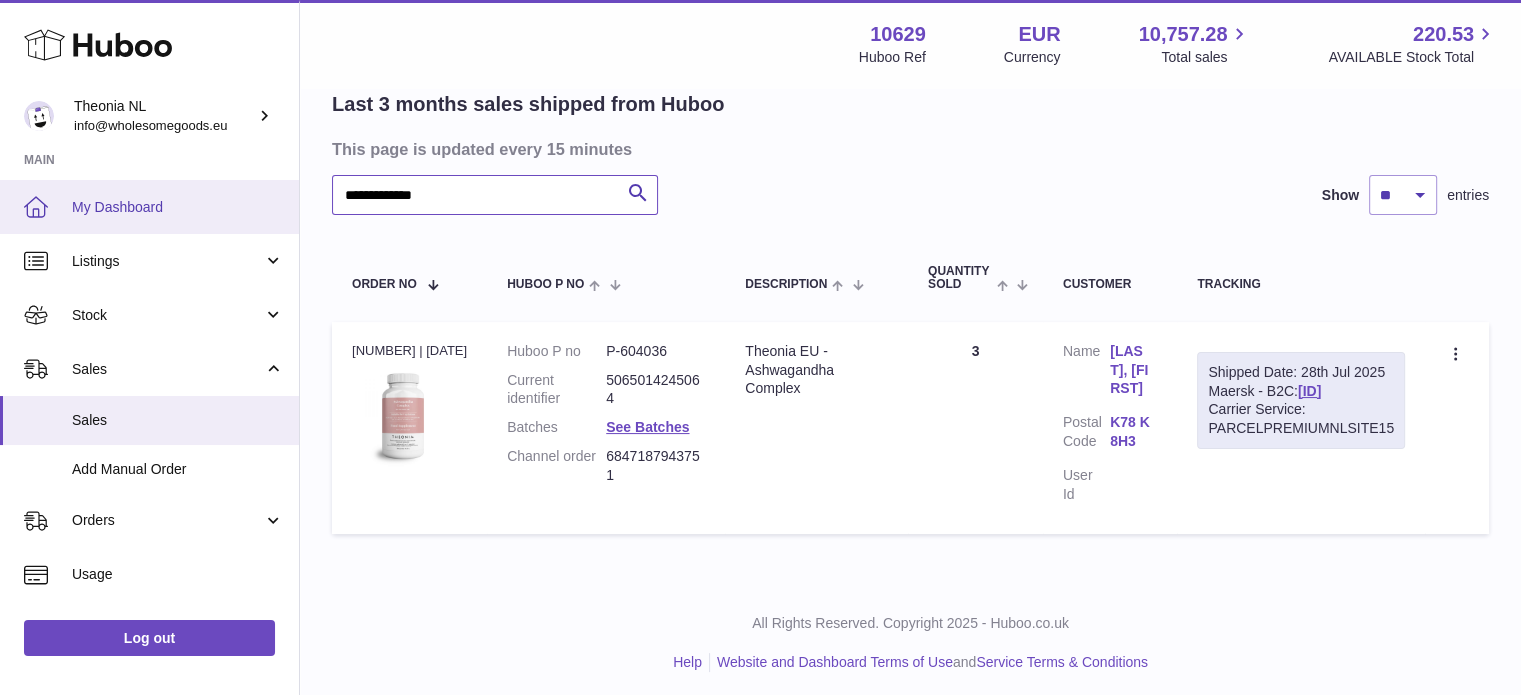 drag, startPoint x: 556, startPoint y: 195, endPoint x: 0, endPoint y: 182, distance: 556.152 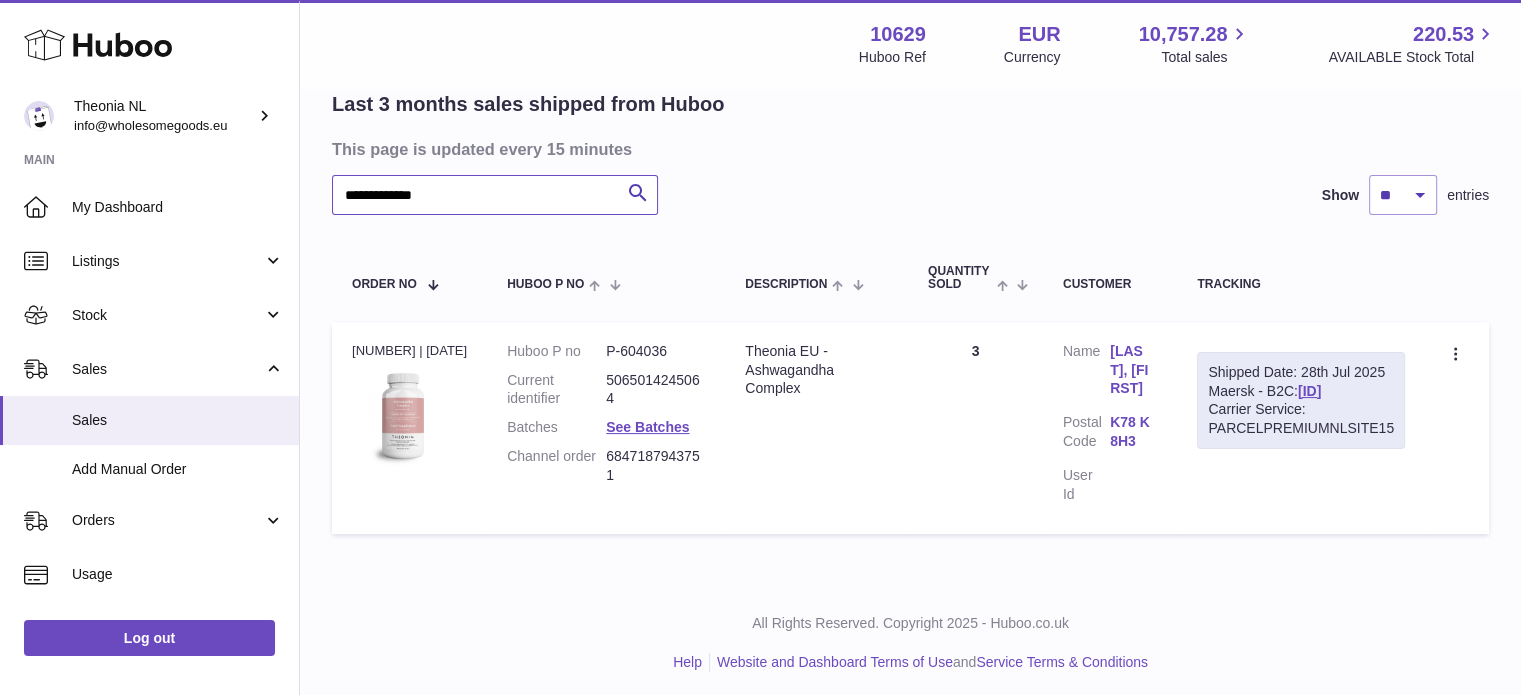 paste on "*" 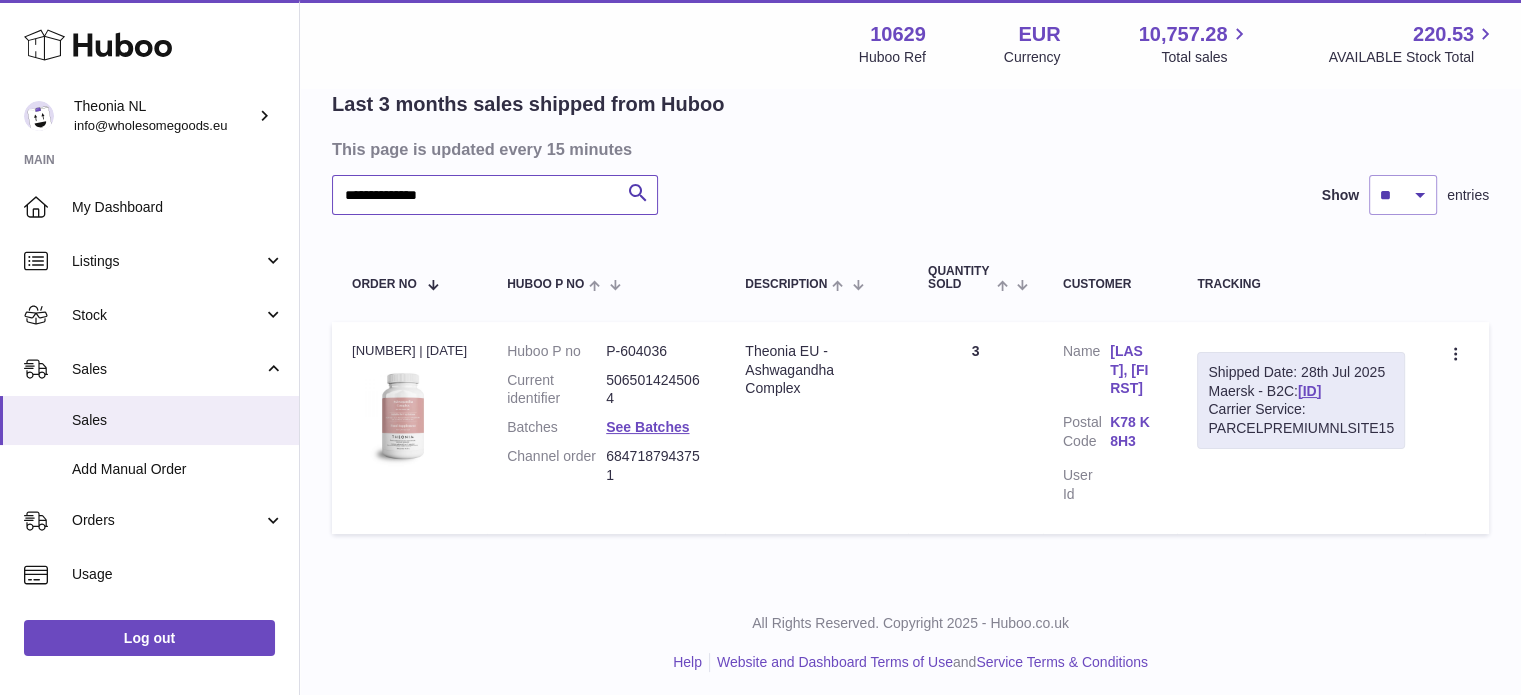 type on "**********" 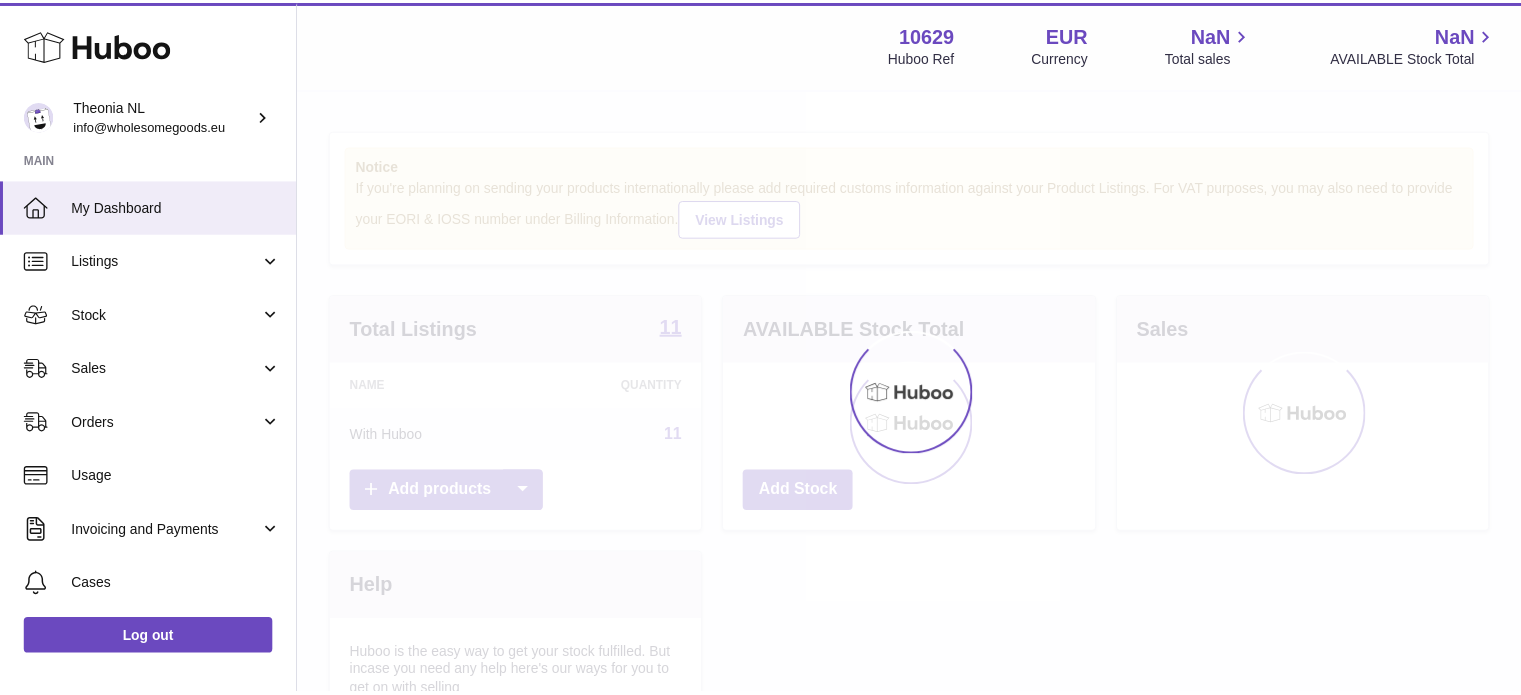 scroll, scrollTop: 0, scrollLeft: 0, axis: both 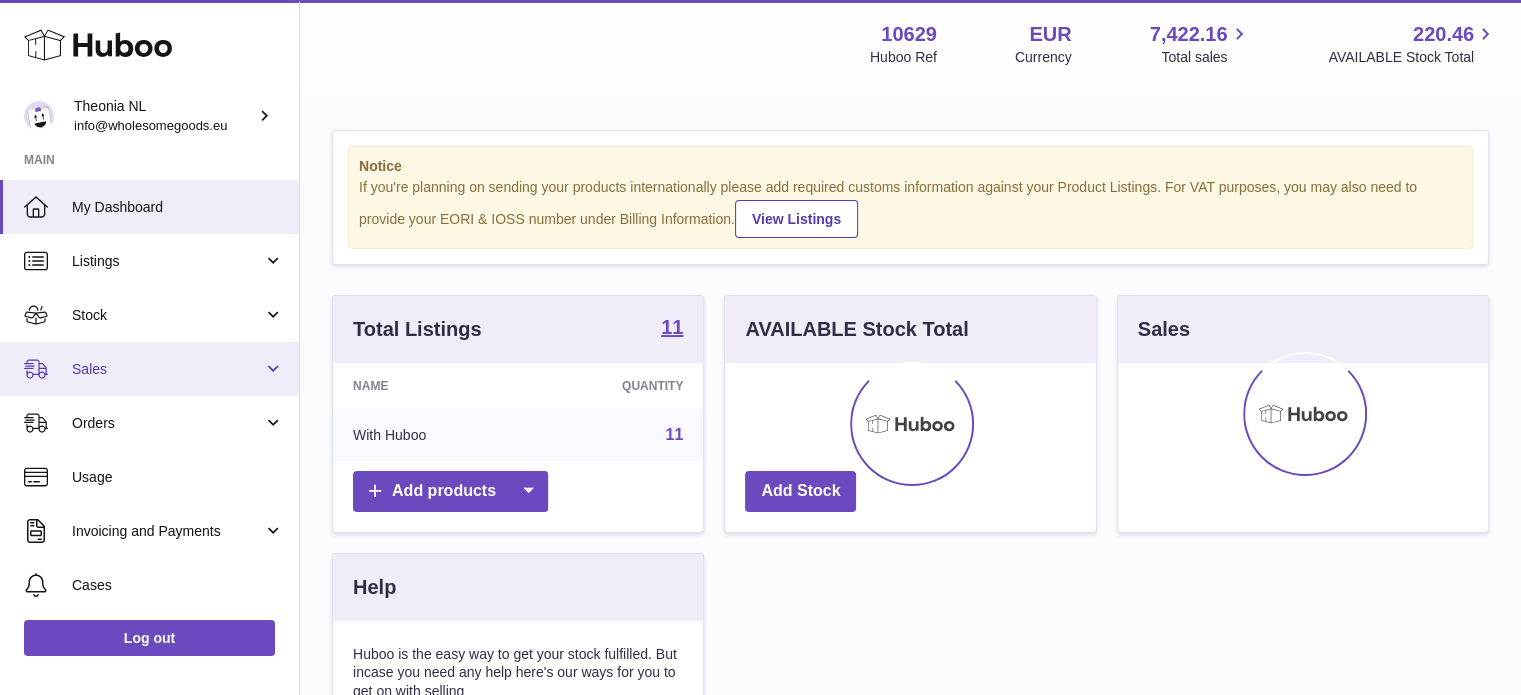 click on "Sales" at bounding box center (167, 369) 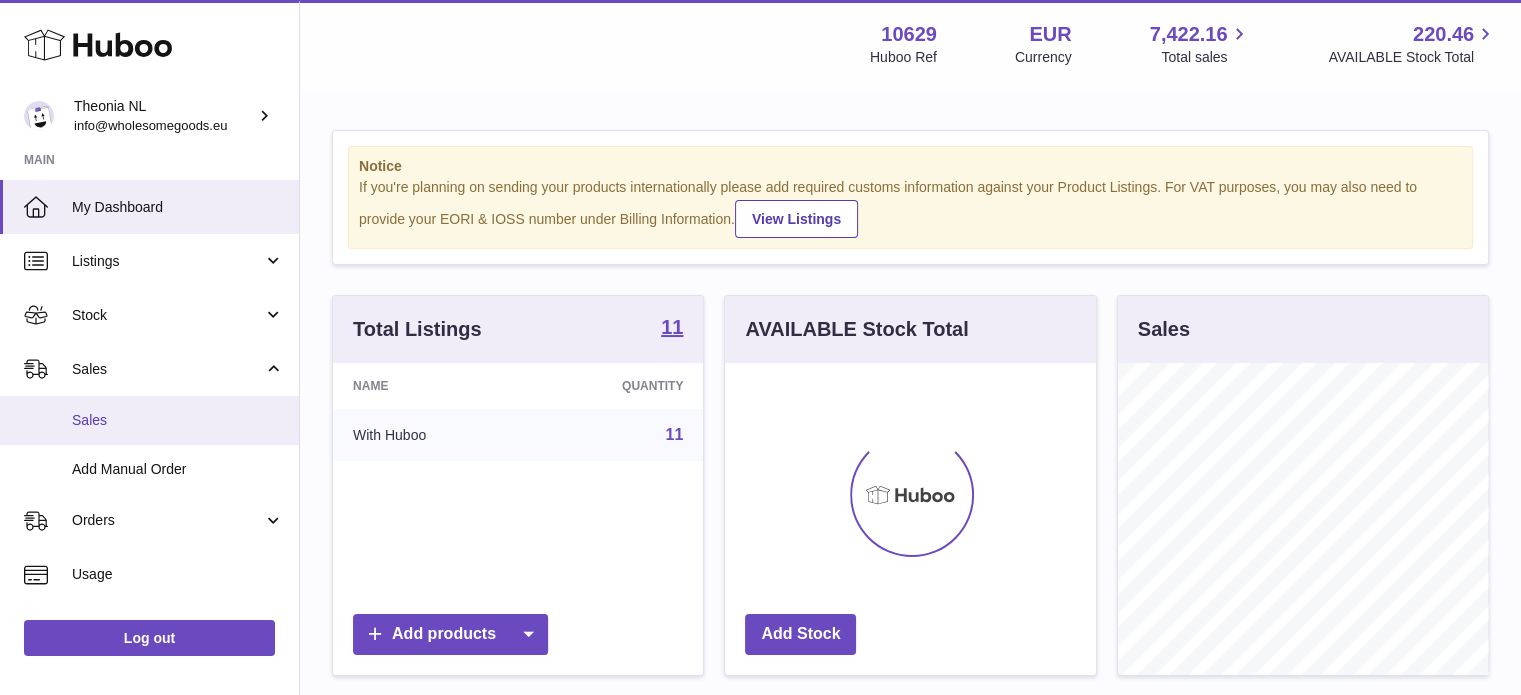 scroll, scrollTop: 999688, scrollLeft: 999629, axis: both 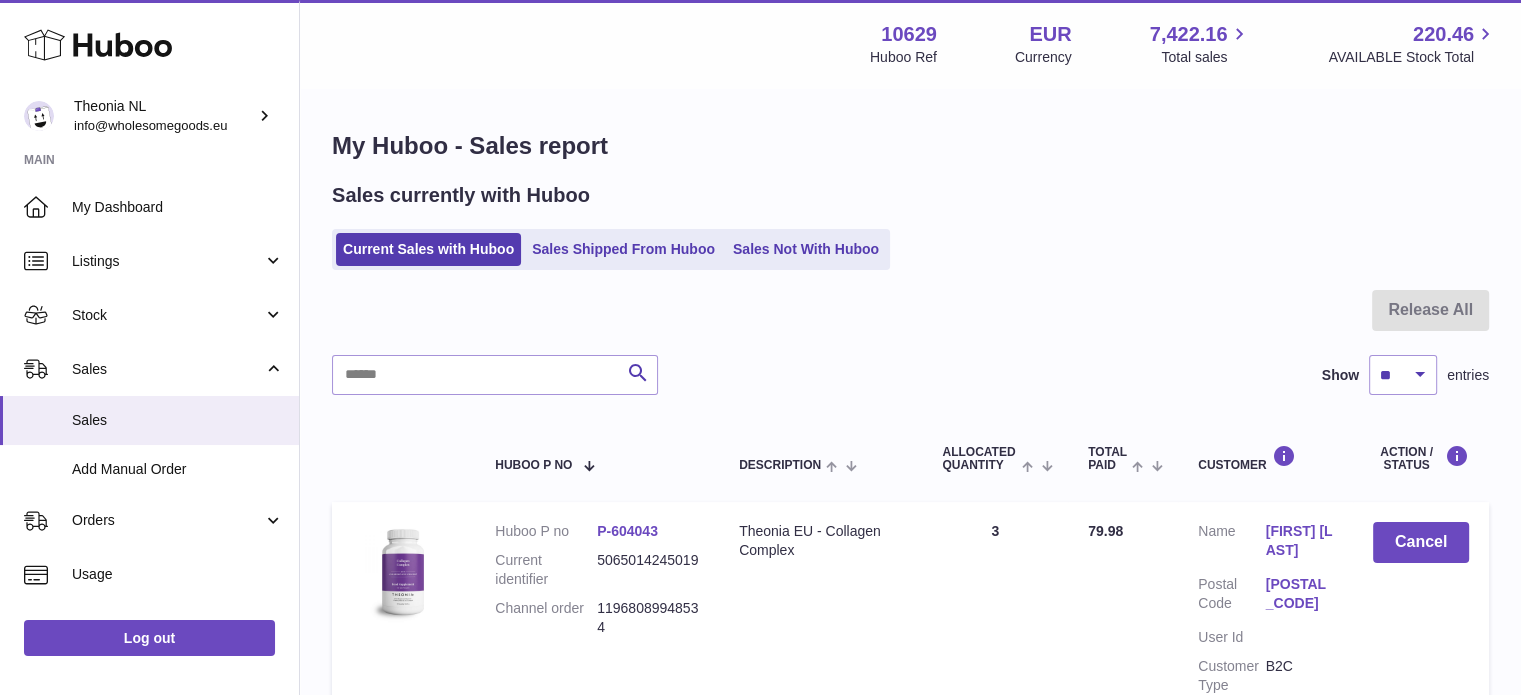 click on "Sales Shipped From Huboo" at bounding box center (623, 249) 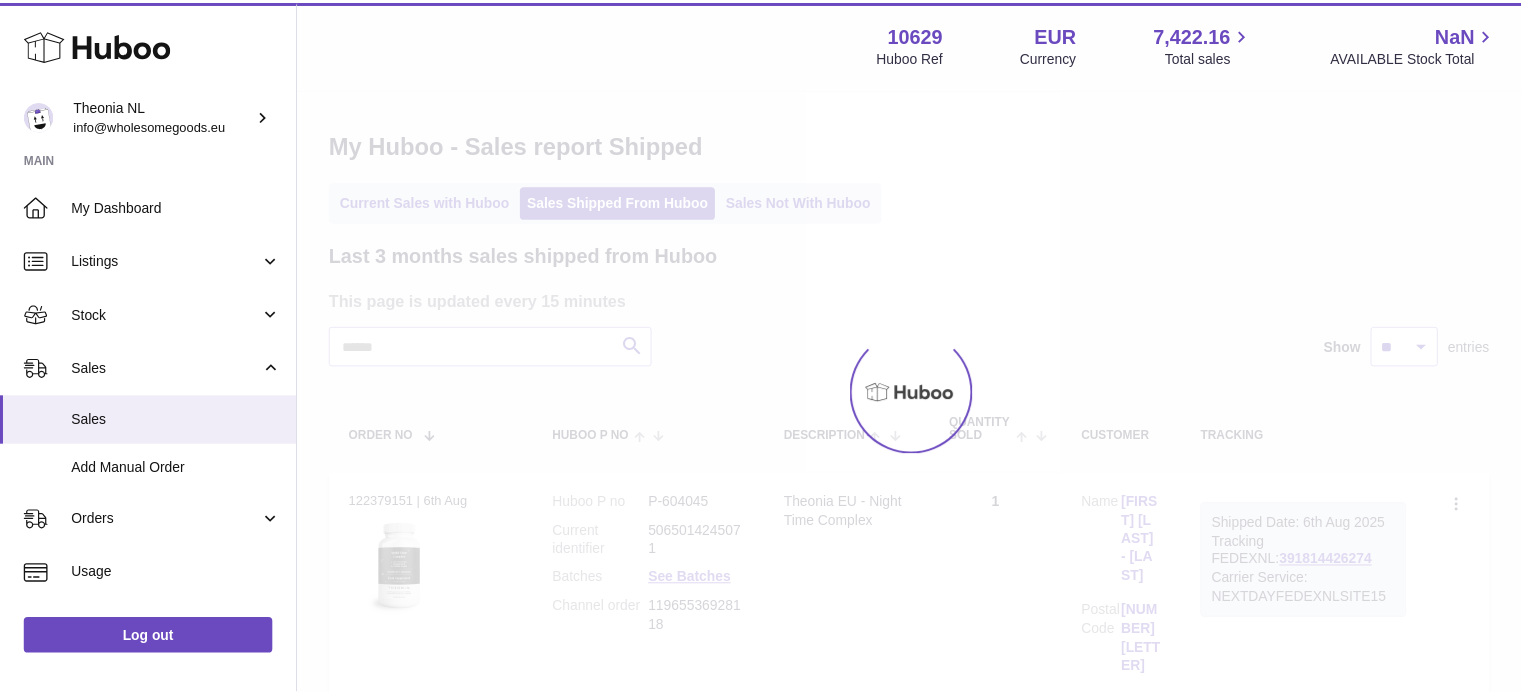 scroll, scrollTop: 0, scrollLeft: 0, axis: both 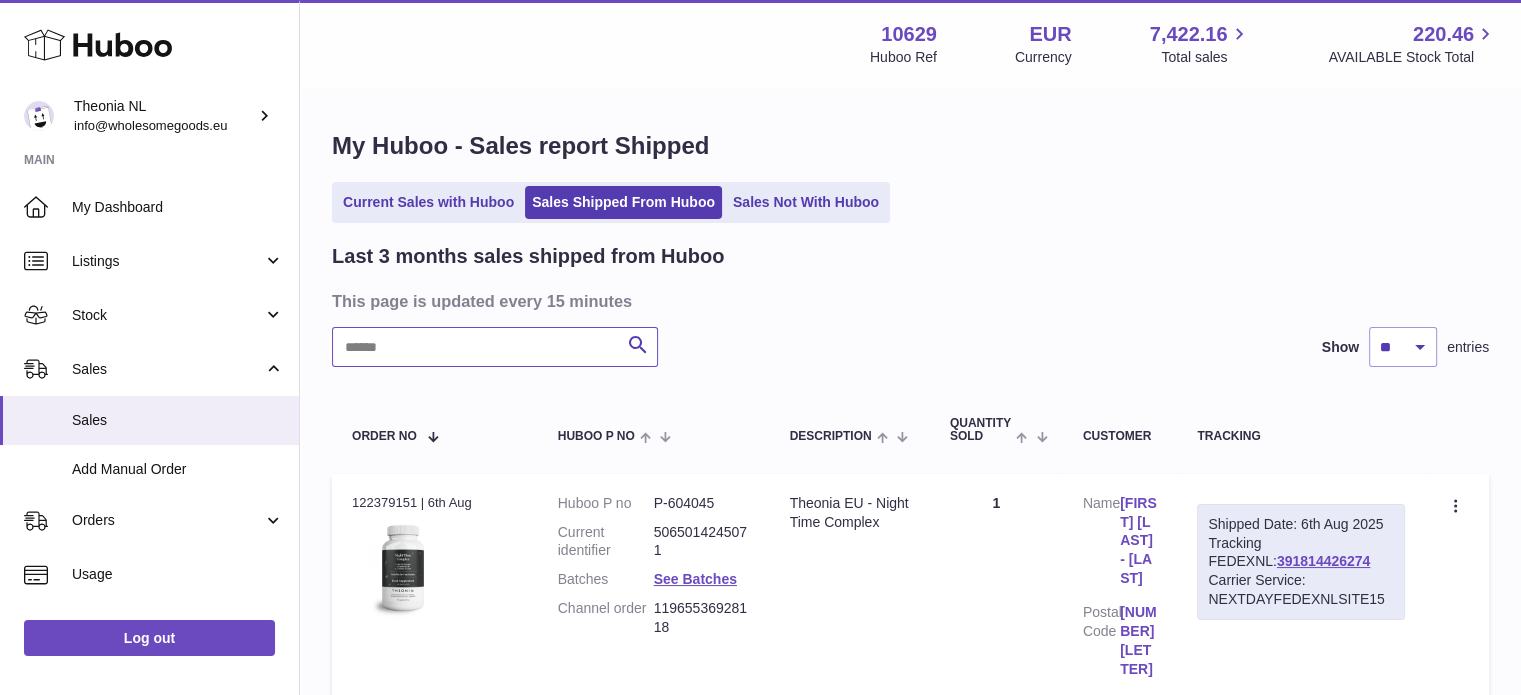 click at bounding box center (495, 347) 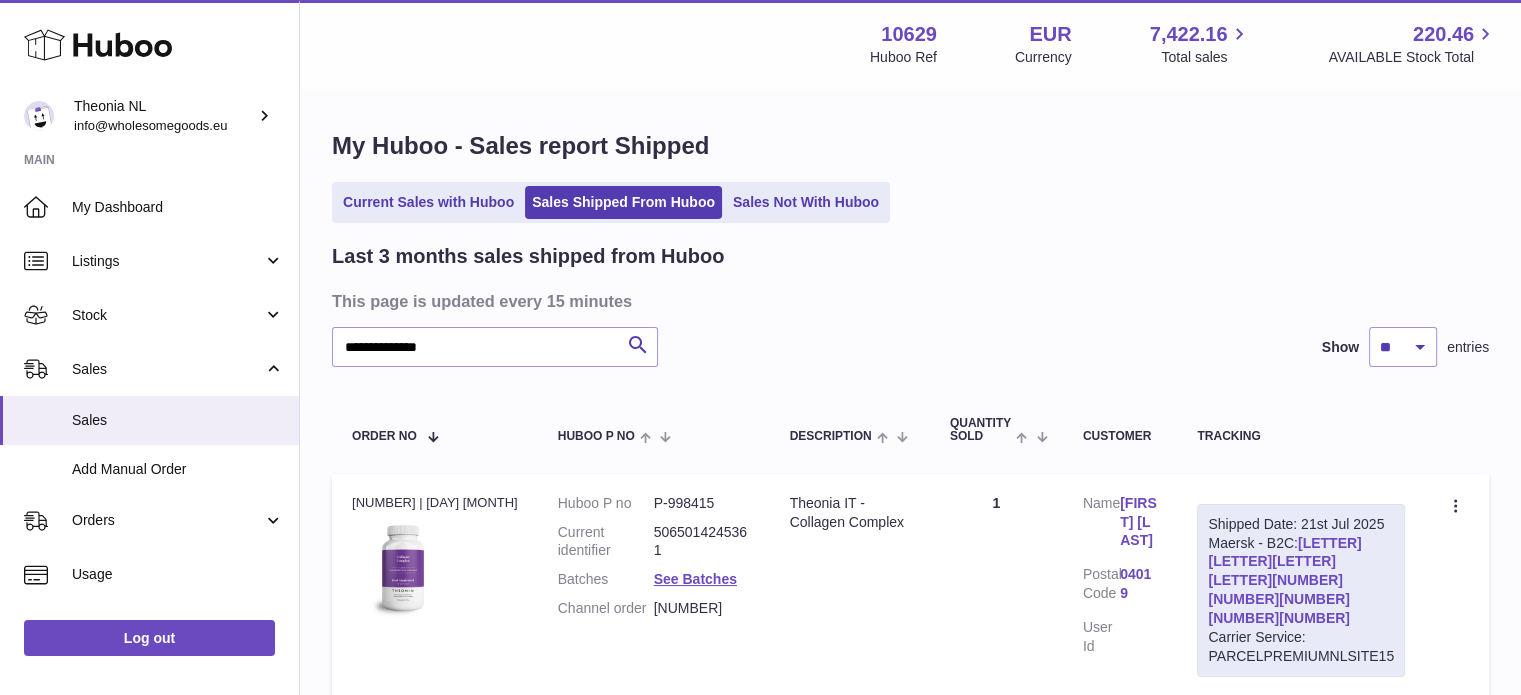 click on "TYPQWPI00442380" at bounding box center (1284, 581) 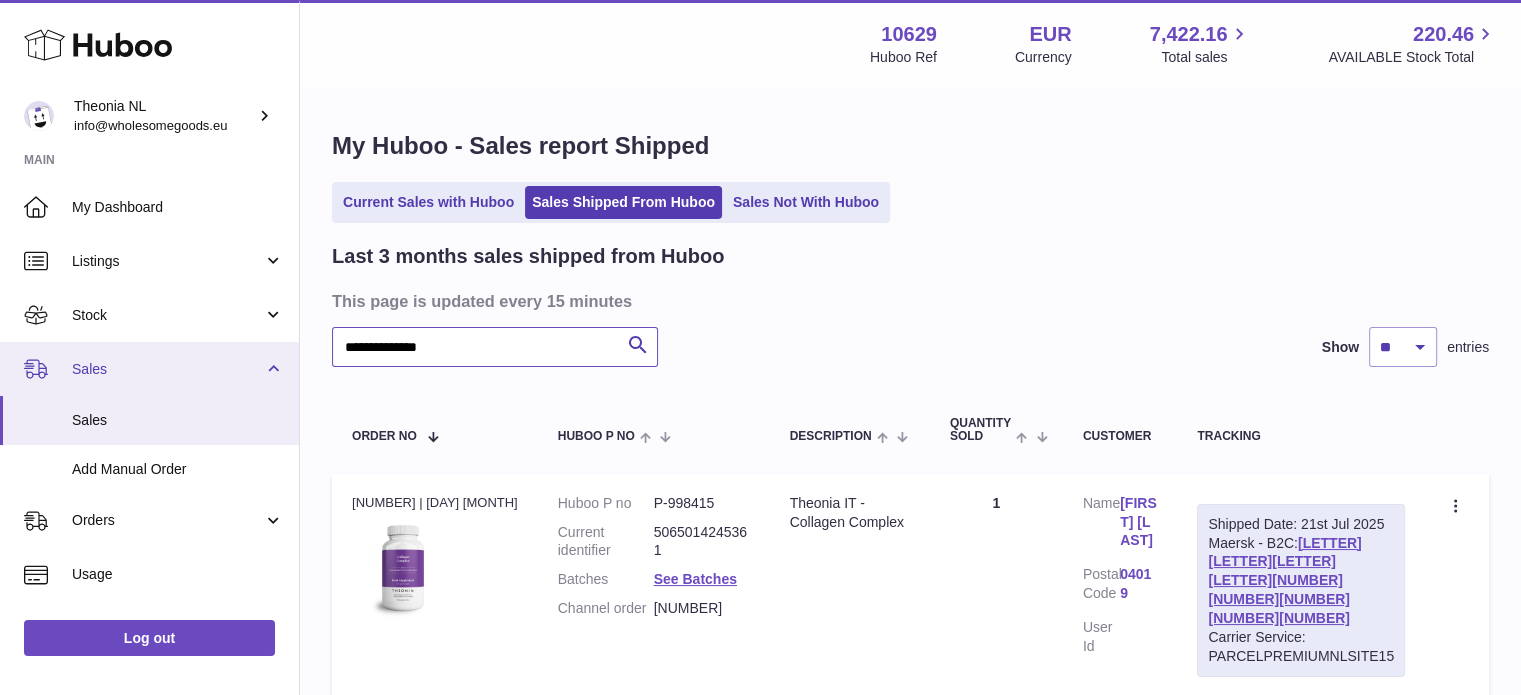 drag, startPoint x: 572, startPoint y: 350, endPoint x: 206, endPoint y: 379, distance: 367.1471 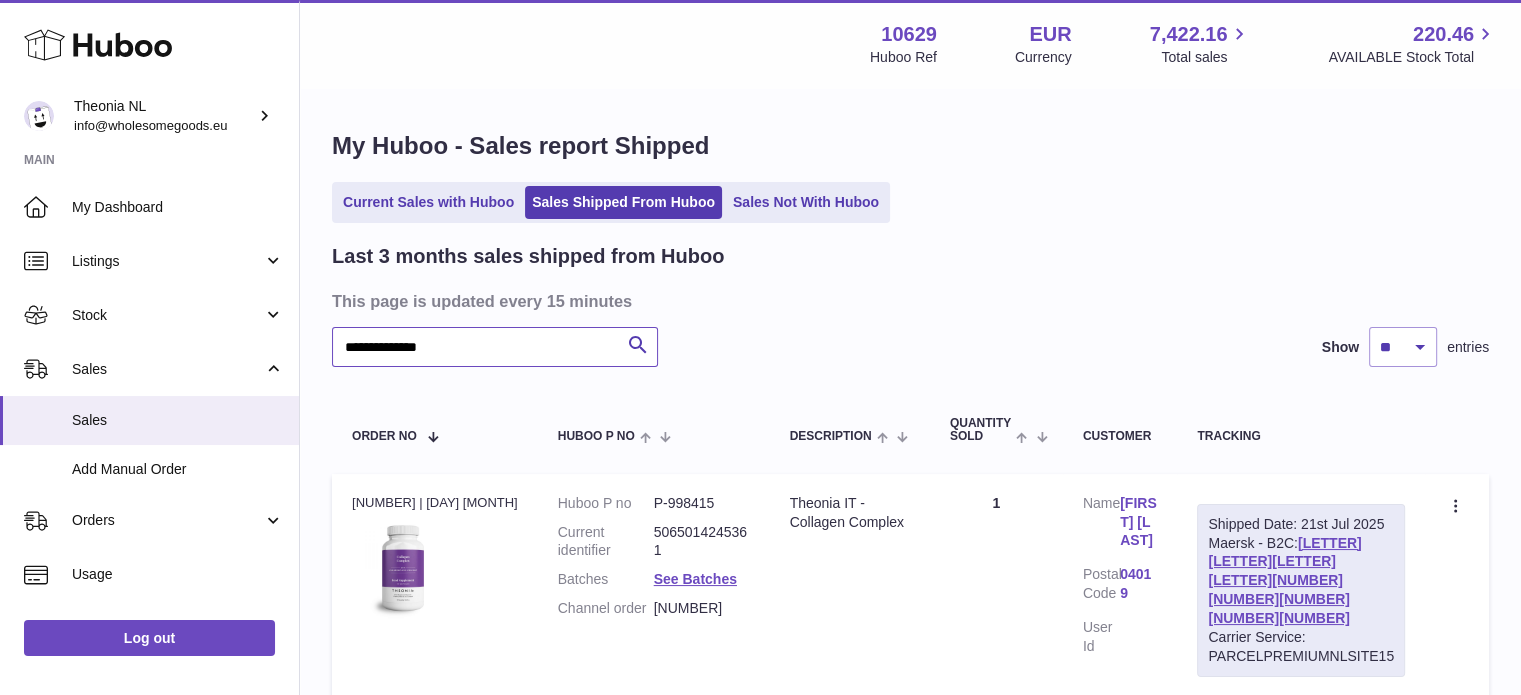 paste 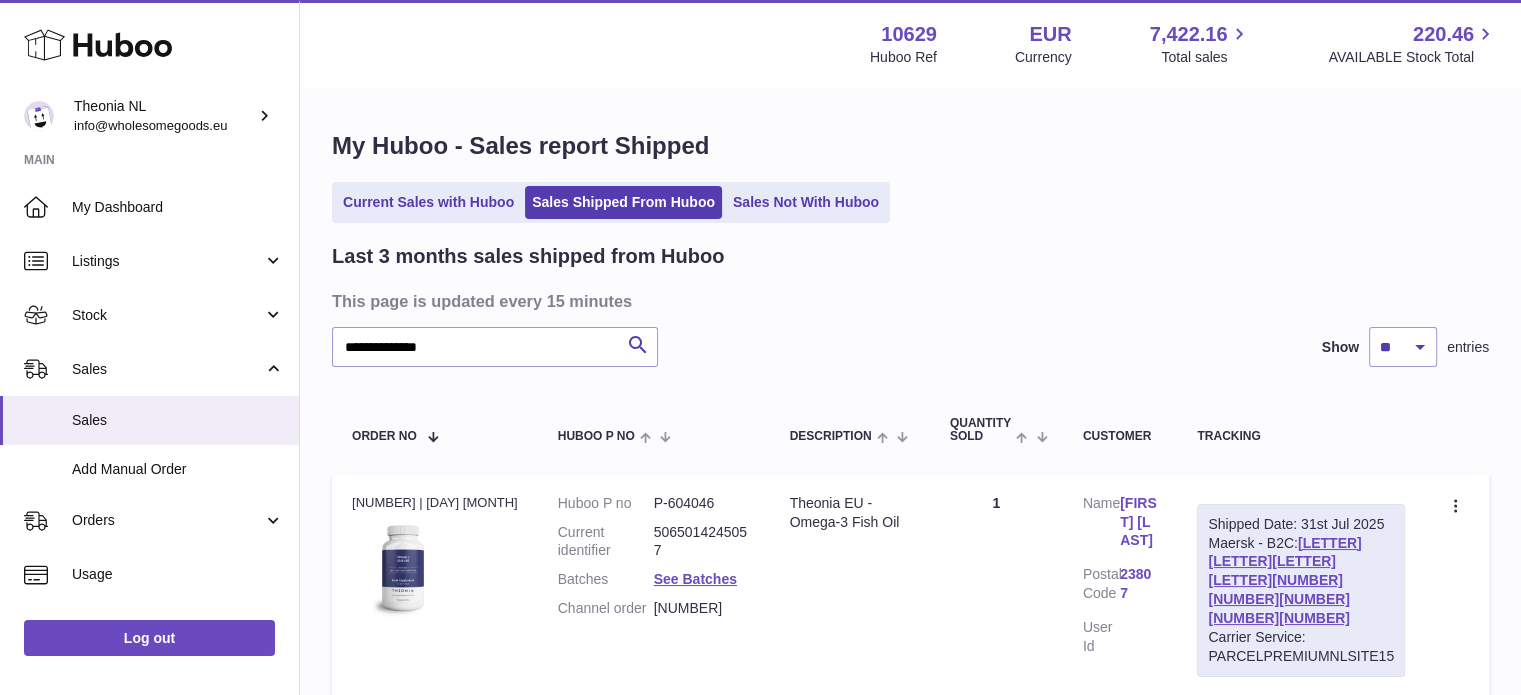 click on "Shipped Date: 31st Jul 2025
Maersk - B2C:
TYPQWPI00448056
Carrier Service: PARCELPREMIUMNLSITE15" at bounding box center [1301, 590] 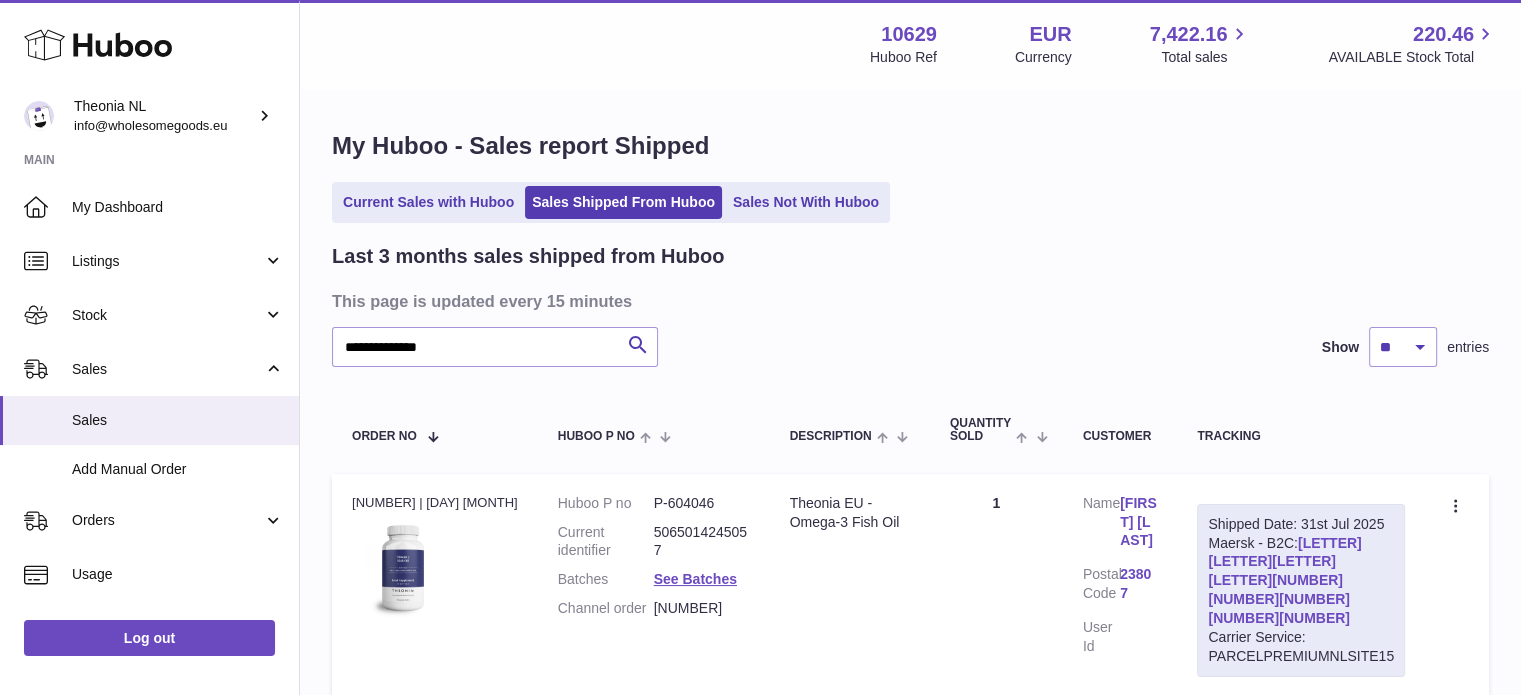 click on "TYPQWPI00448056" at bounding box center [1284, 581] 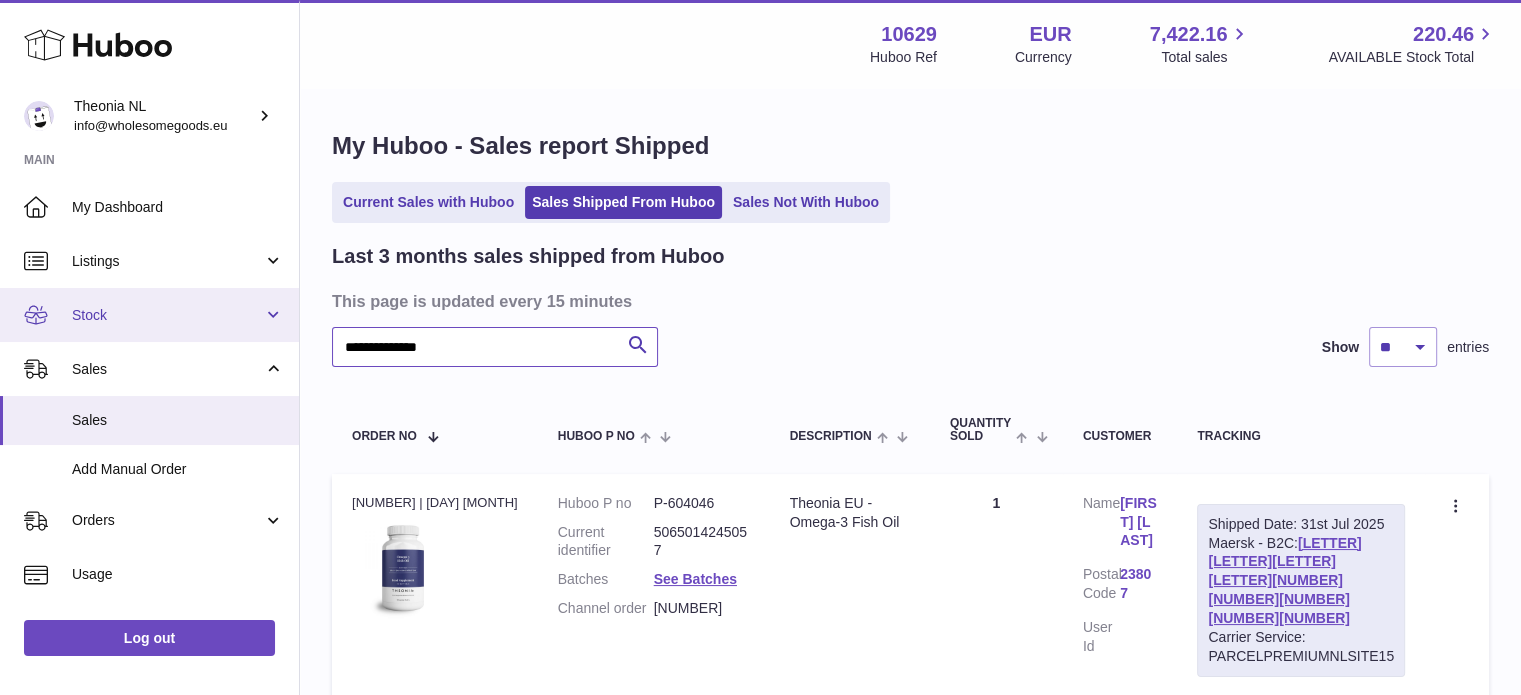drag, startPoint x: 279, startPoint y: 368, endPoint x: 5, endPoint y: 324, distance: 277.51035 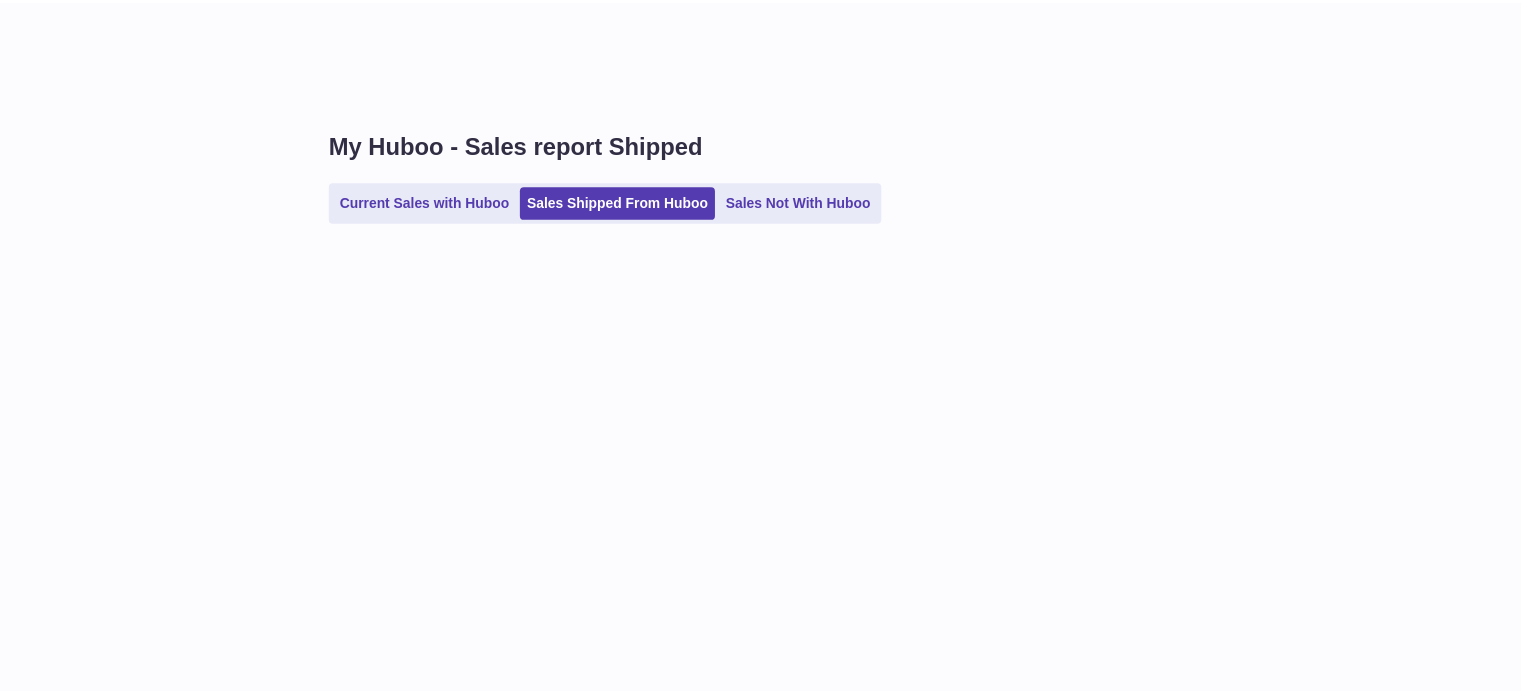 scroll, scrollTop: 0, scrollLeft: 0, axis: both 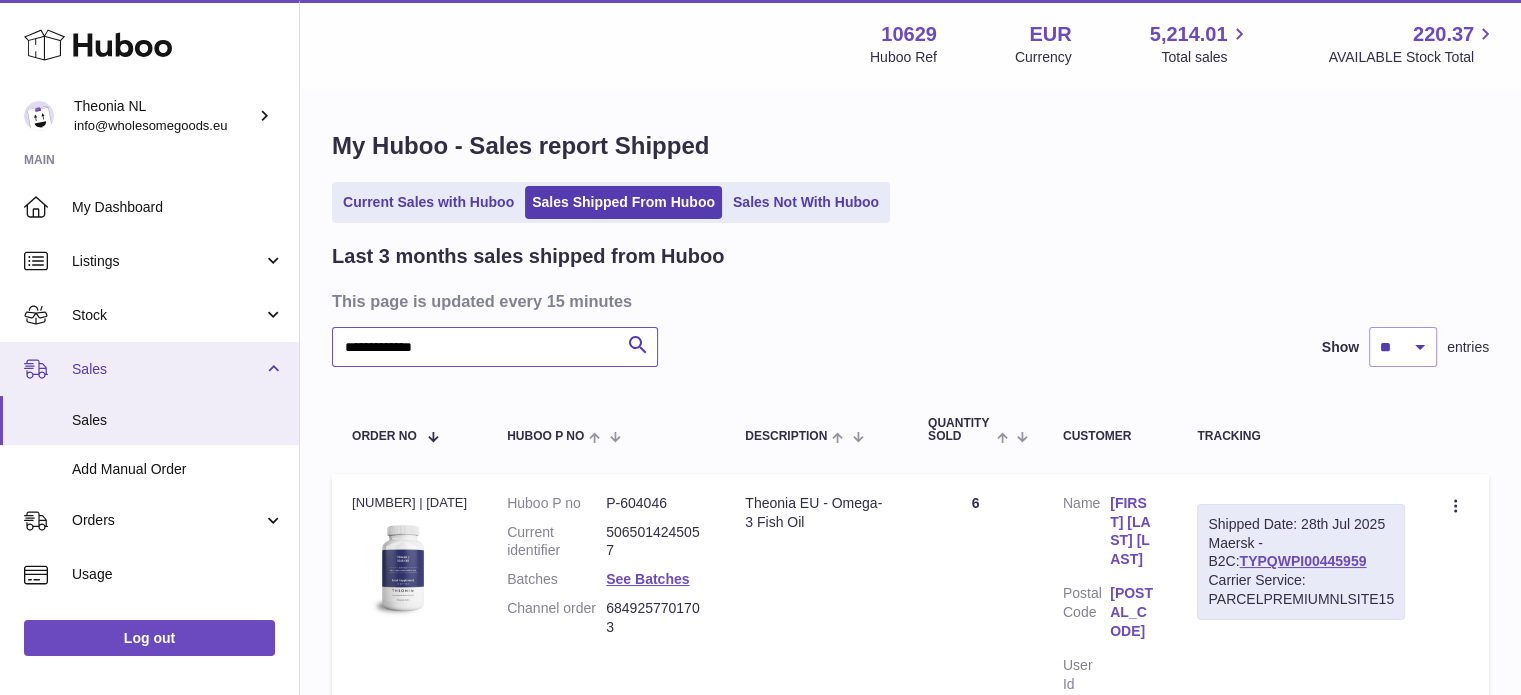 drag, startPoint x: 412, startPoint y: 362, endPoint x: 0, endPoint y: 346, distance: 412.31058 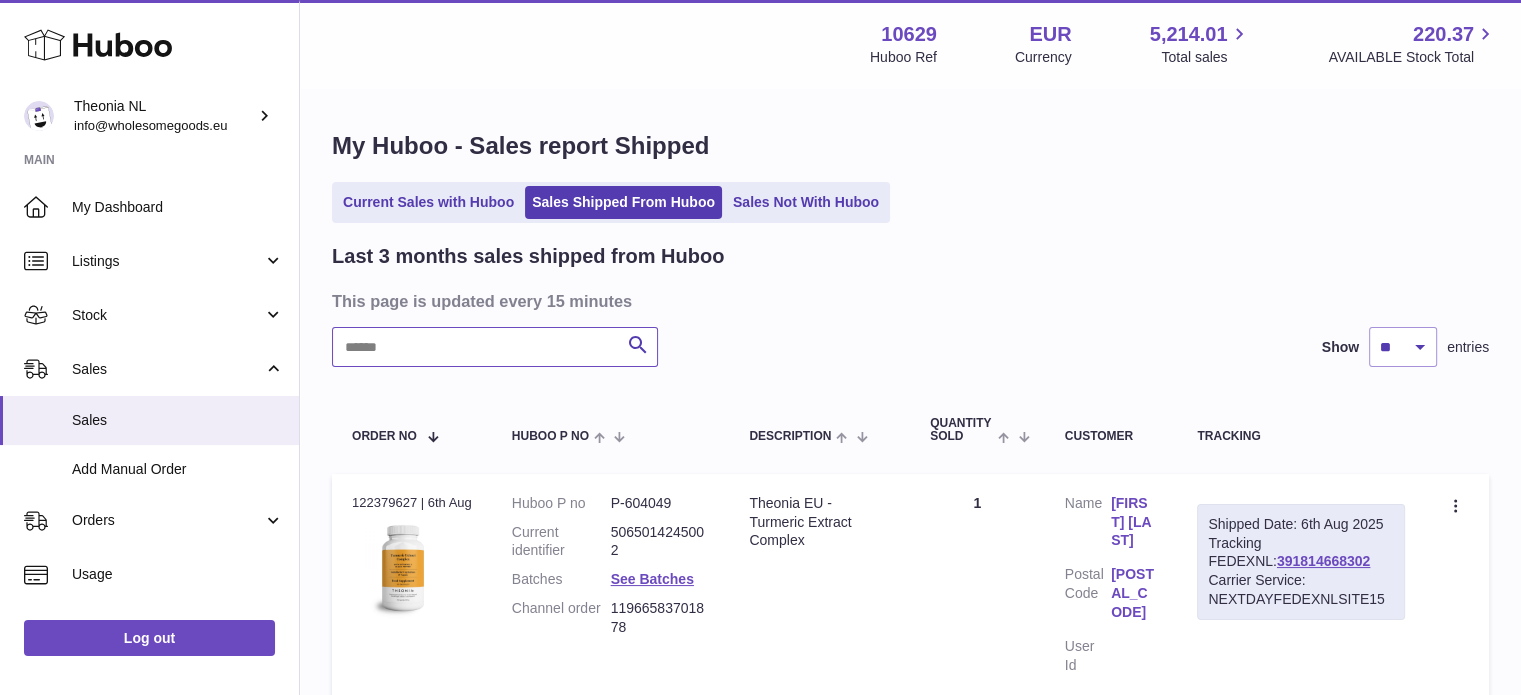 click at bounding box center (495, 347) 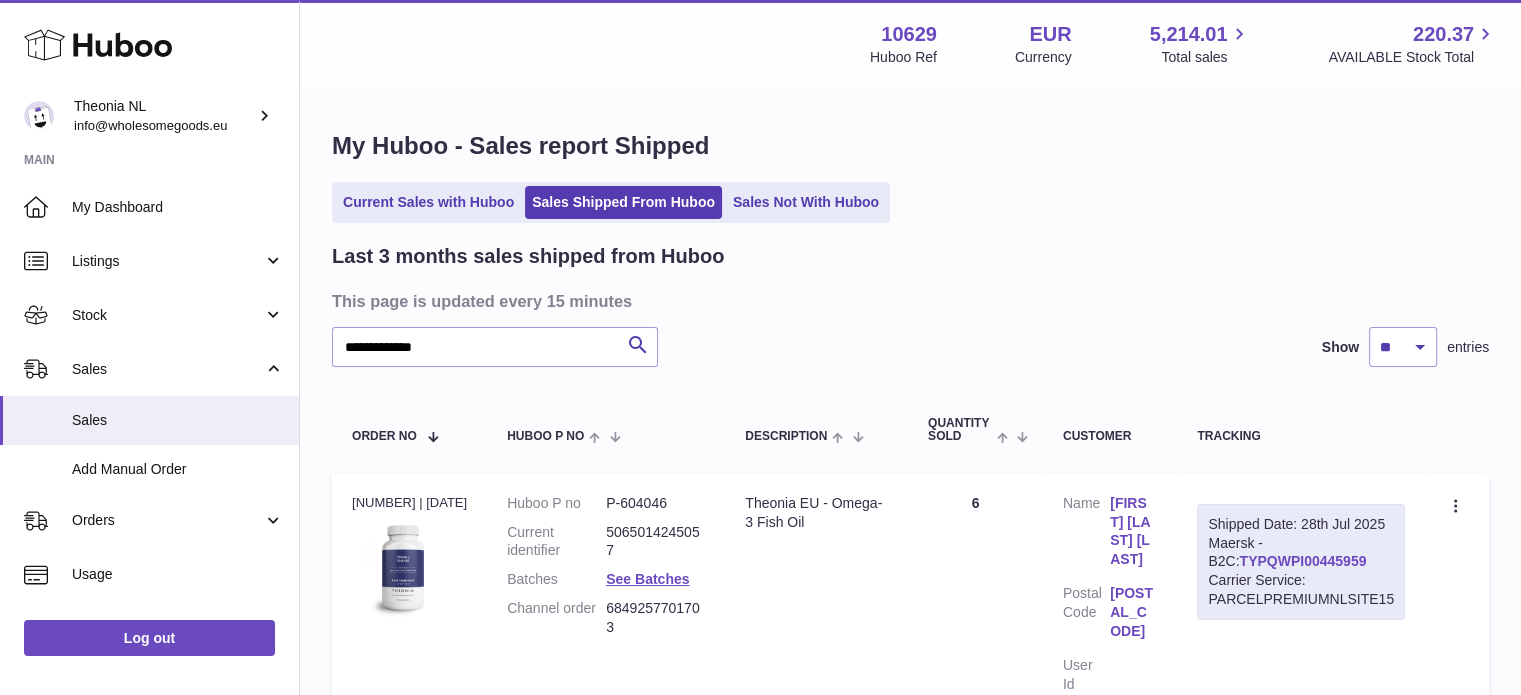 click on "TYPQWPI00445959" at bounding box center [1302, 561] 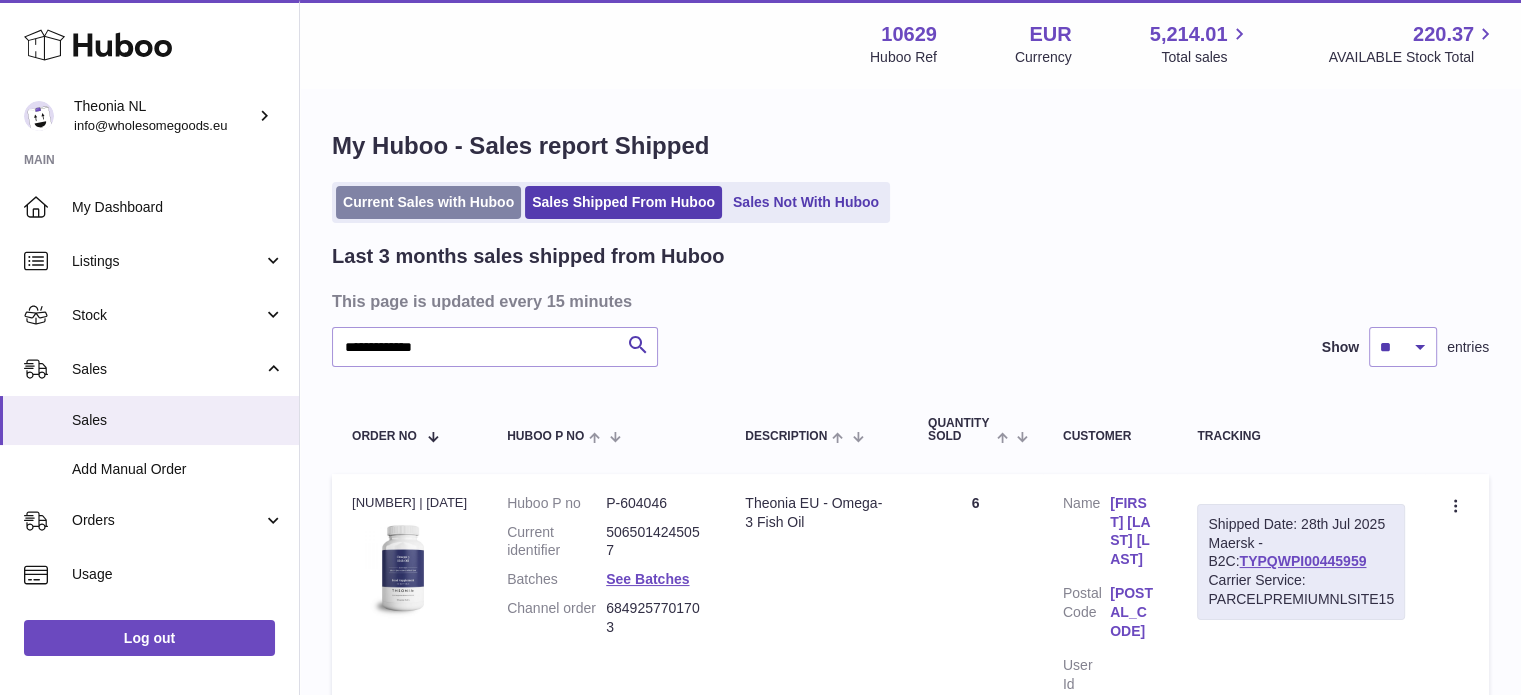click on "Current Sales with Huboo" at bounding box center [428, 202] 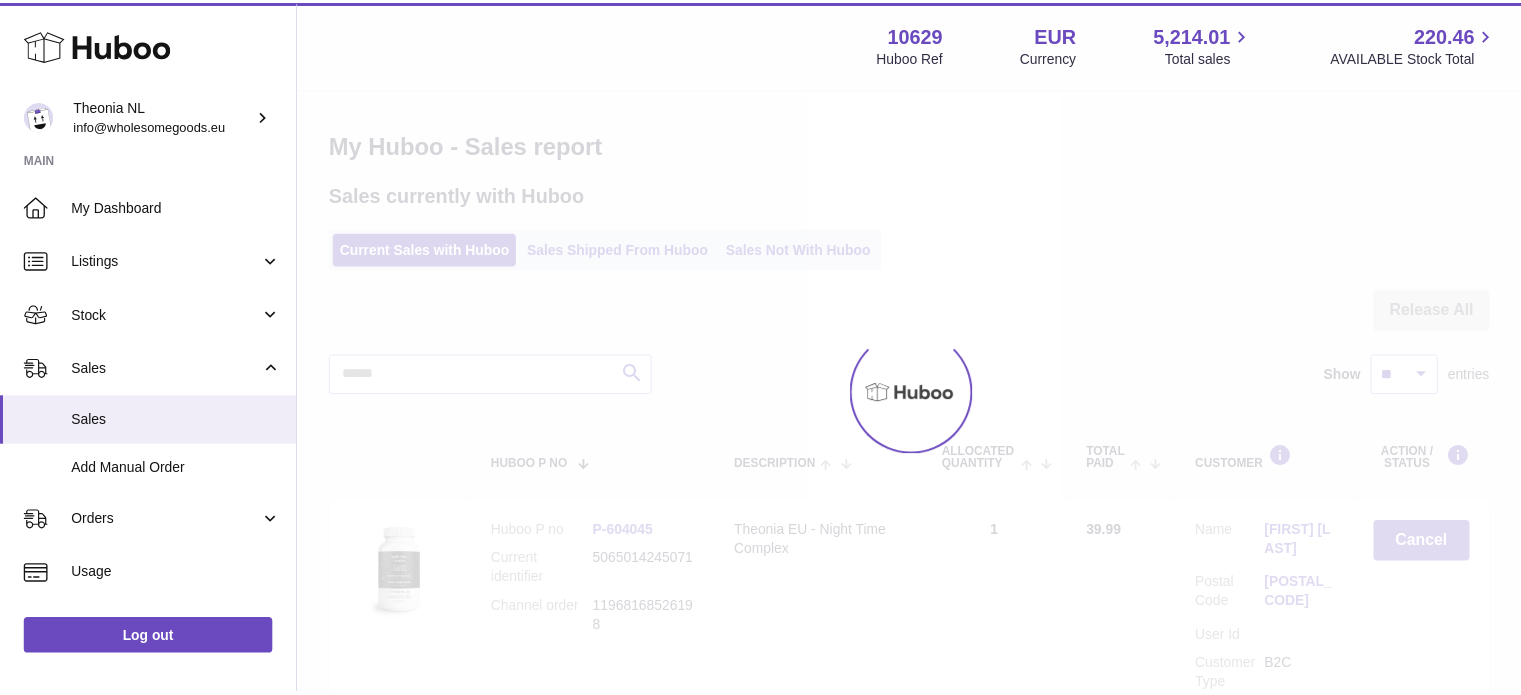 scroll, scrollTop: 0, scrollLeft: 0, axis: both 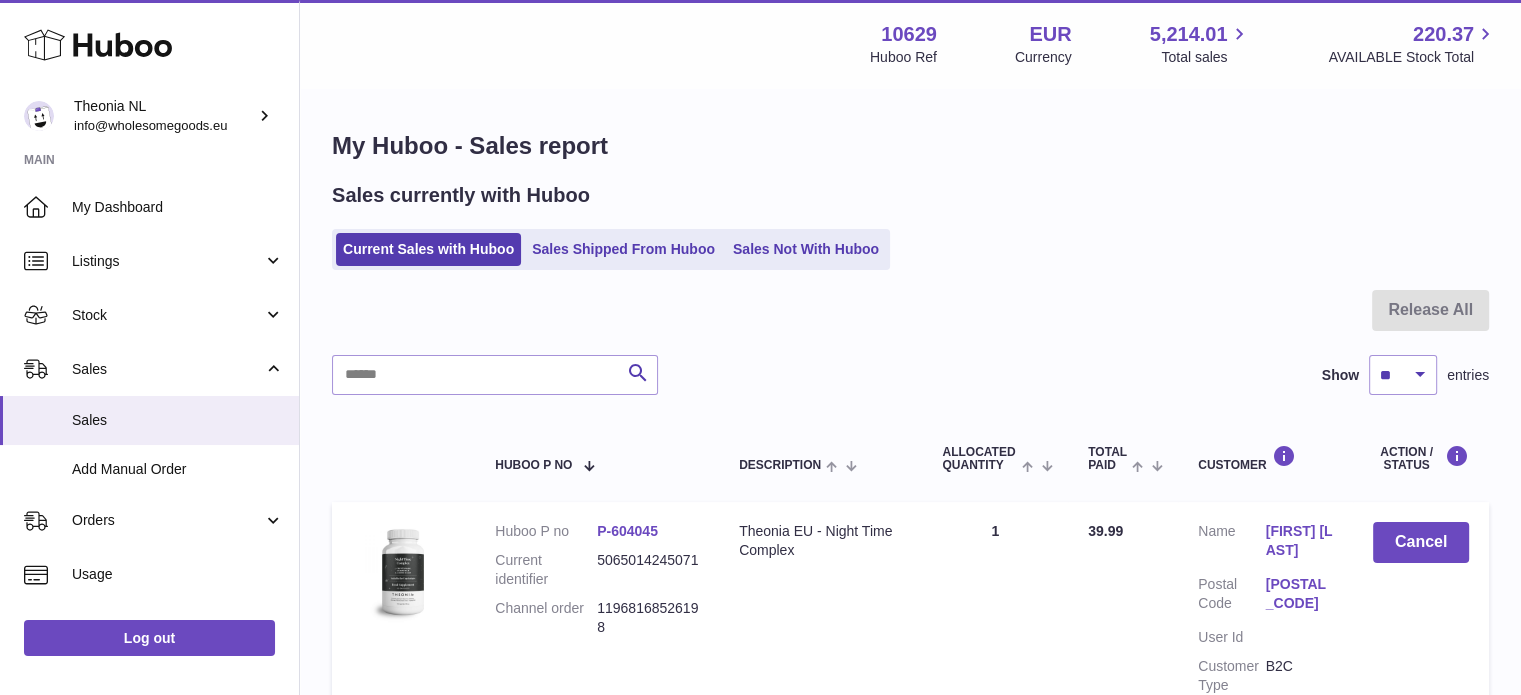 click on "Release All
Search
Show
** ** ** ***
entries
Huboo P no       Description       ALLOCATED Quantity       Total paid
Customer
Action / Status
Huboo P no
P-604045
Current identifier   5065014245071
Channel order
11968168526198     Description   Theonia EU - Night Time Complex     Quantity Sold
1
Total Paid   39.99   Customer  Name   [FIRST] [LAST]   Postal Code   [POSTAL_CODE]   User Id     Customer Type   B2C
Cancel
Huboo P no
P-604048
Current identifier   5065014245026
Channel order
11973941100927     Description   Theonia EU - Probiotic Complex       Total Paid" at bounding box center (910, 1558) 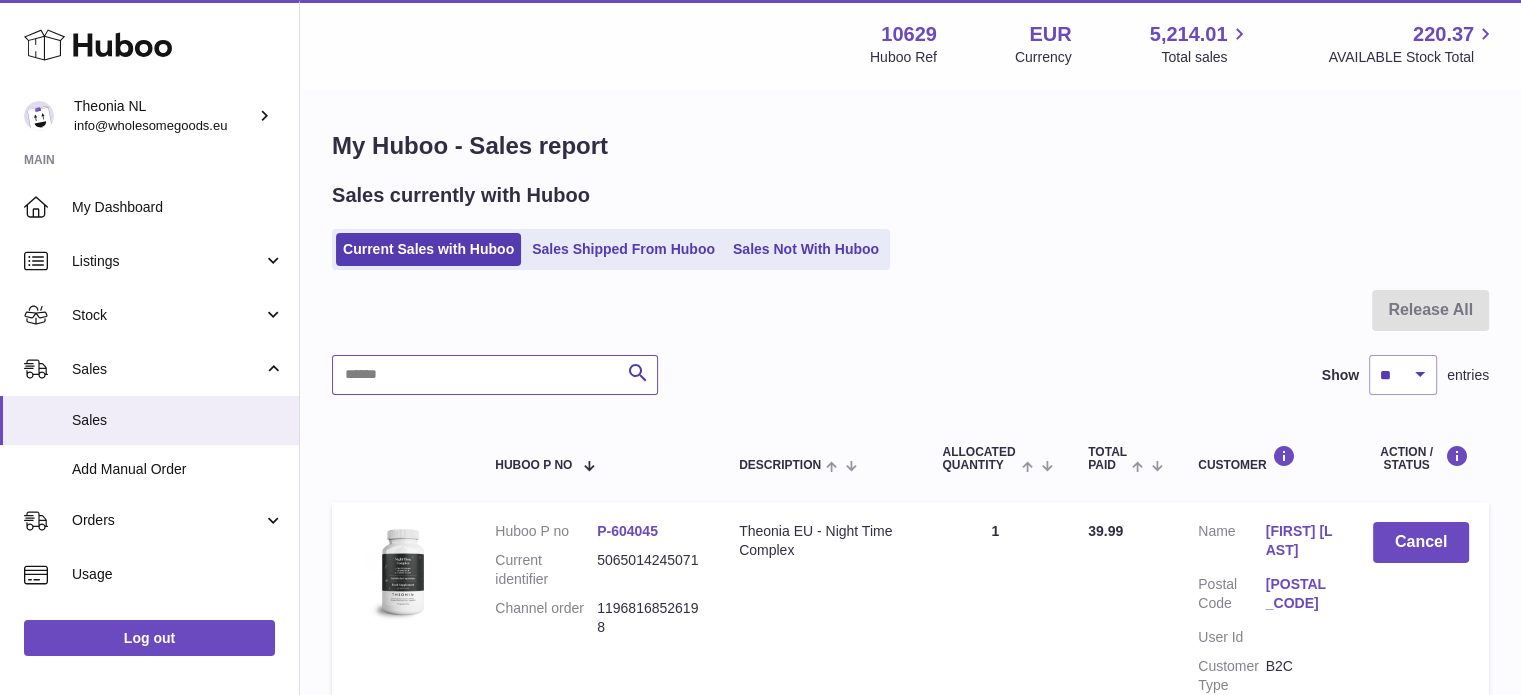 click at bounding box center [495, 375] 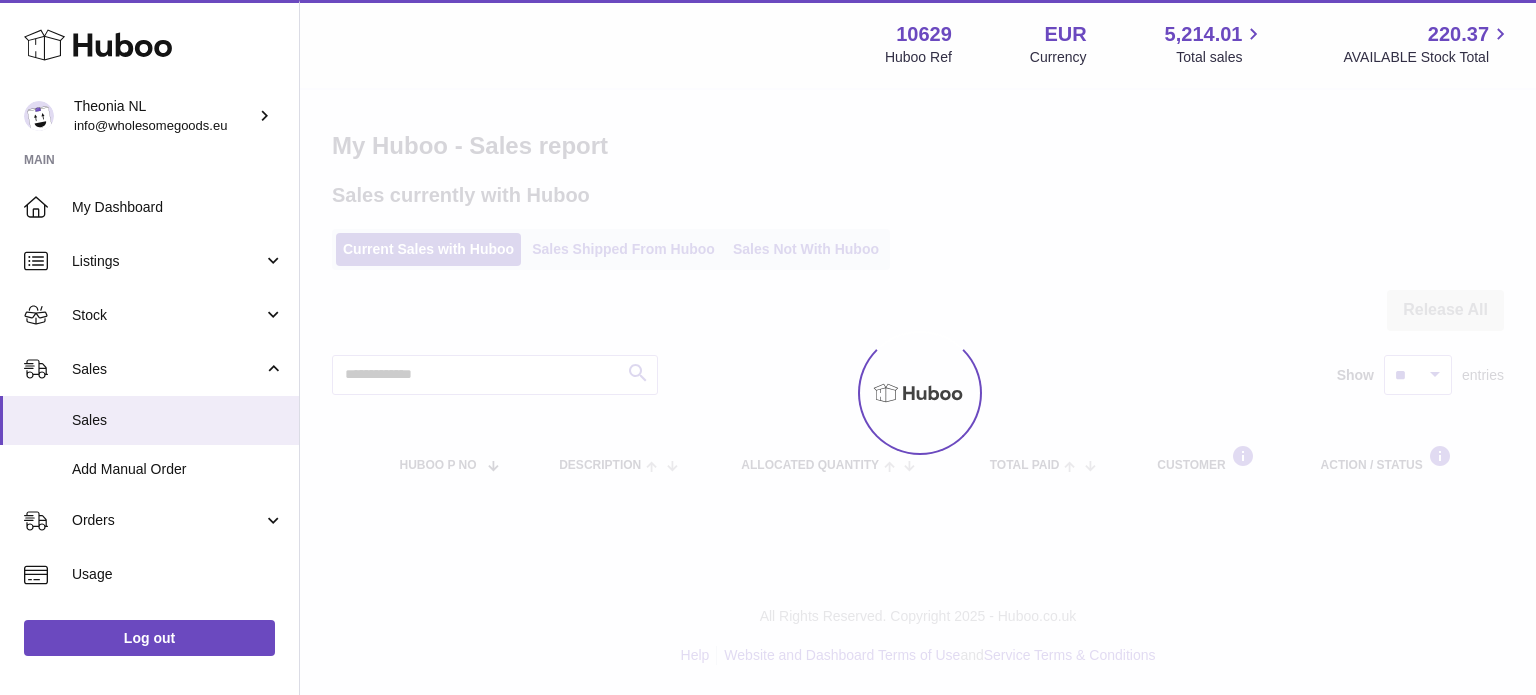 scroll, scrollTop: 0, scrollLeft: 0, axis: both 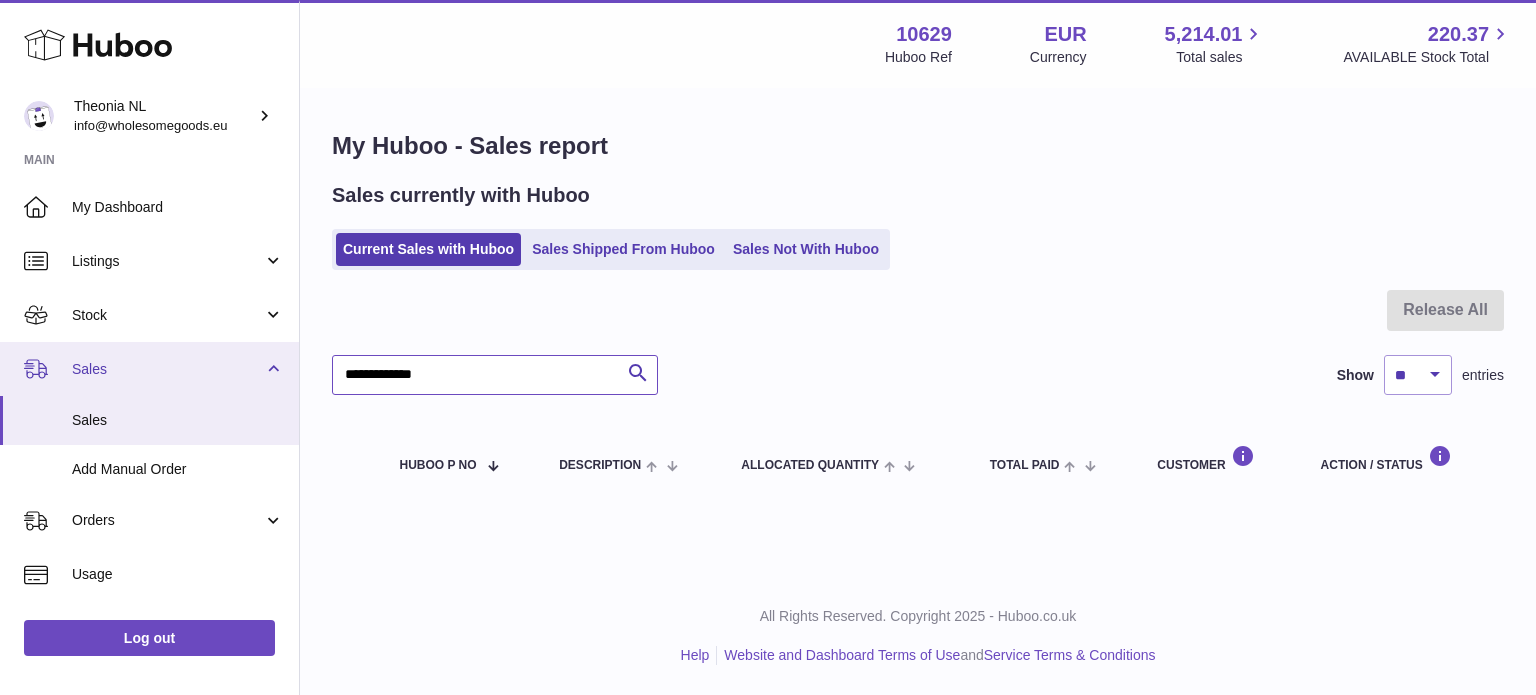 drag, startPoint x: 478, startPoint y: 371, endPoint x: 49, endPoint y: 348, distance: 429.61612 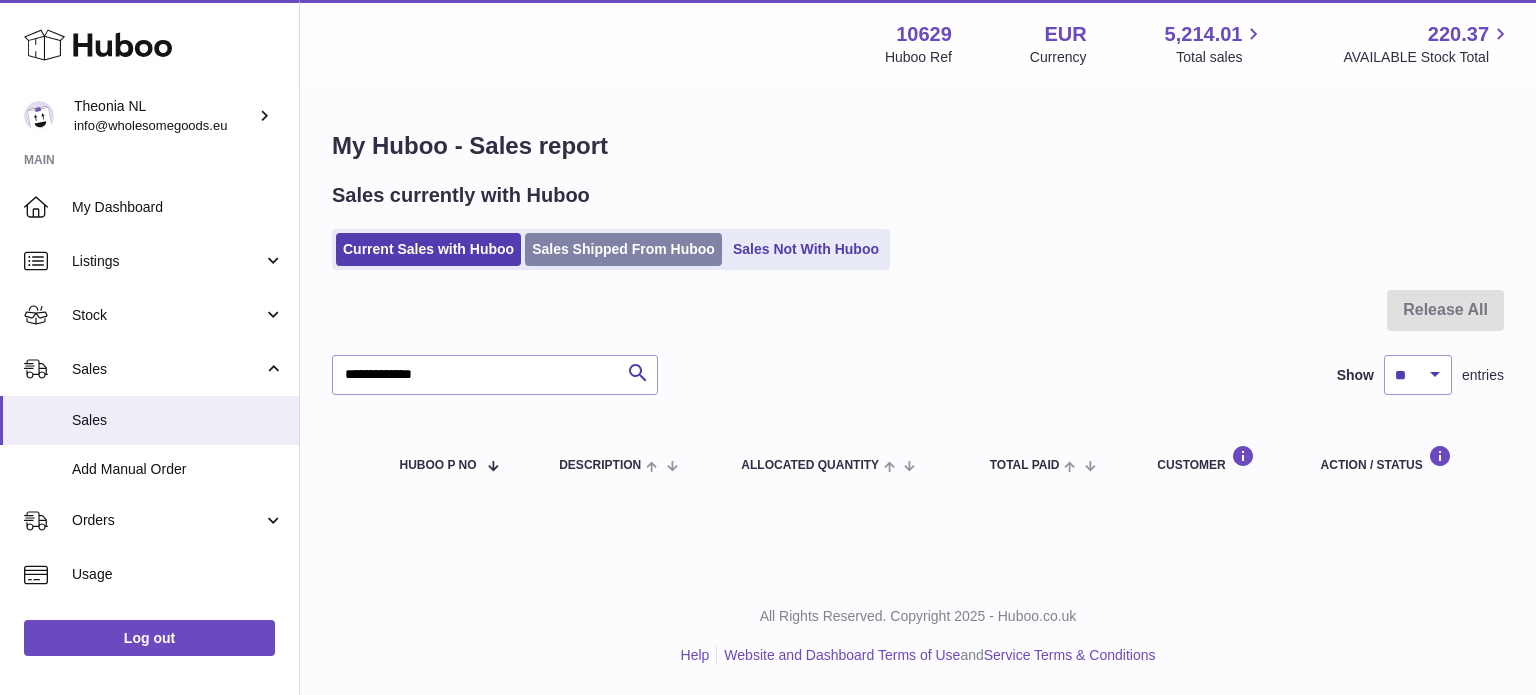click on "Sales Shipped From Huboo" at bounding box center (623, 249) 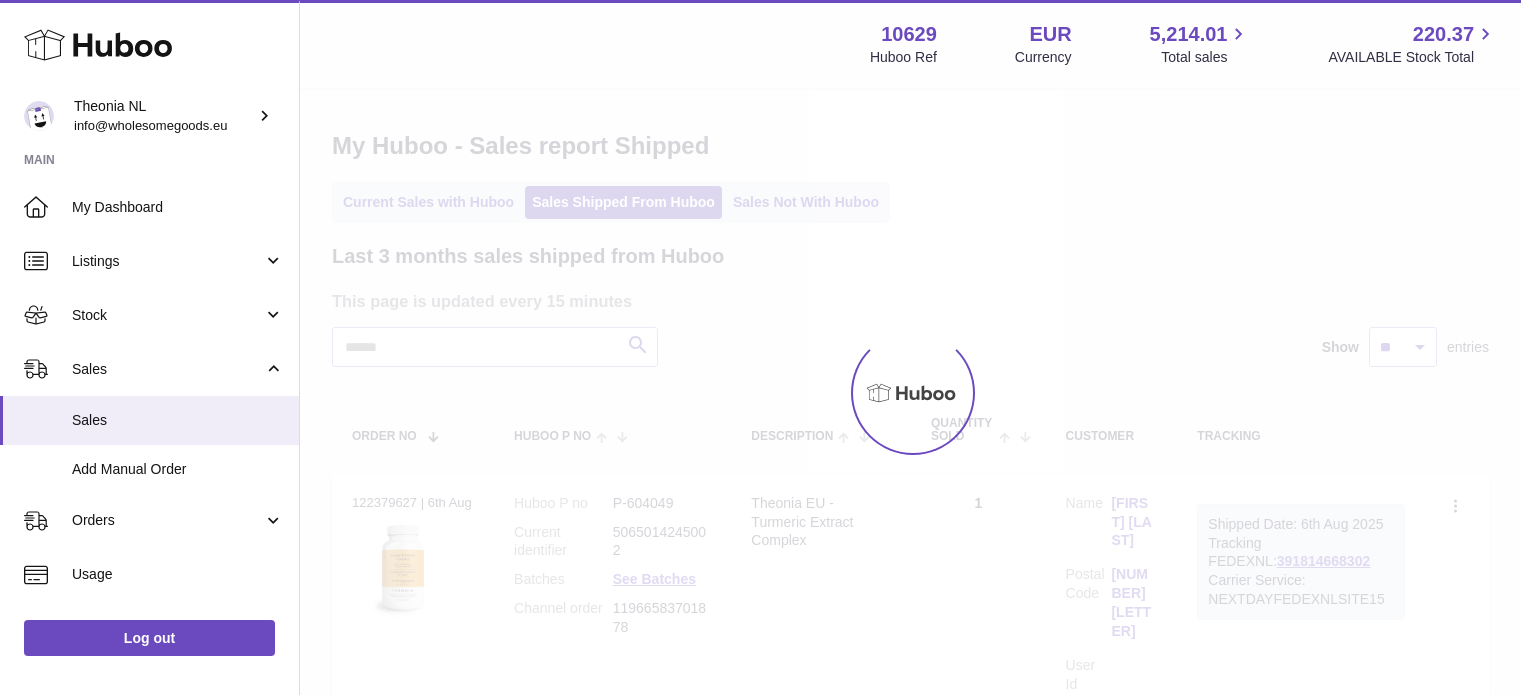 scroll, scrollTop: 0, scrollLeft: 0, axis: both 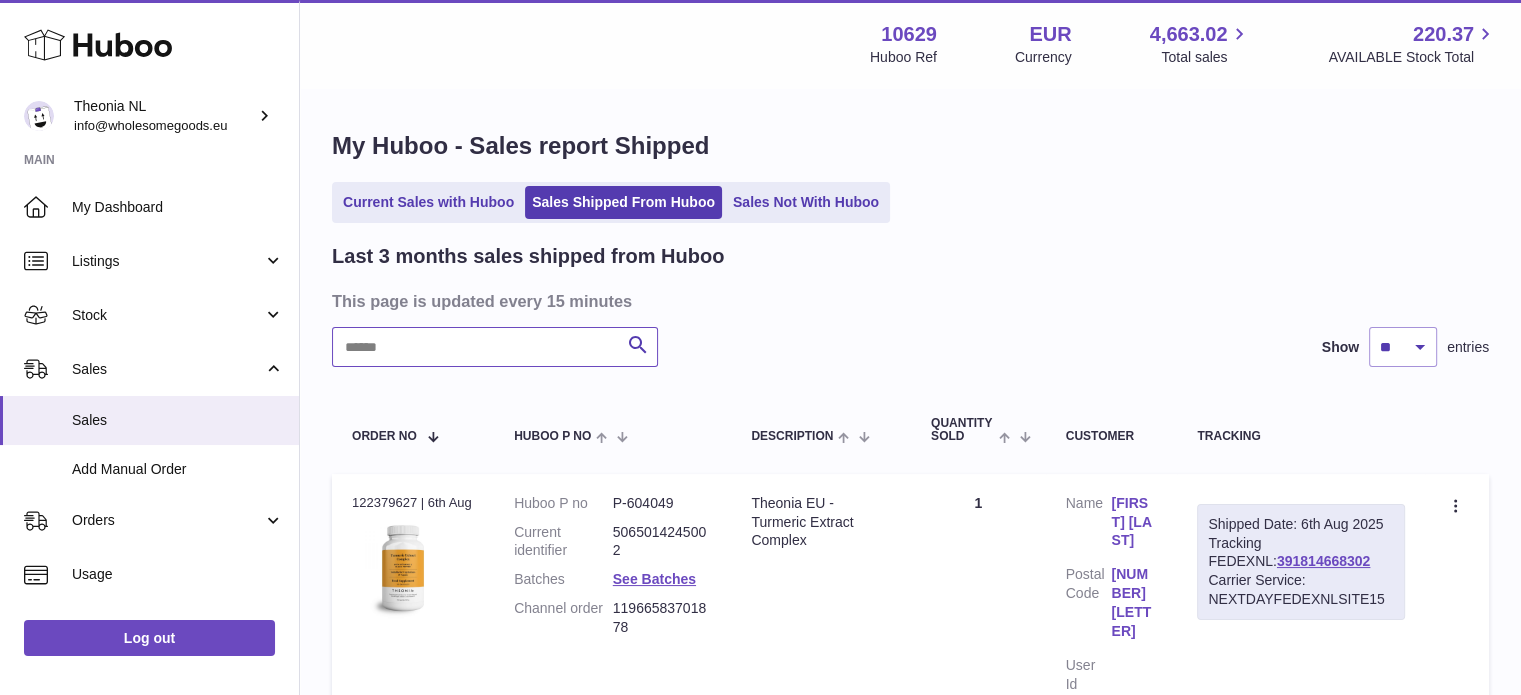click at bounding box center [495, 347] 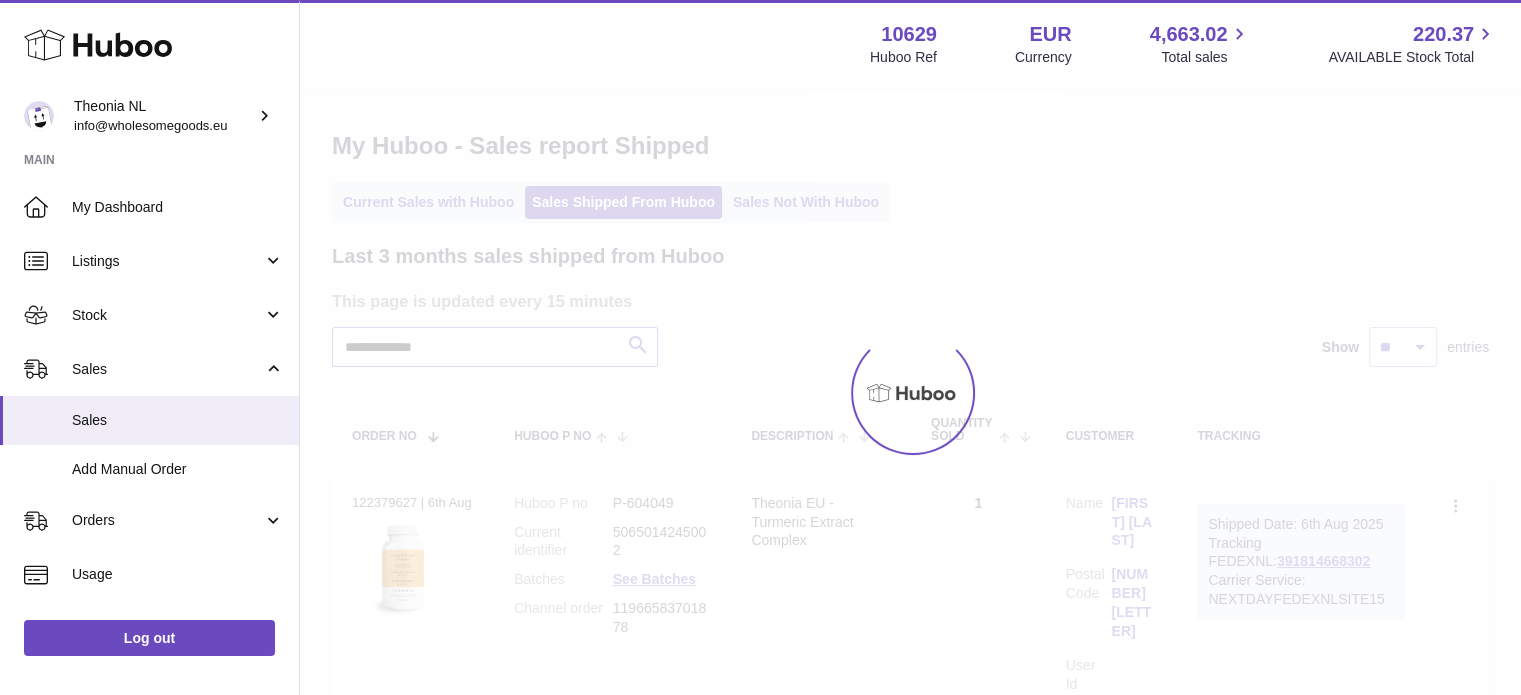 scroll, scrollTop: 200, scrollLeft: 0, axis: vertical 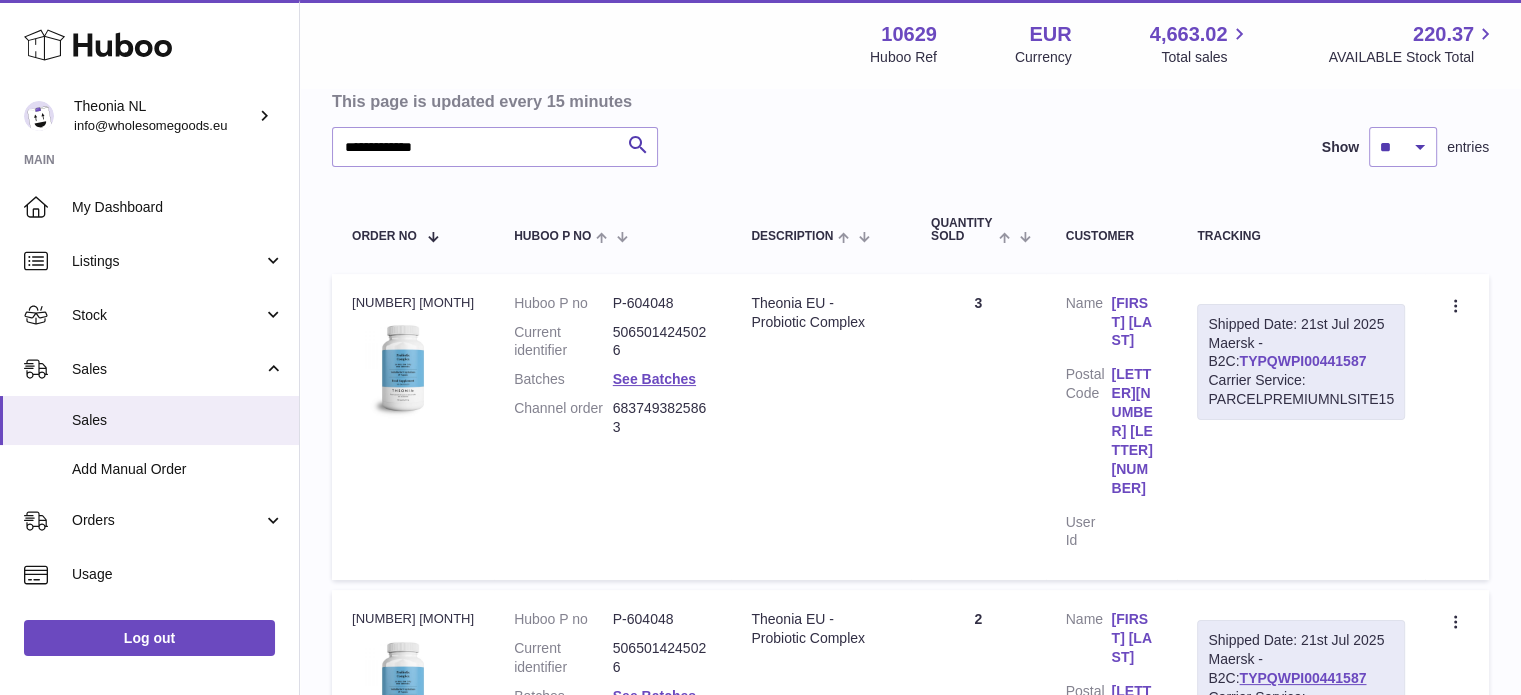 click on "TYPQWPI00441587" at bounding box center [1302, 361] 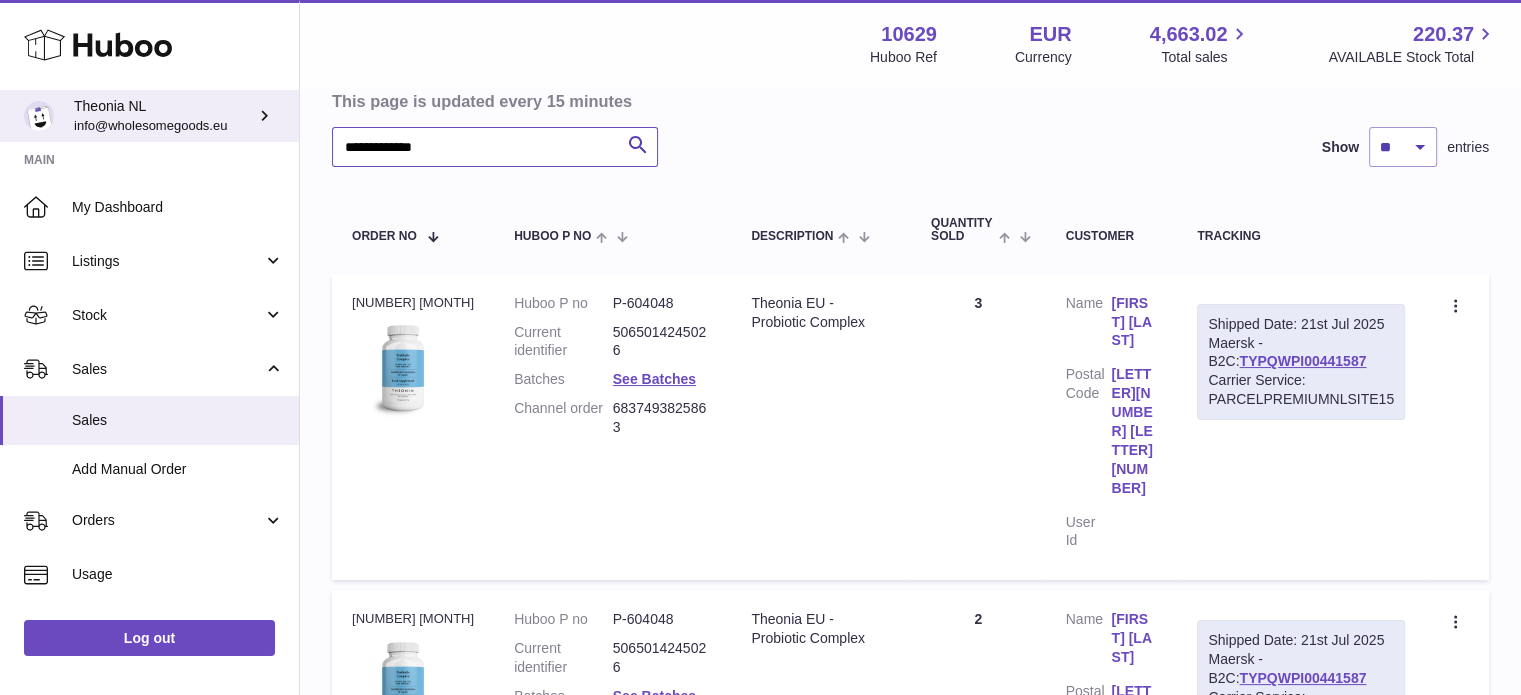 drag, startPoint x: 576, startPoint y: 147, endPoint x: 0, endPoint y: 119, distance: 576.6802 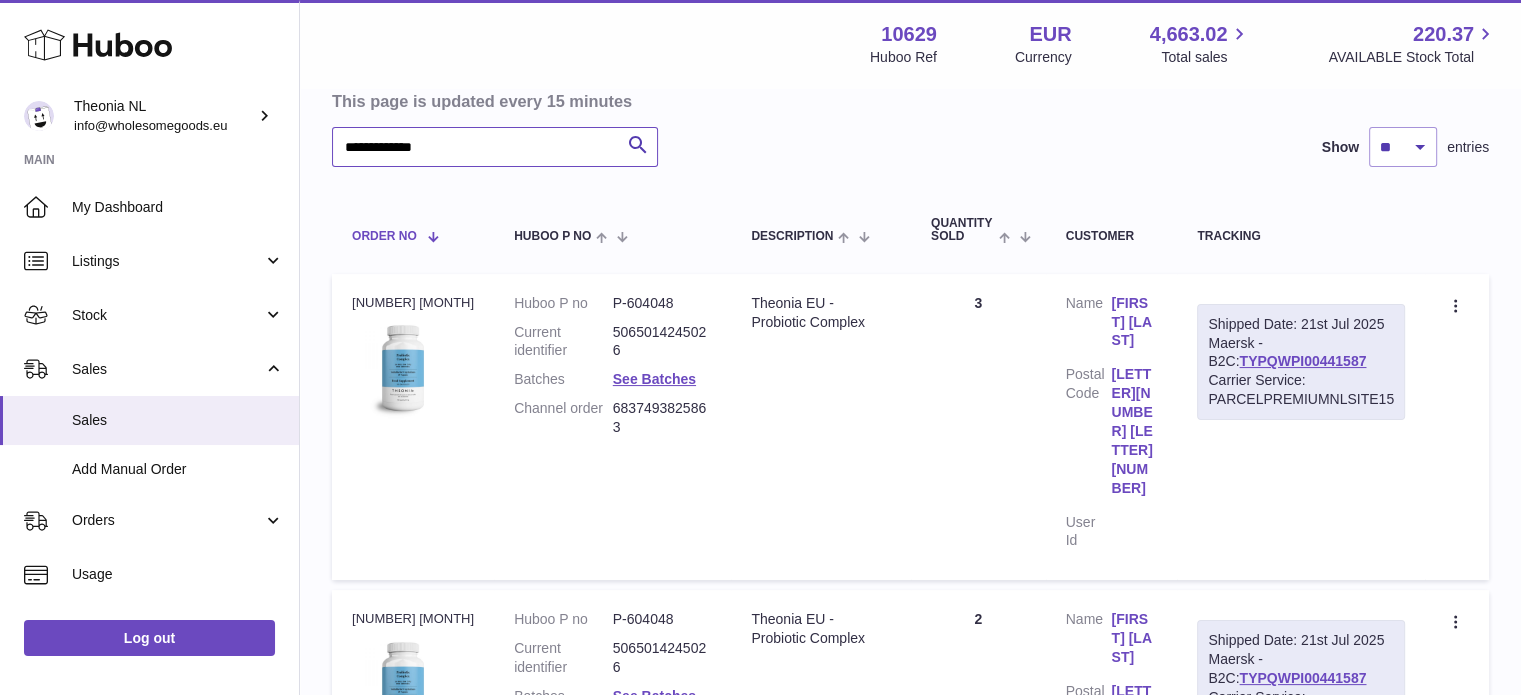 paste 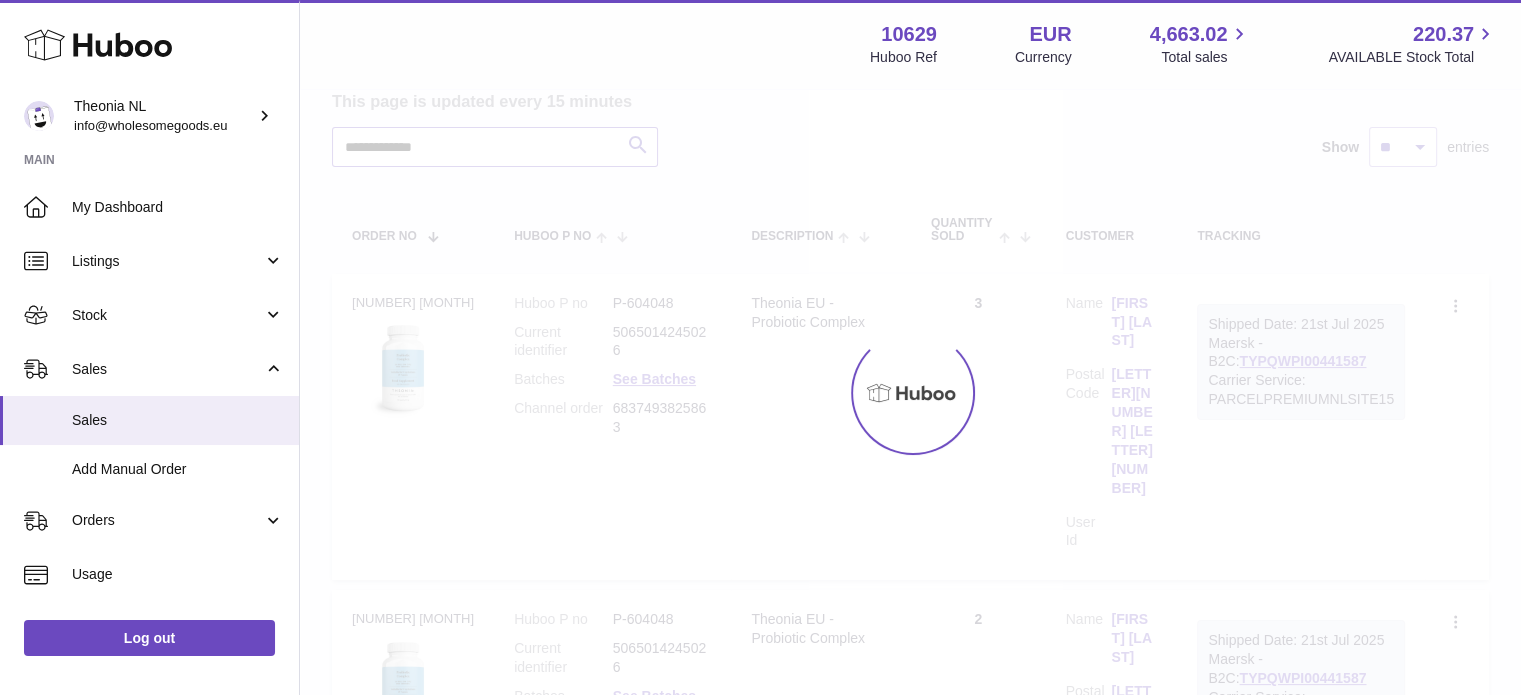 scroll, scrollTop: 157, scrollLeft: 0, axis: vertical 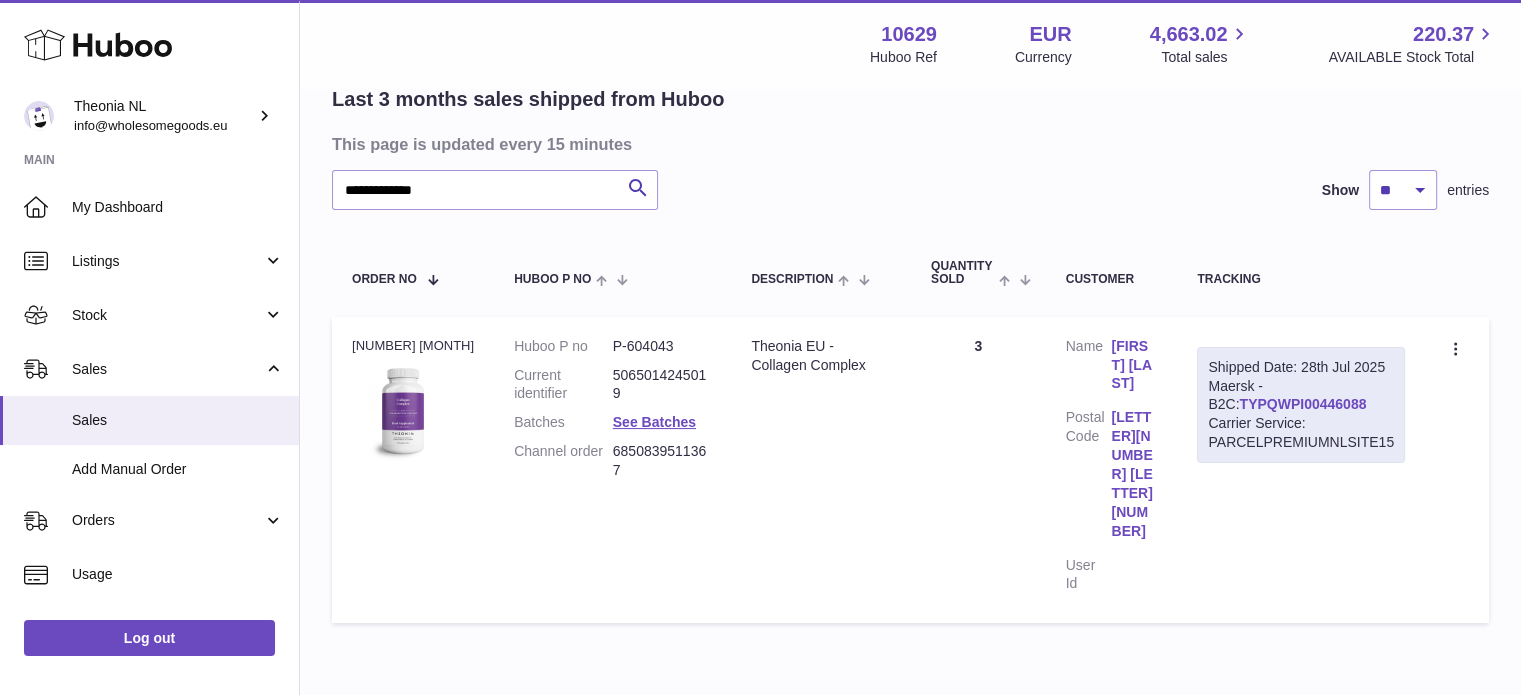 click on "TYPQWPI00446088" at bounding box center (1302, 404) 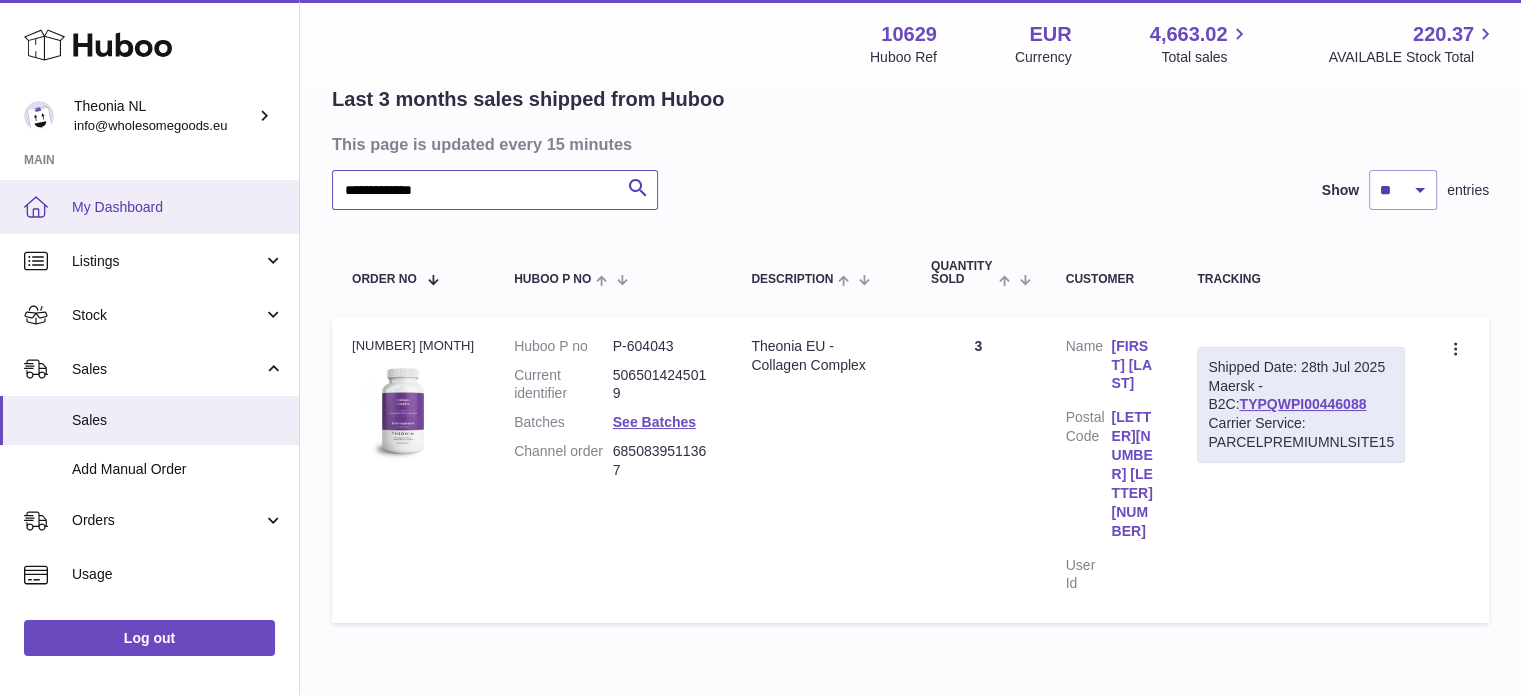 drag, startPoint x: 529, startPoint y: 186, endPoint x: 0, endPoint y: 228, distance: 530.6647 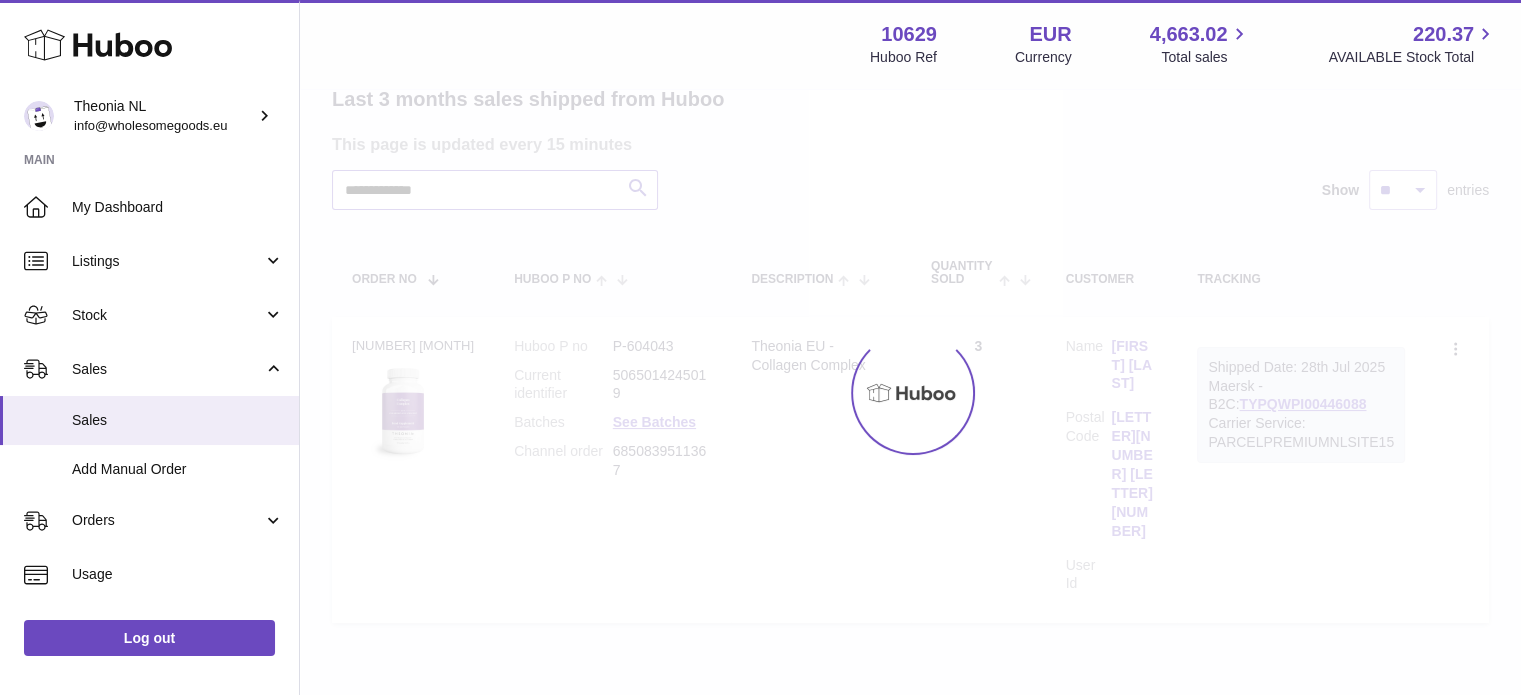 scroll, scrollTop: 138, scrollLeft: 0, axis: vertical 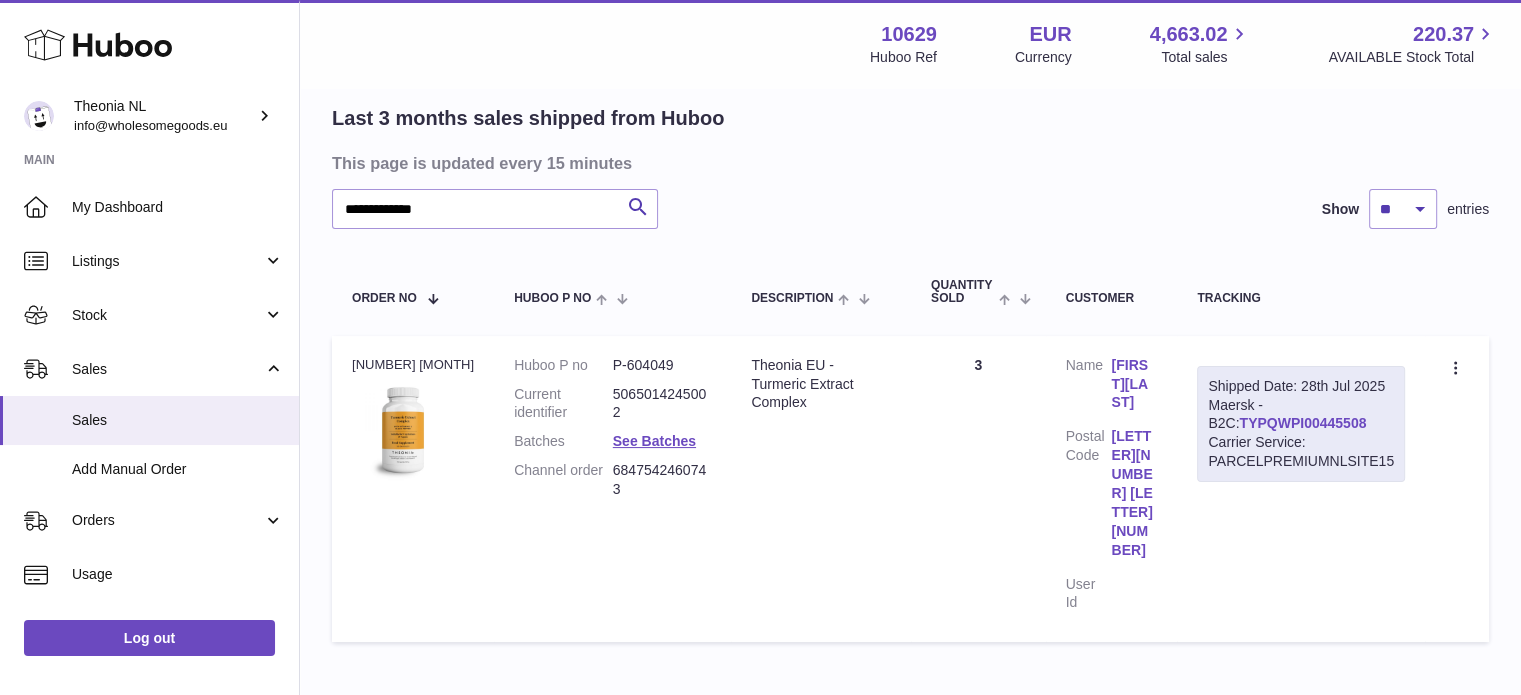 click on "TYPQWPI00445508" at bounding box center [1302, 423] 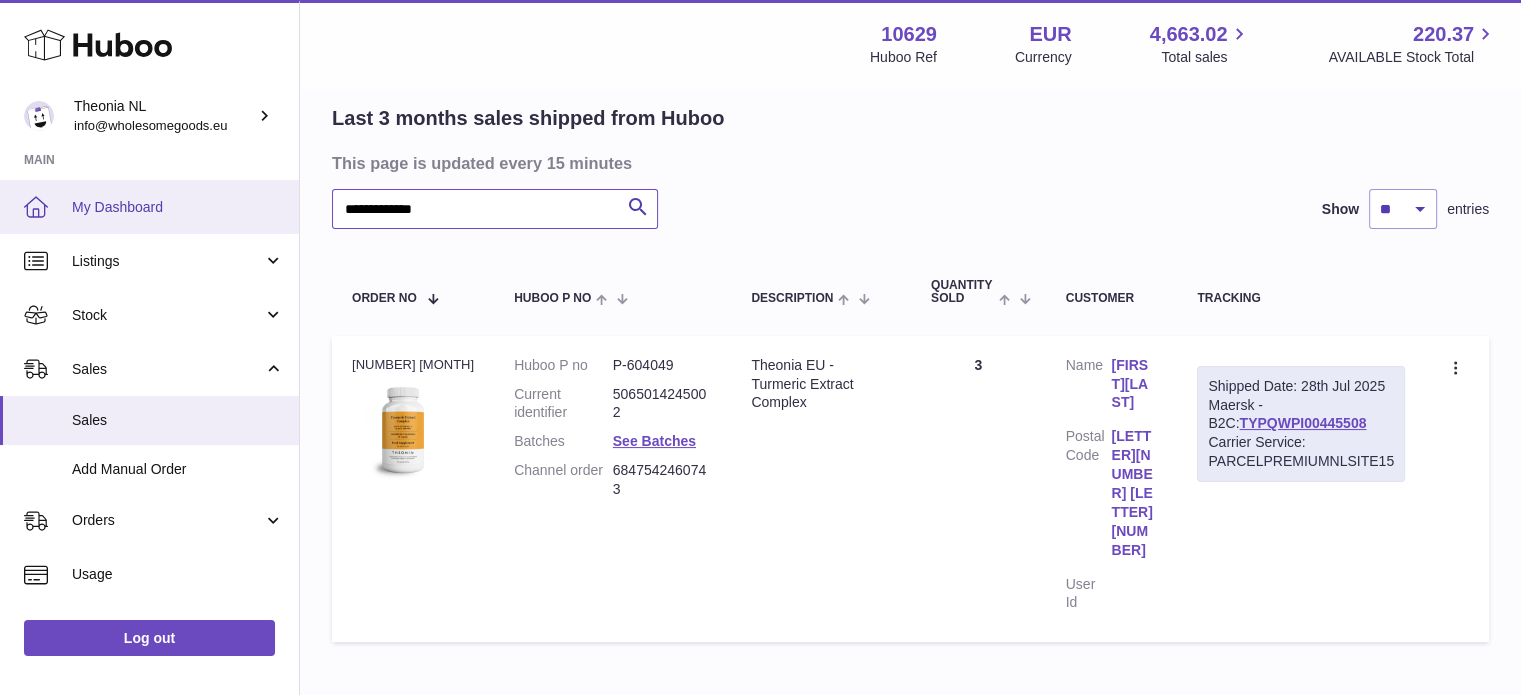 drag, startPoint x: 532, startPoint y: 206, endPoint x: 0, endPoint y: 213, distance: 532.046 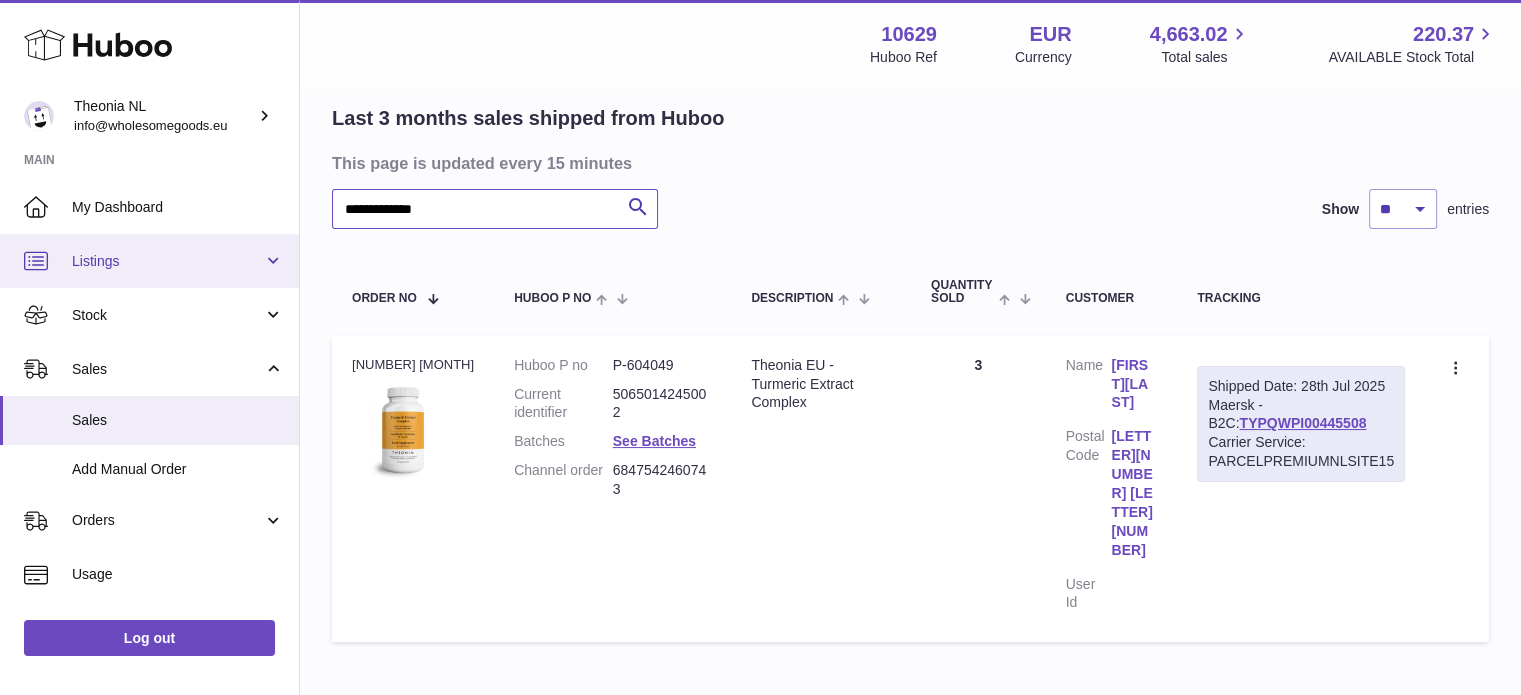 paste on "*" 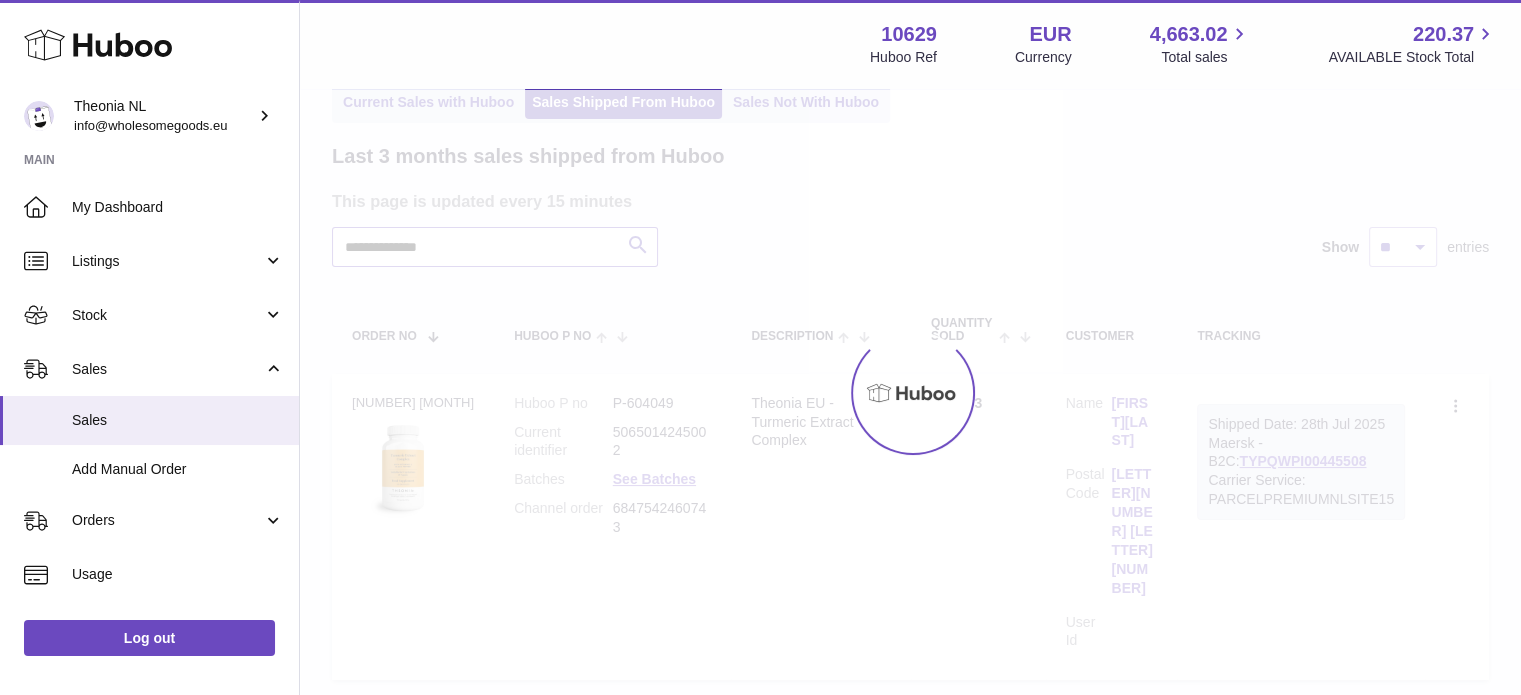 scroll, scrollTop: 138, scrollLeft: 0, axis: vertical 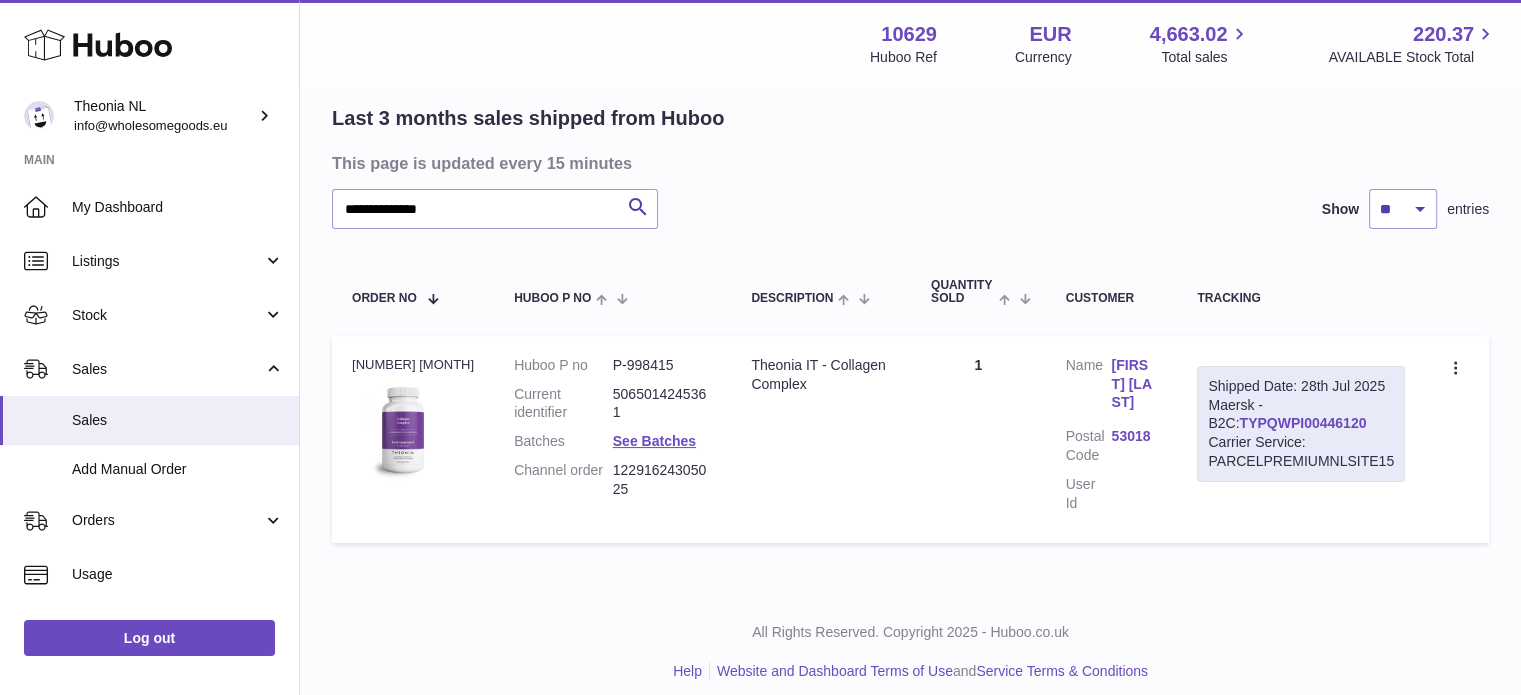 click on "TYPQWPI00446120" at bounding box center [1302, 423] 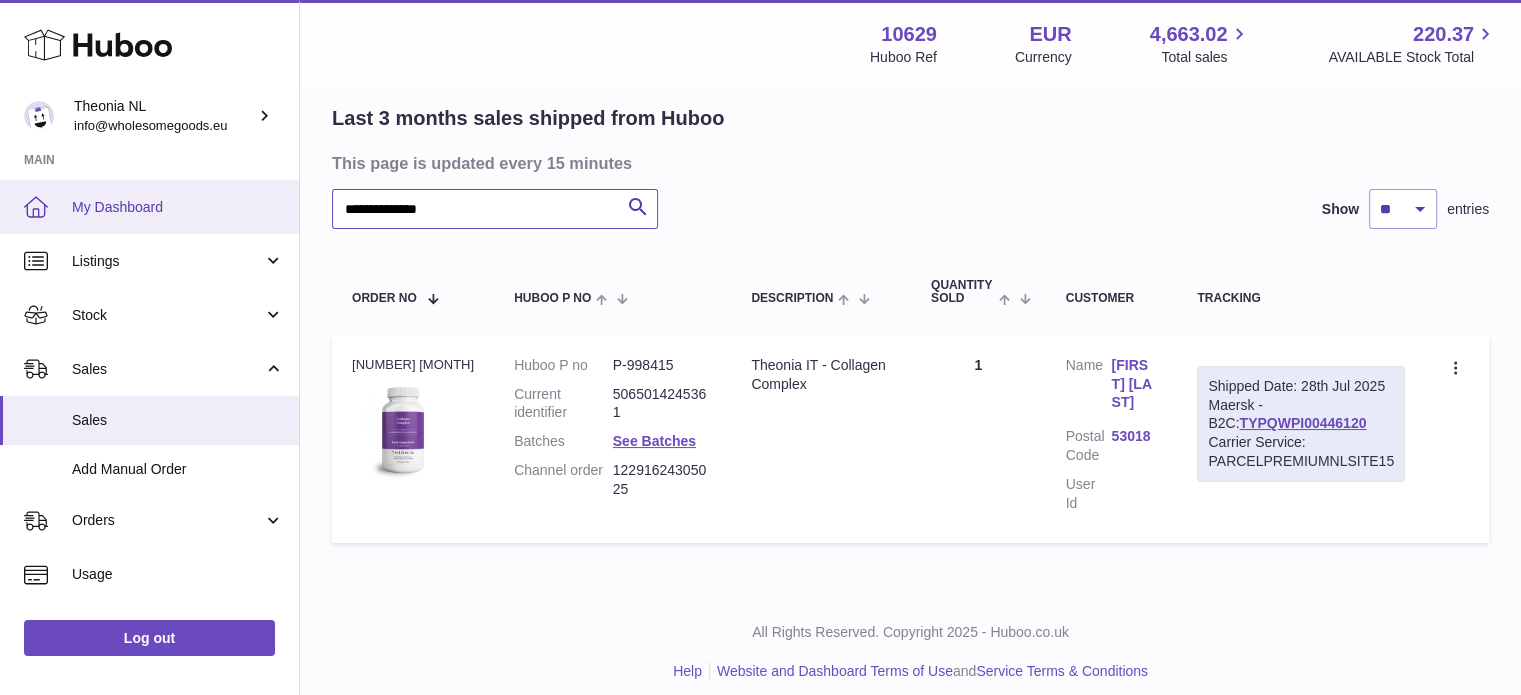 drag, startPoint x: 508, startPoint y: 218, endPoint x: 60, endPoint y: 215, distance: 448.01004 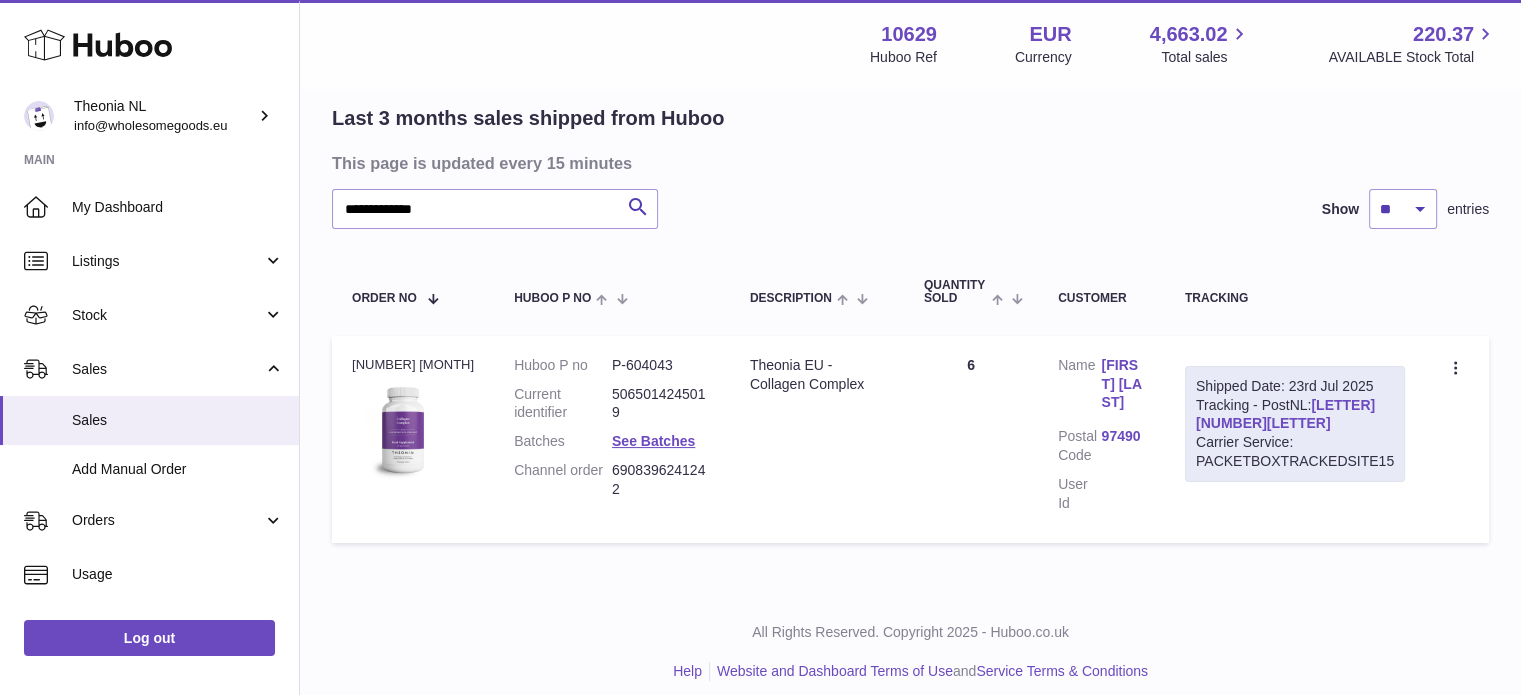click on "LA202698599NL" at bounding box center (1285, 414) 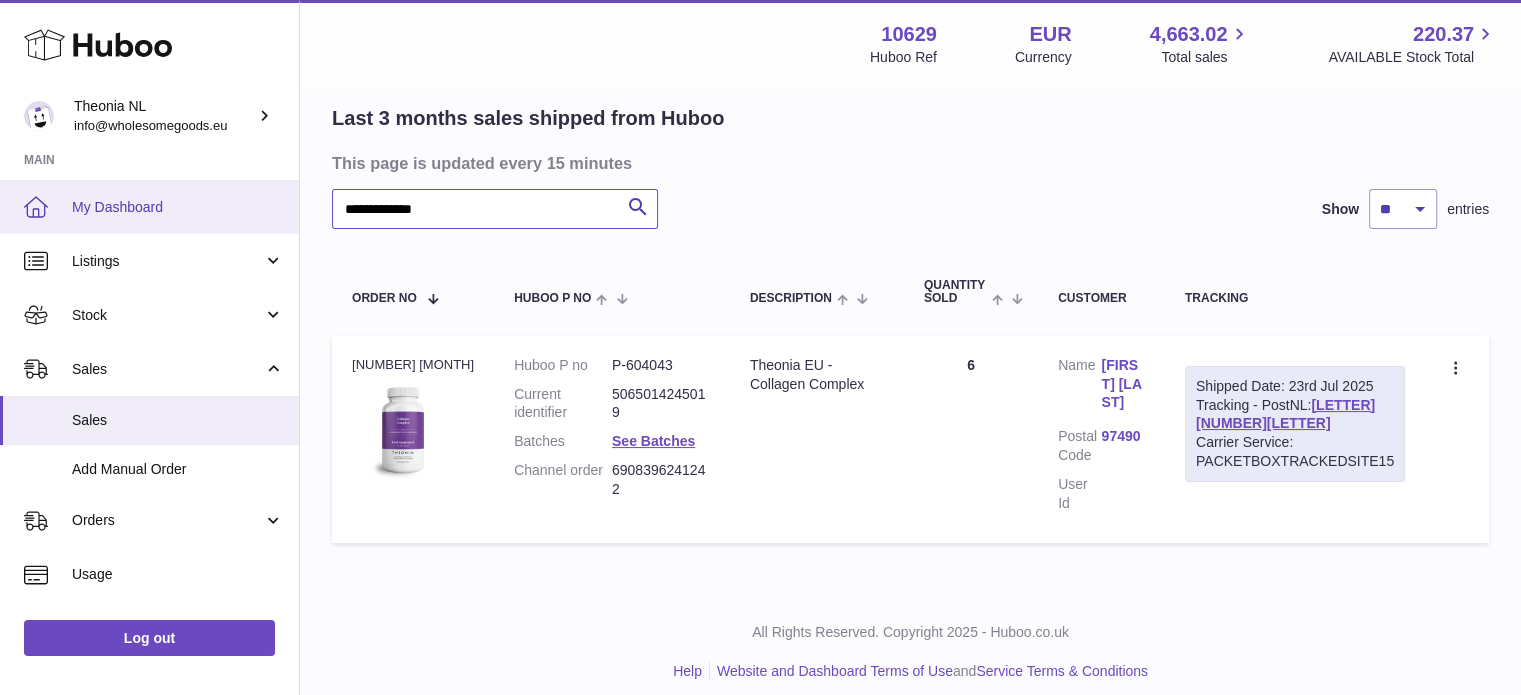 drag, startPoint x: 425, startPoint y: 214, endPoint x: 60, endPoint y: 195, distance: 365.49417 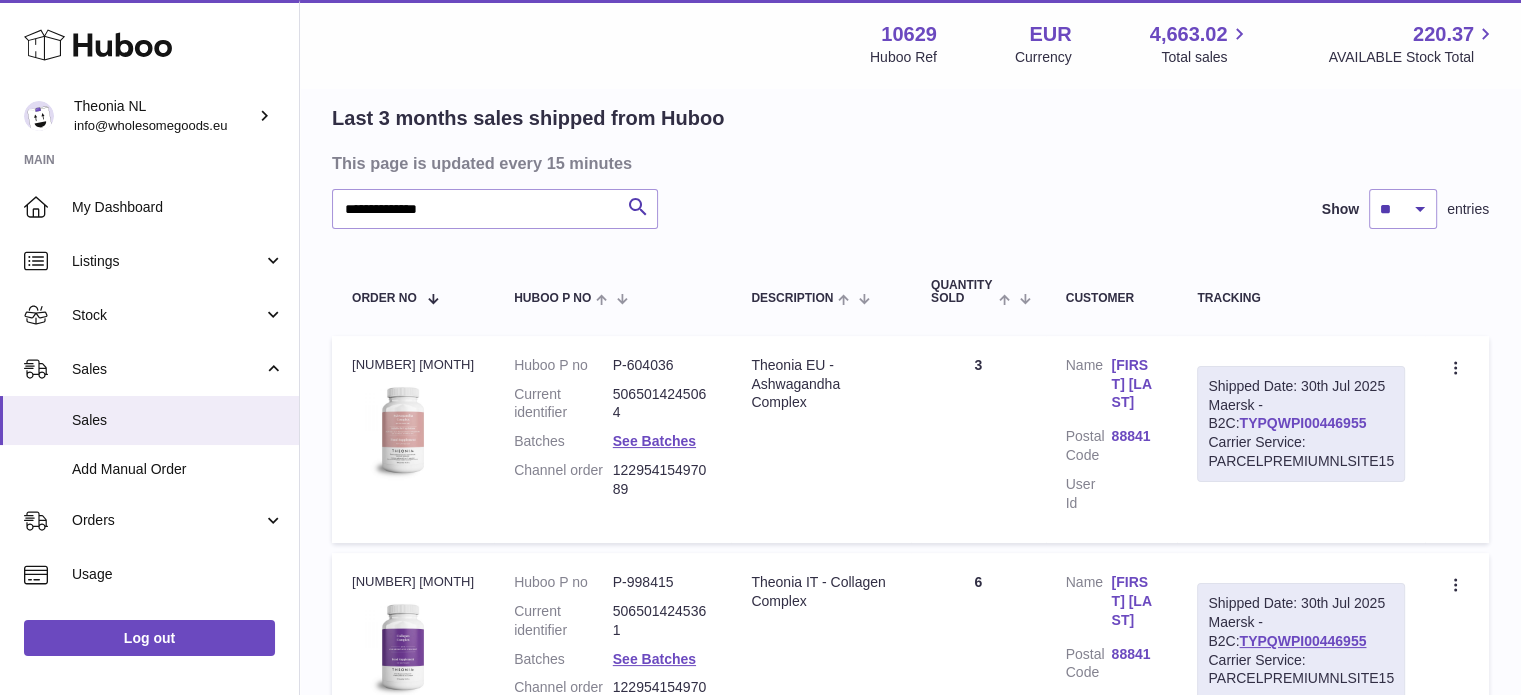 click on "TYPQWPI00446955" at bounding box center [1302, 423] 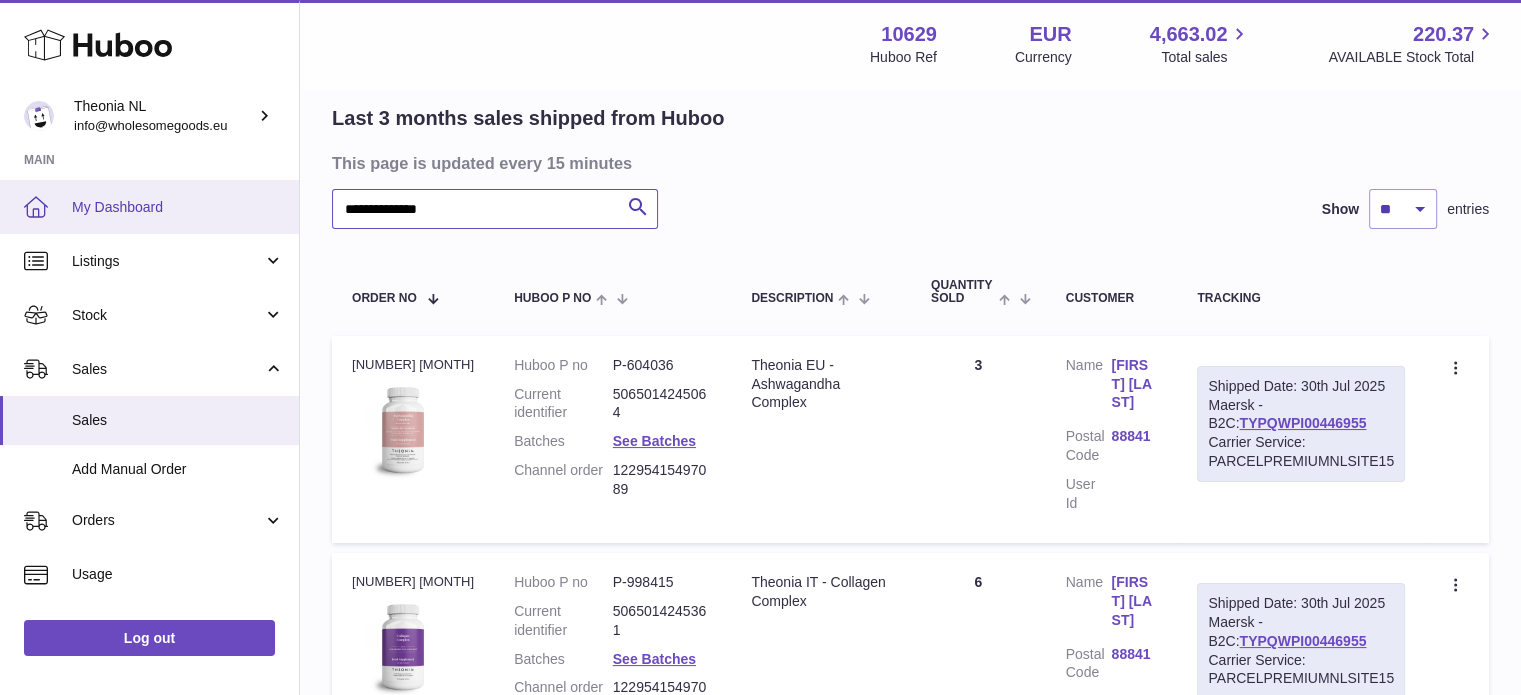 drag, startPoint x: 92, startPoint y: 245, endPoint x: 0, endPoint y: 230, distance: 93.214806 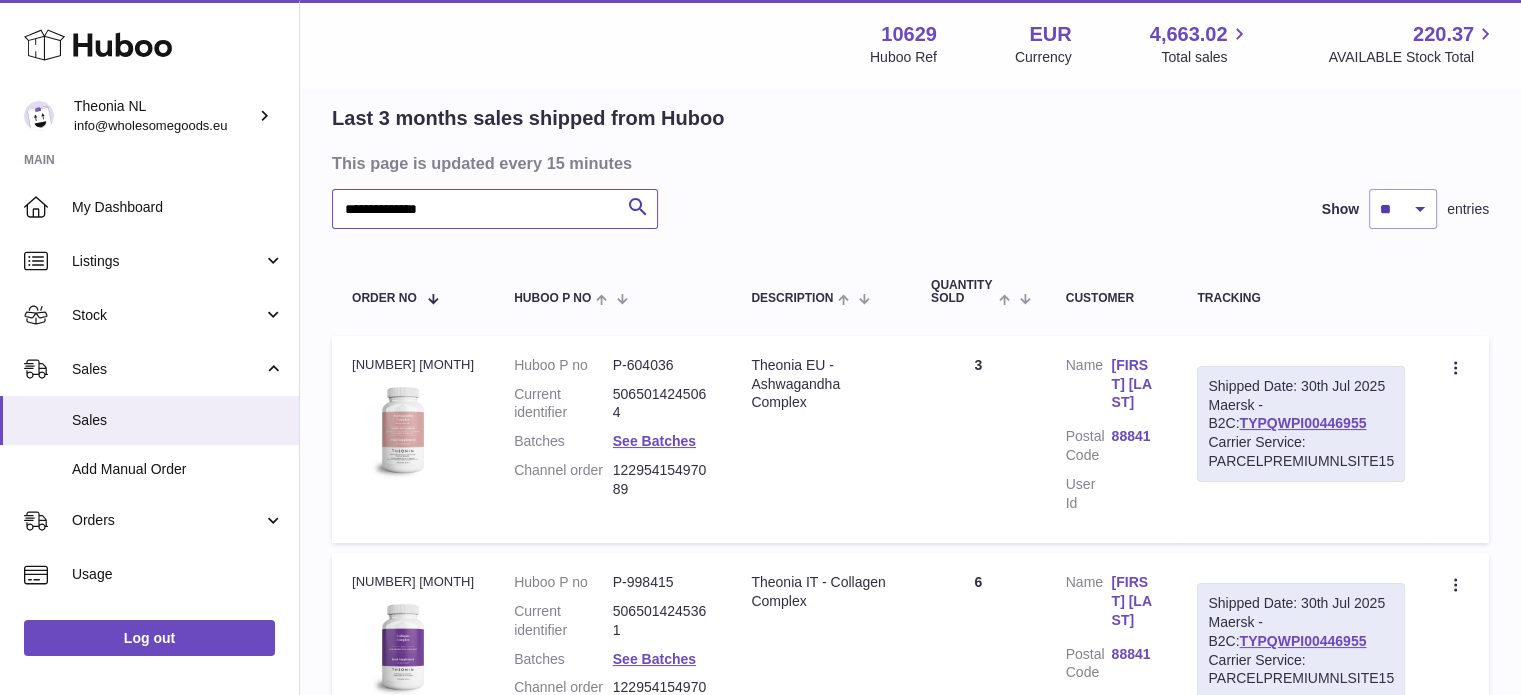 paste 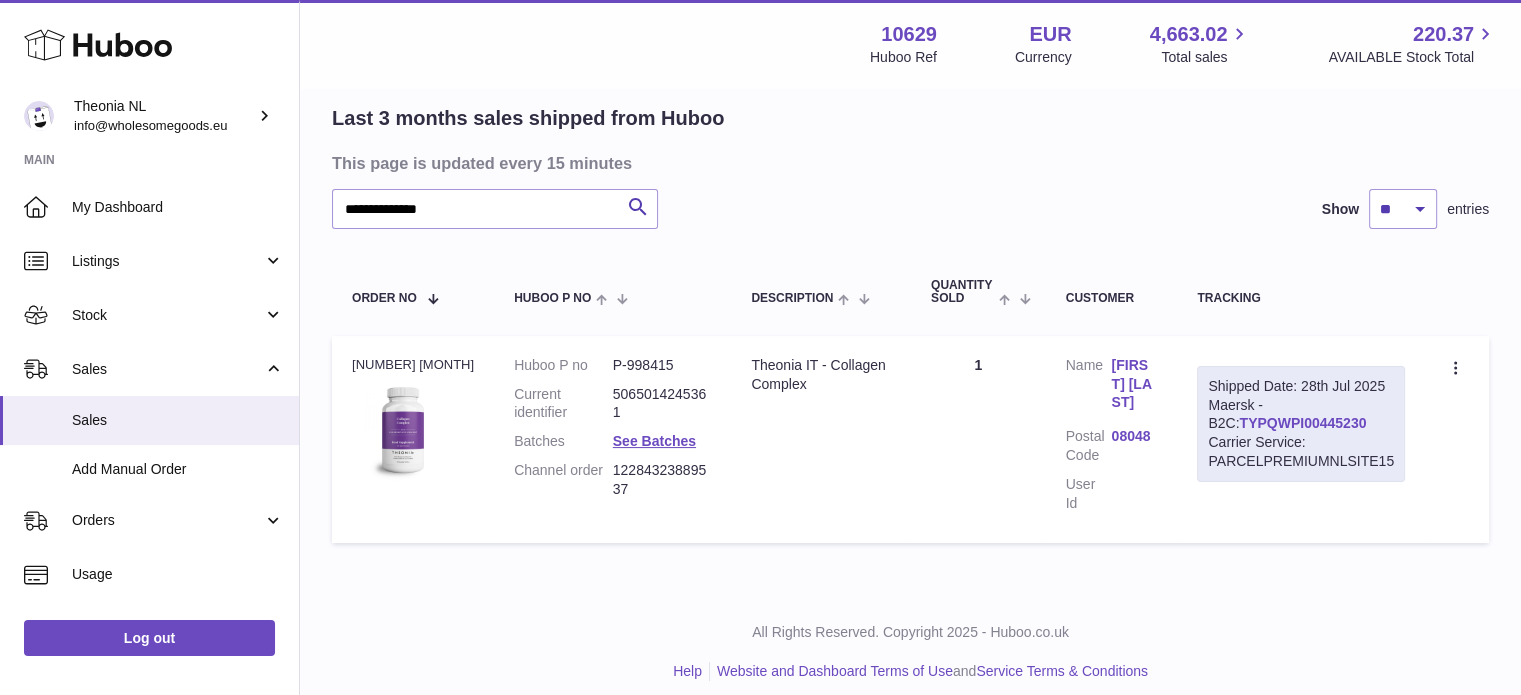 click on "TYPQWPI00445230" at bounding box center (1302, 423) 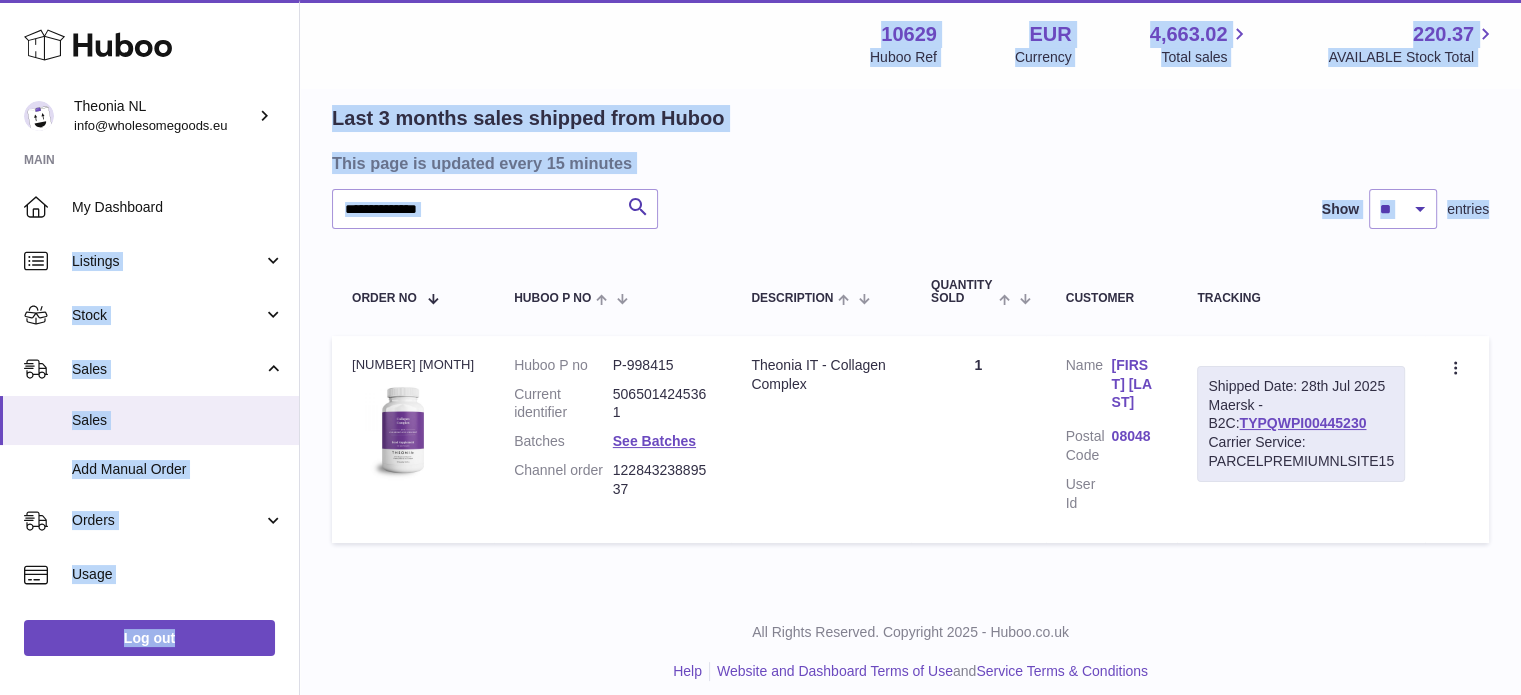 drag, startPoint x: 561, startPoint y: 231, endPoint x: 297, endPoint y: 207, distance: 265.08865 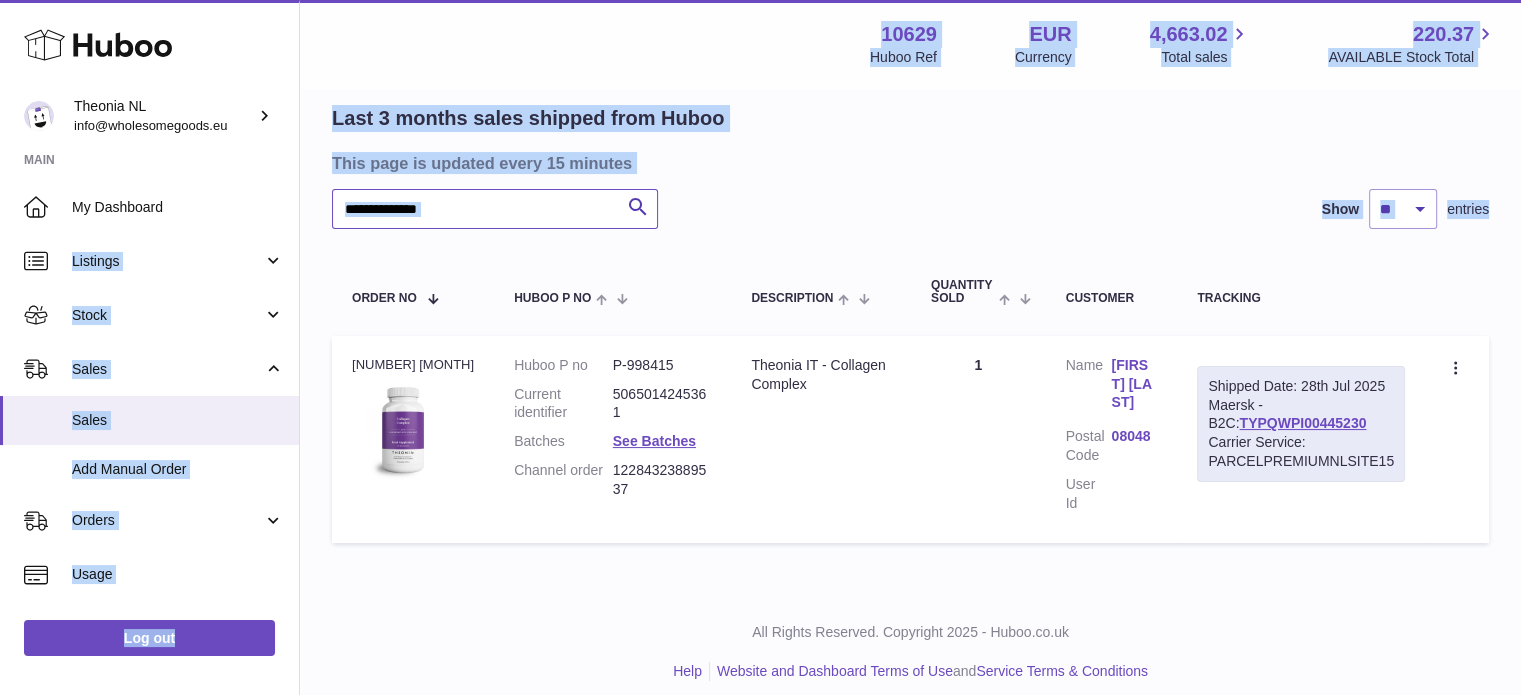 click on "**********" at bounding box center [495, 209] 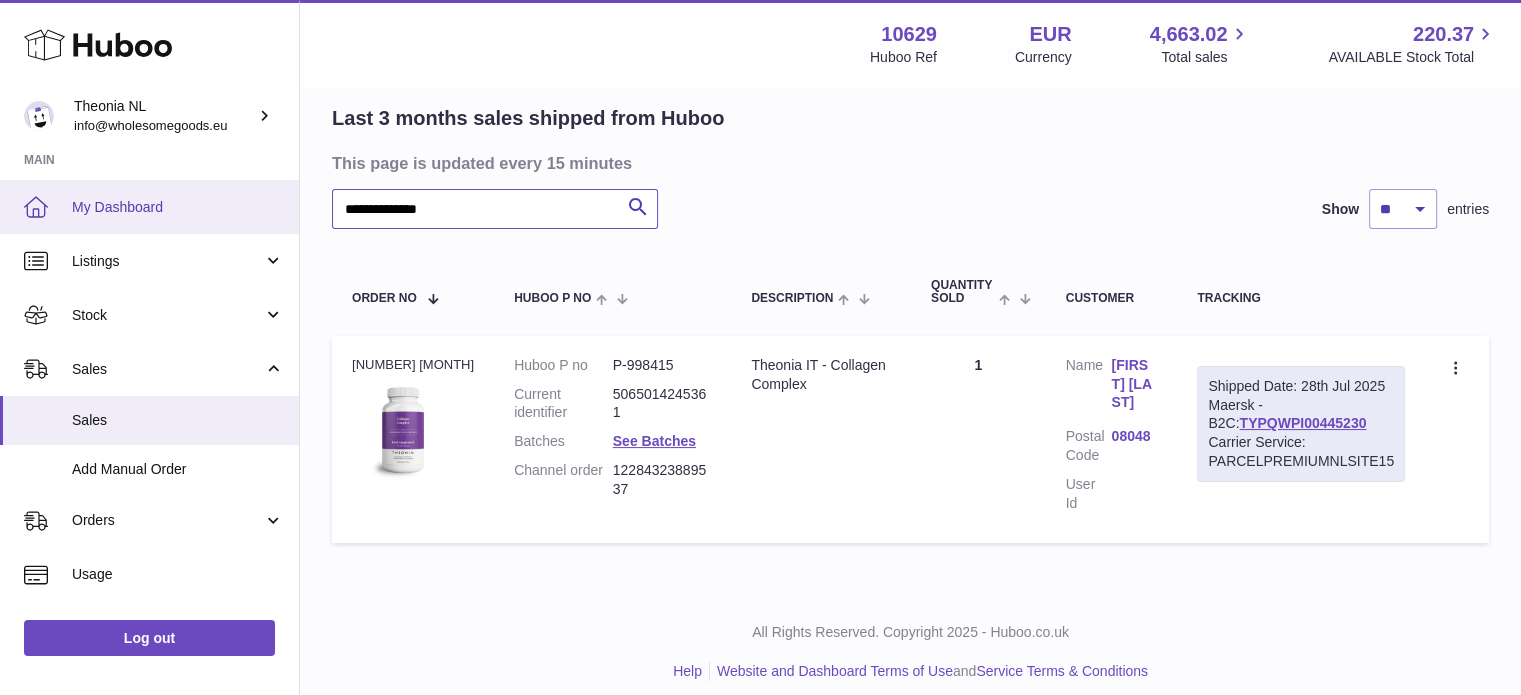 drag, startPoint x: 556, startPoint y: 207, endPoint x: 46, endPoint y: 208, distance: 510.00098 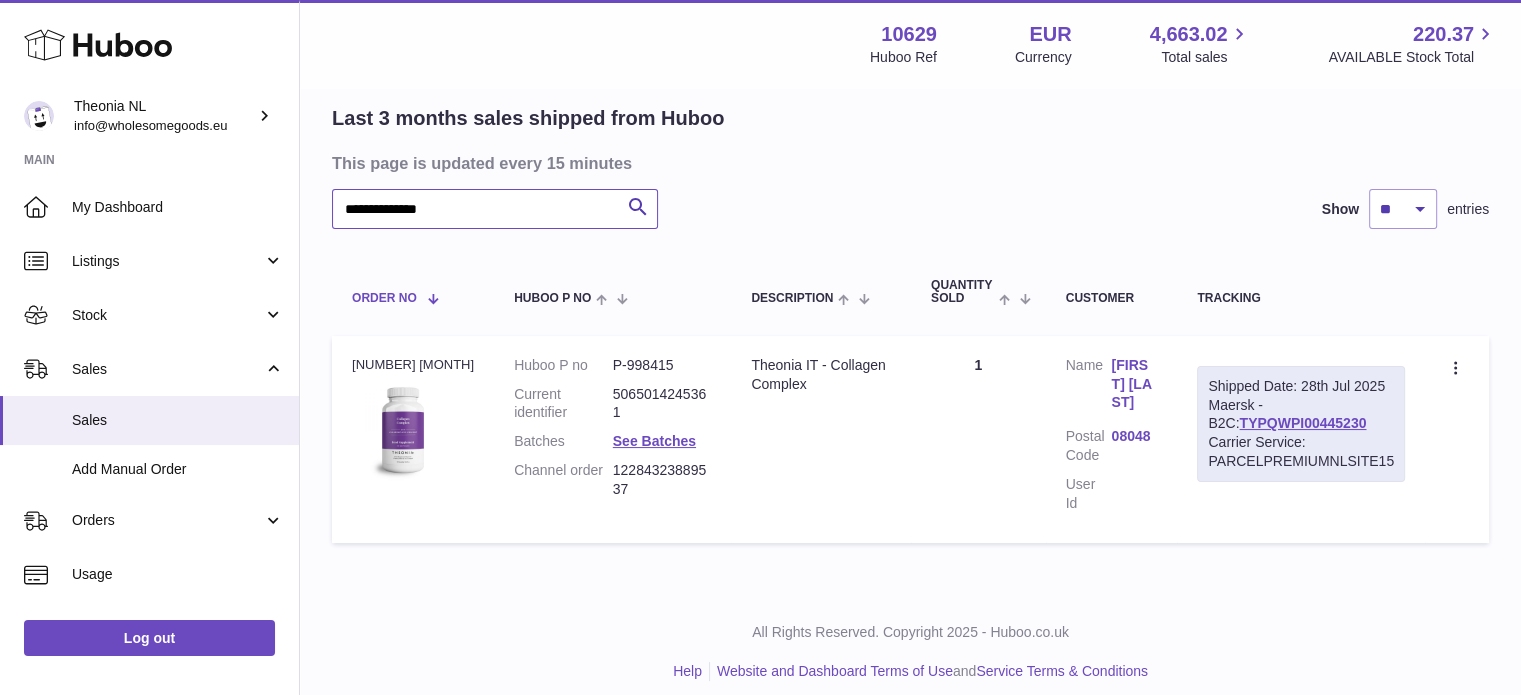 paste 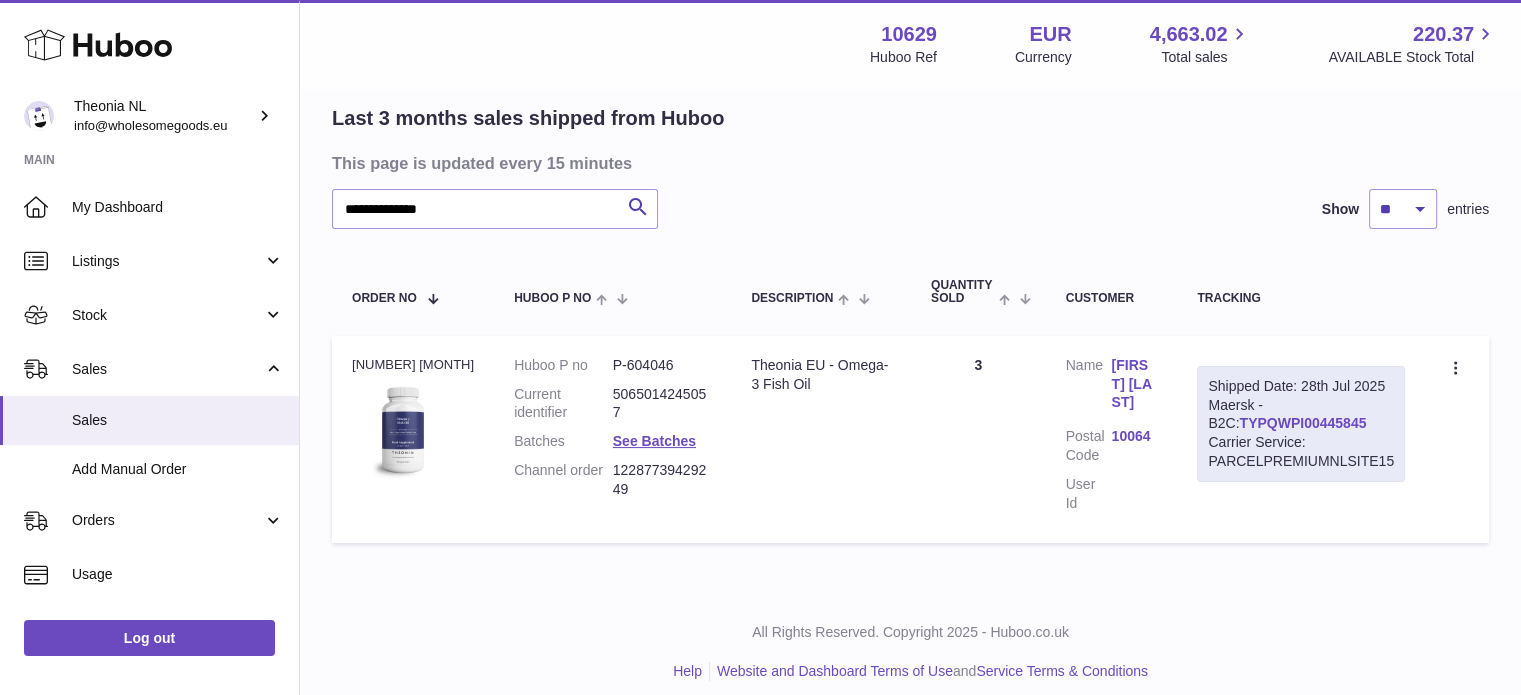 click on "TYPQWPI00445845" at bounding box center [1302, 423] 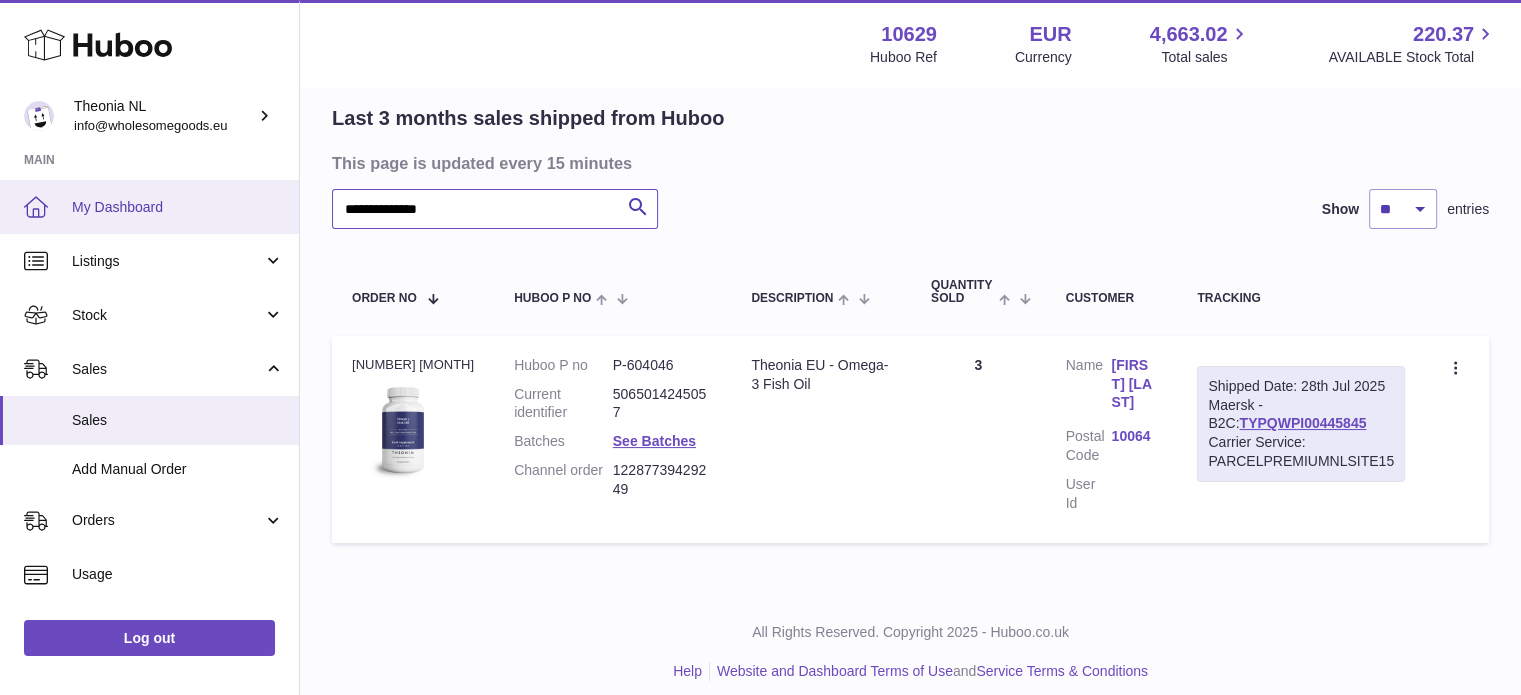drag, startPoint x: 533, startPoint y: 210, endPoint x: 0, endPoint y: 174, distance: 534.21436 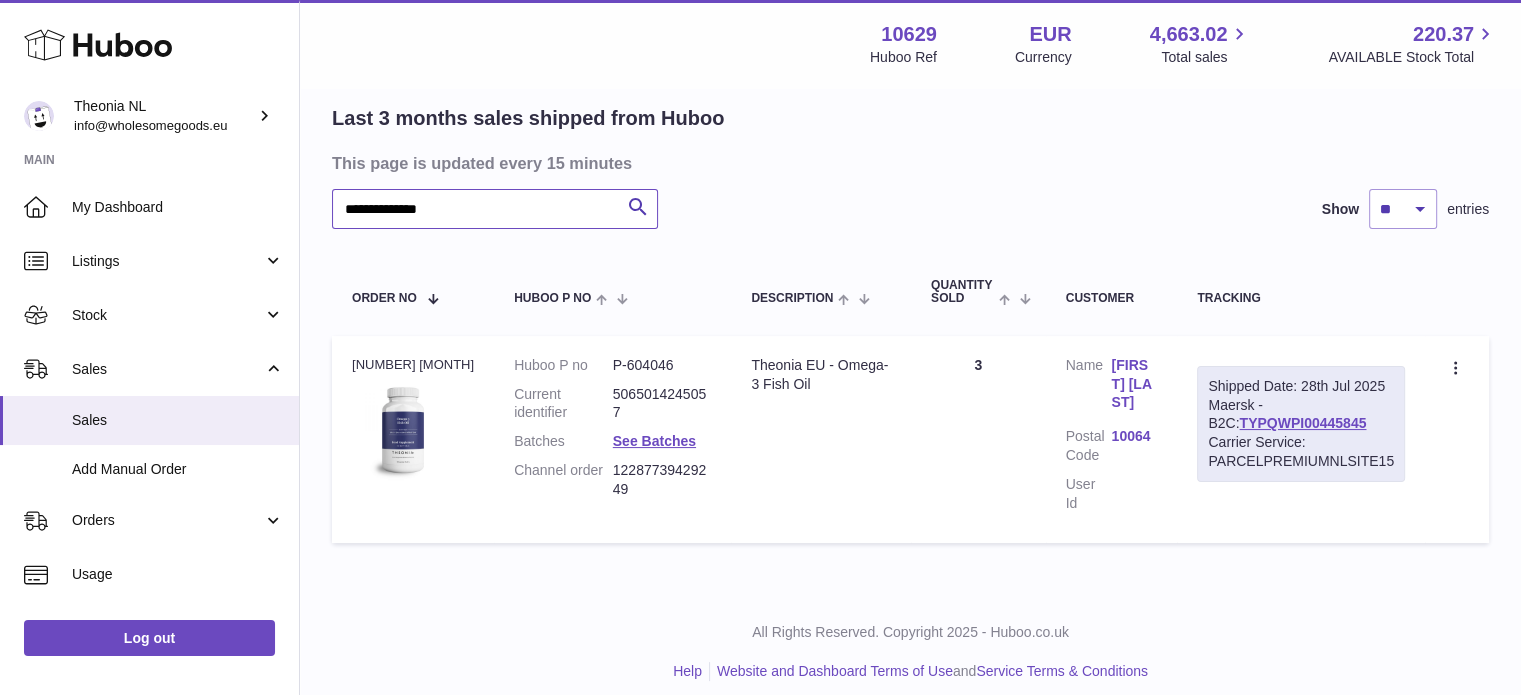 paste 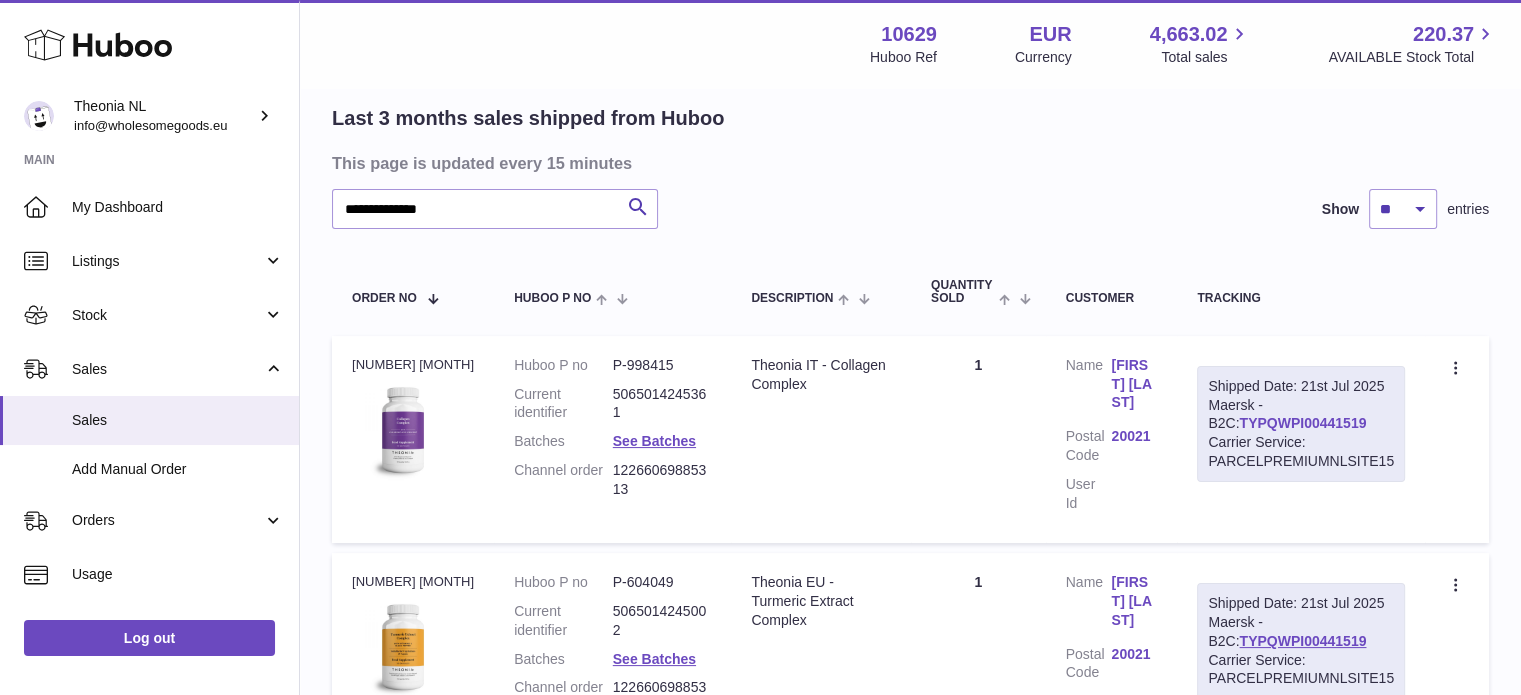 click on "TYPQWPI00441519" at bounding box center (1302, 423) 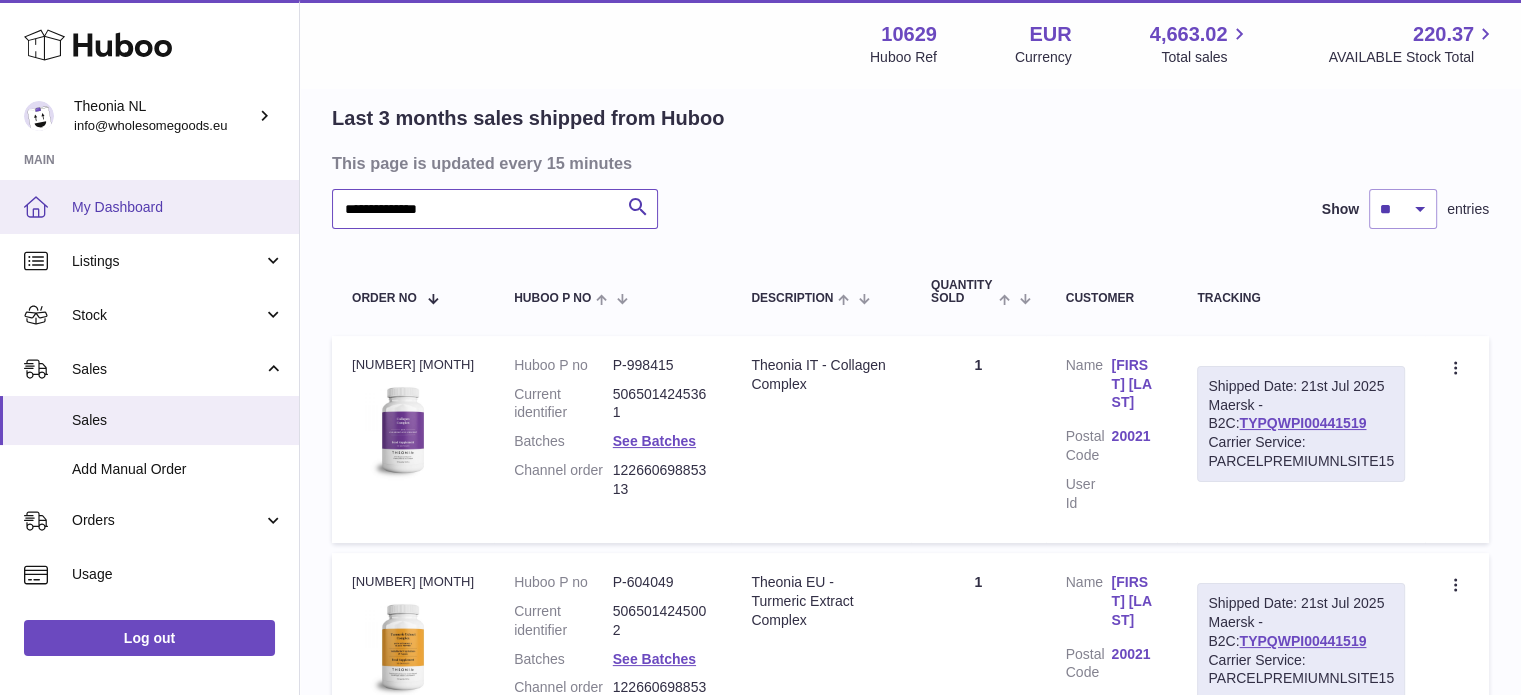 drag, startPoint x: 527, startPoint y: 199, endPoint x: 228, endPoint y: 197, distance: 299.00668 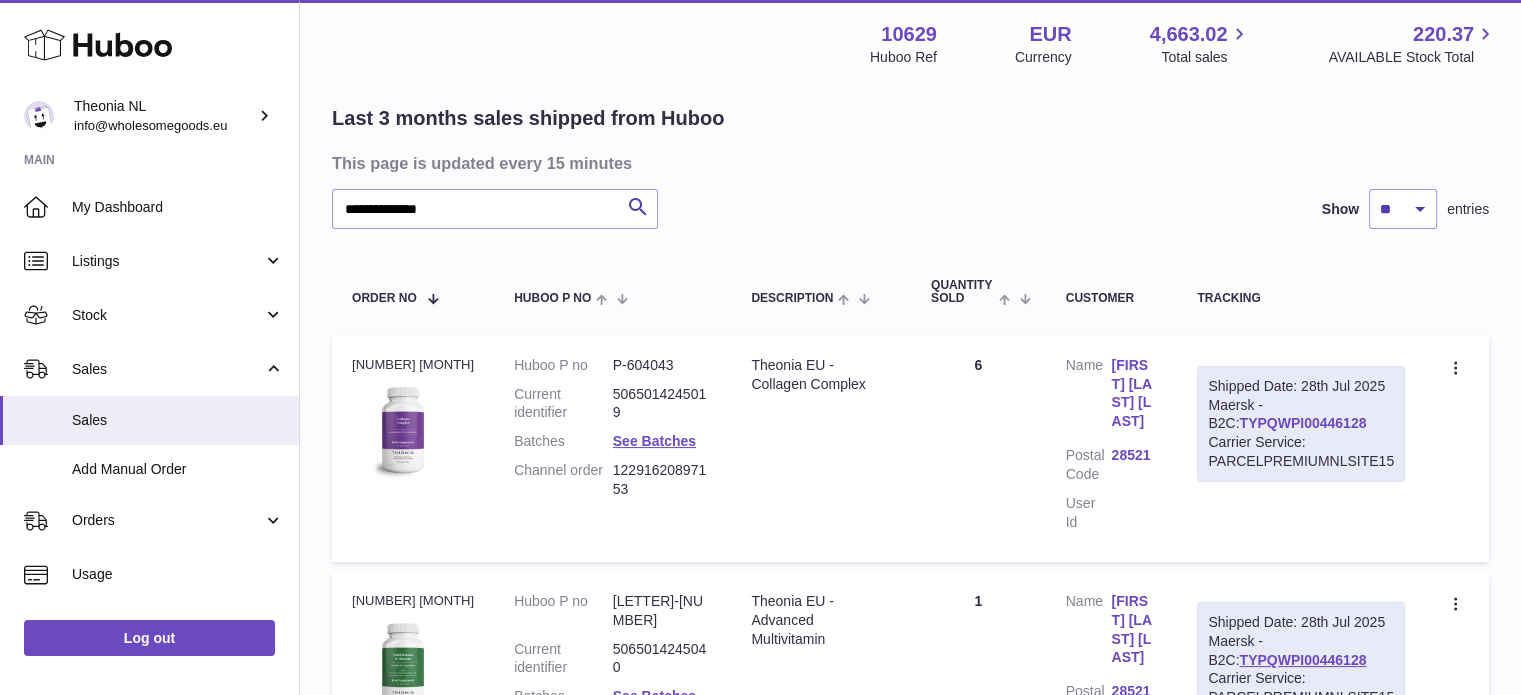click on "TYPQWPI00446128" at bounding box center [1302, 423] 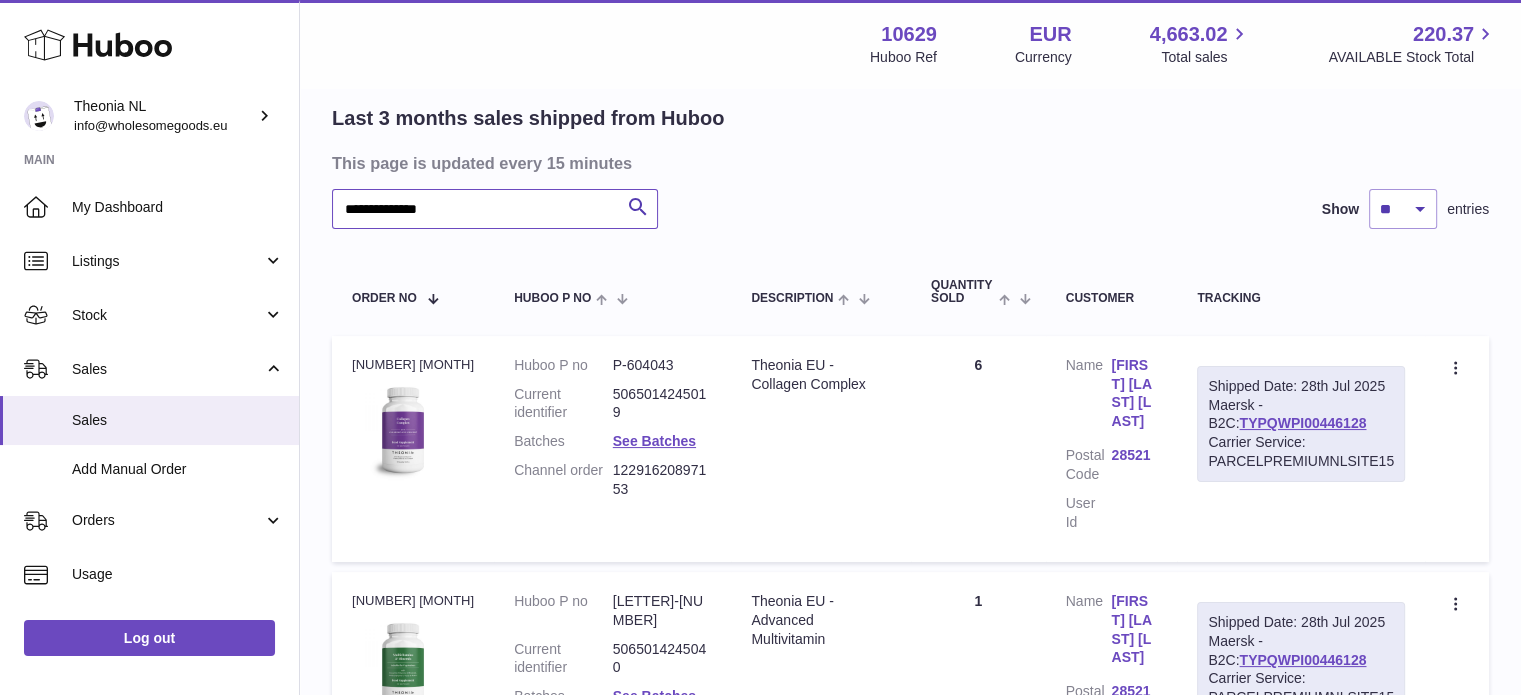 drag, startPoint x: 575, startPoint y: 203, endPoint x: 131, endPoint y: 175, distance: 444.88202 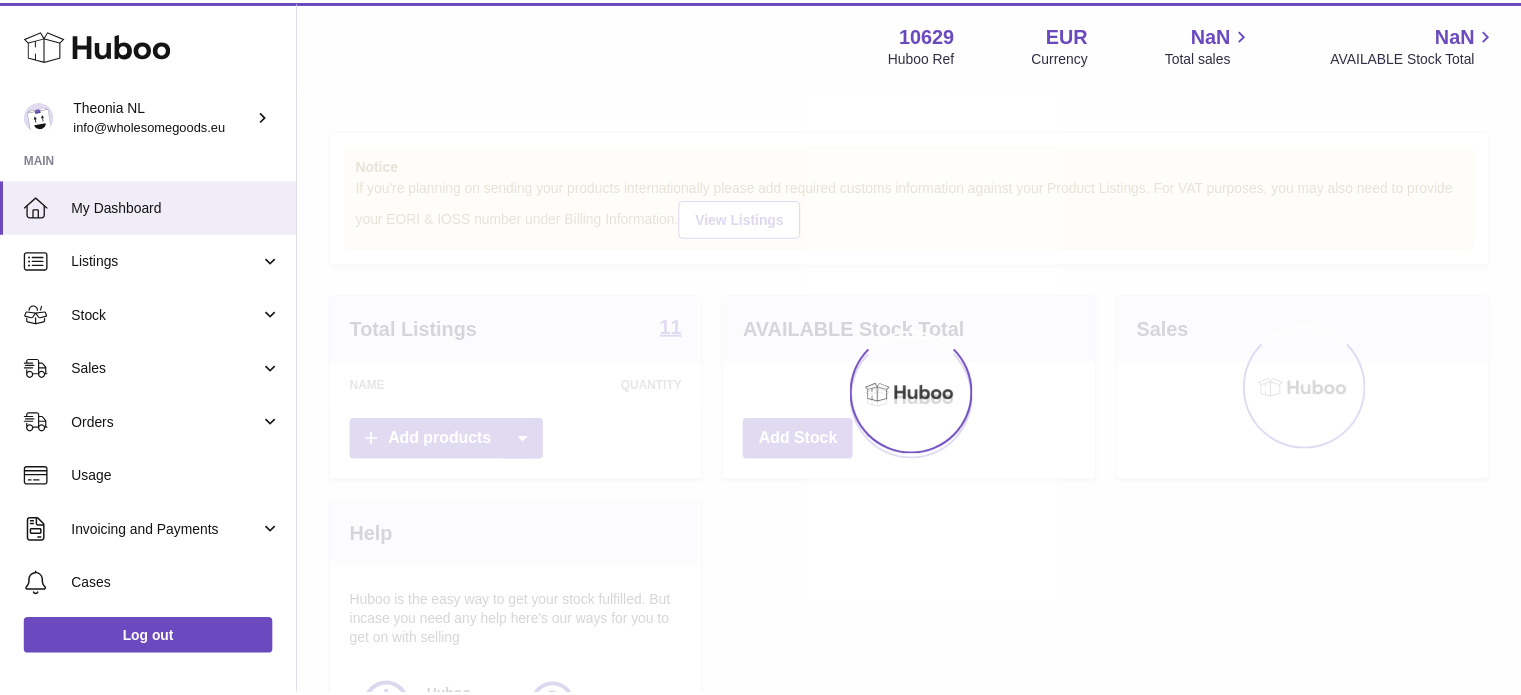 scroll, scrollTop: 0, scrollLeft: 0, axis: both 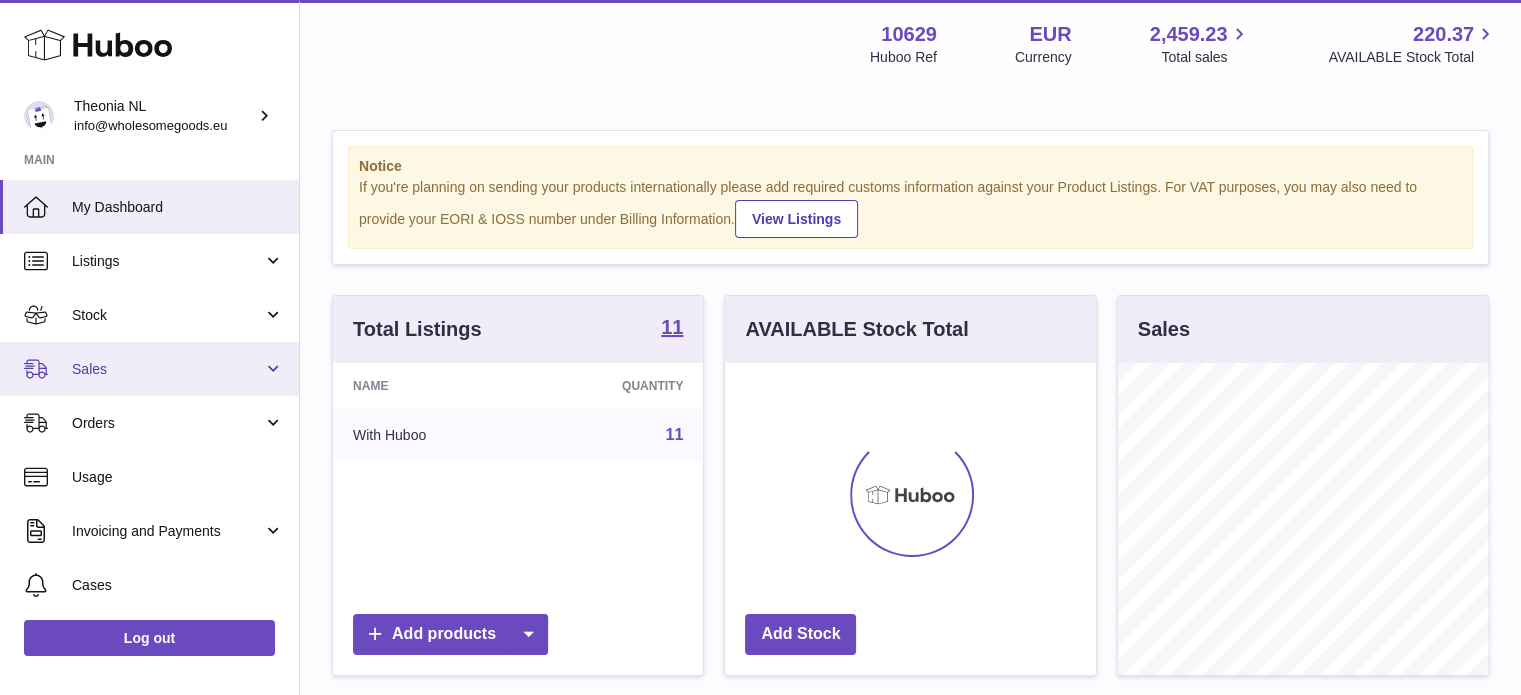 click on "Sales" at bounding box center (149, 369) 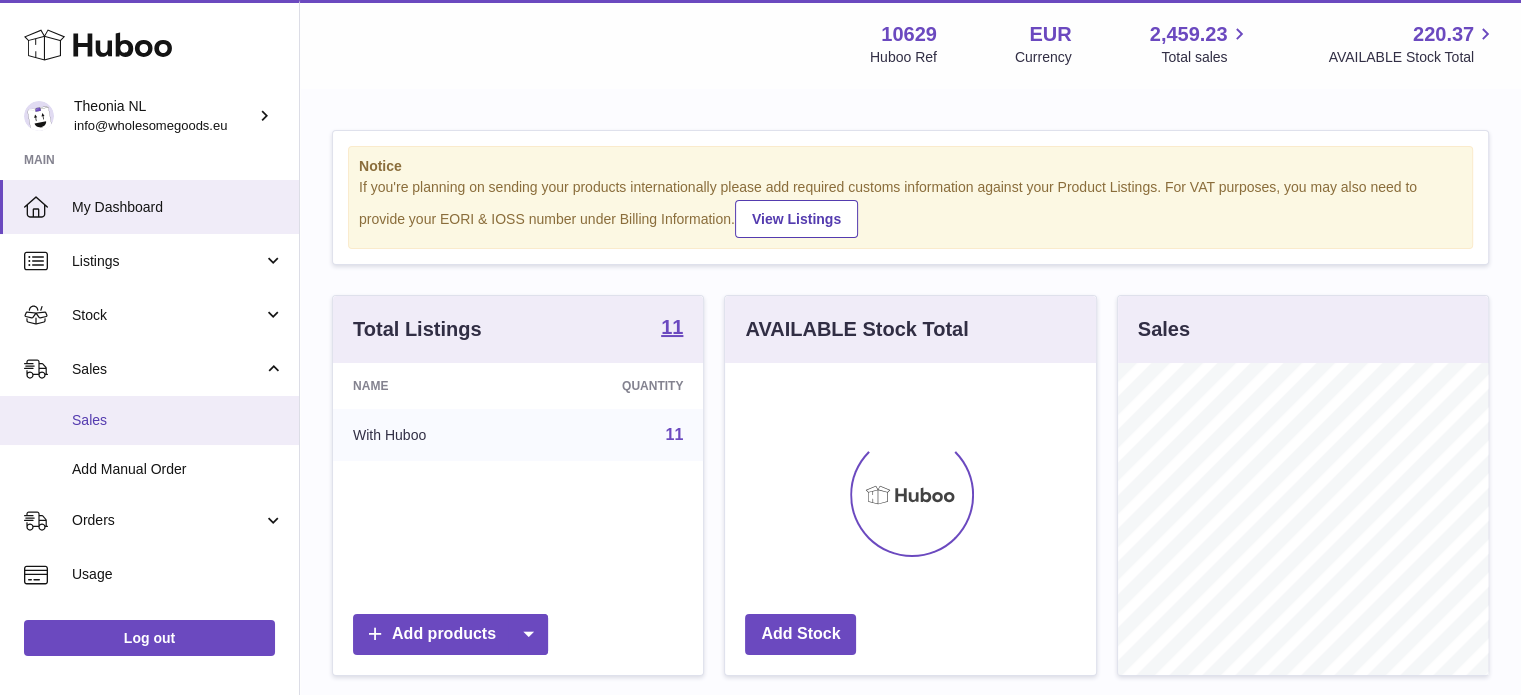 click on "Sales" at bounding box center (178, 420) 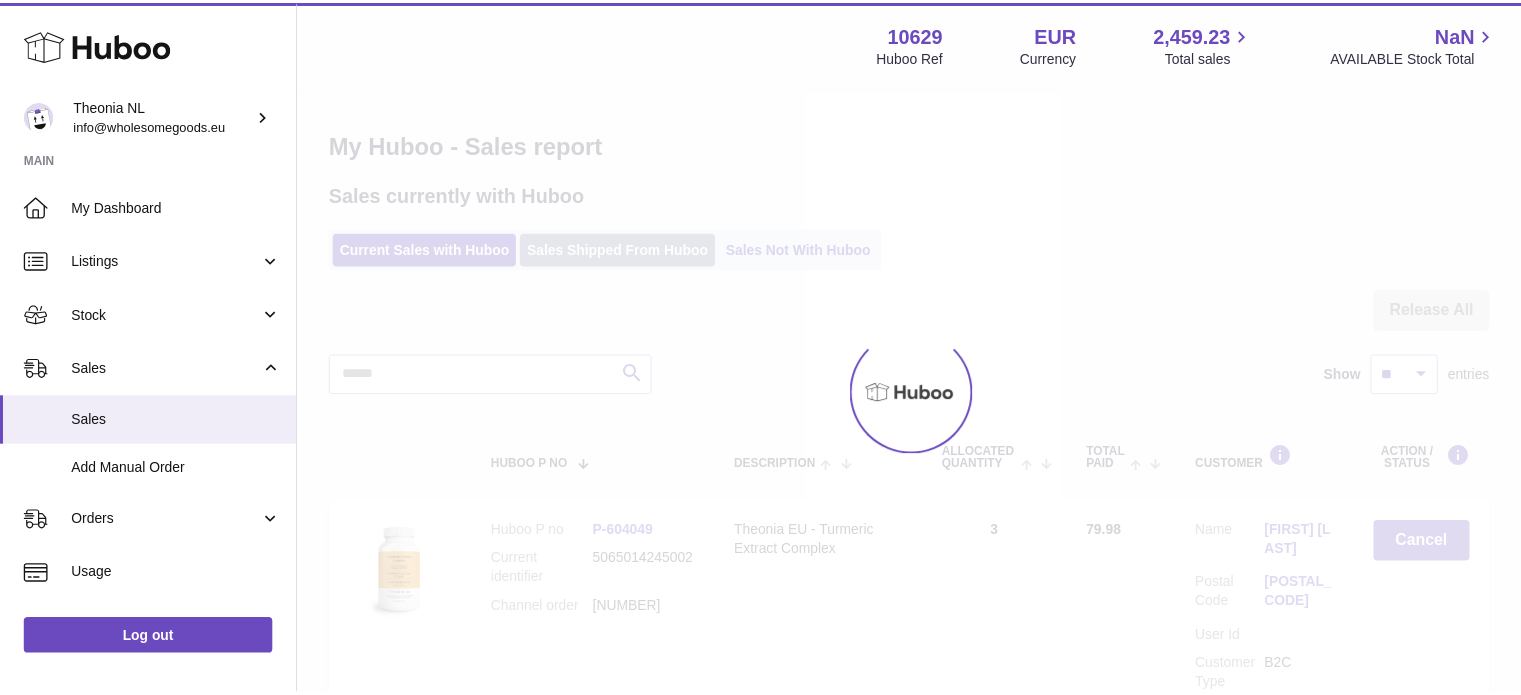 scroll, scrollTop: 0, scrollLeft: 0, axis: both 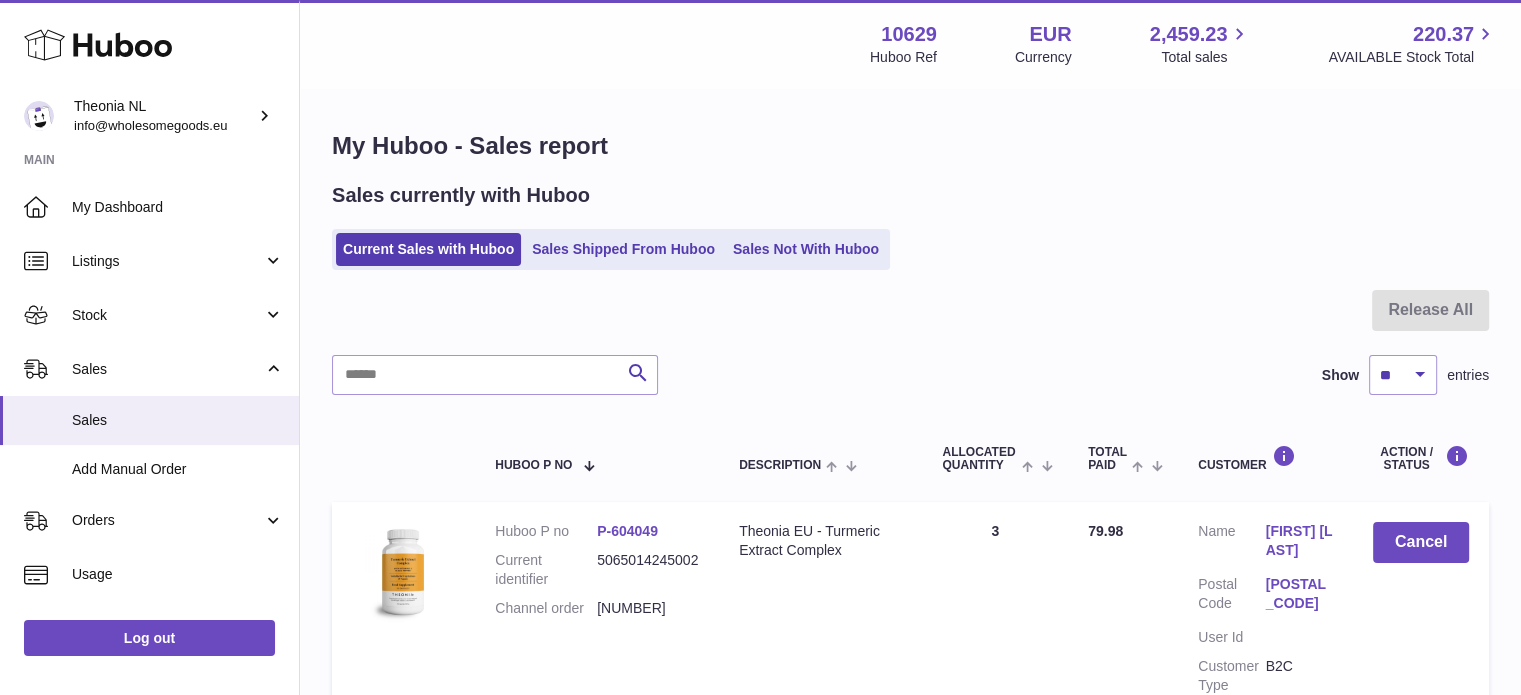 click on "Current Sales with Huboo
Sales Shipped From Huboo
Sales Not With Huboo" at bounding box center (611, 249) 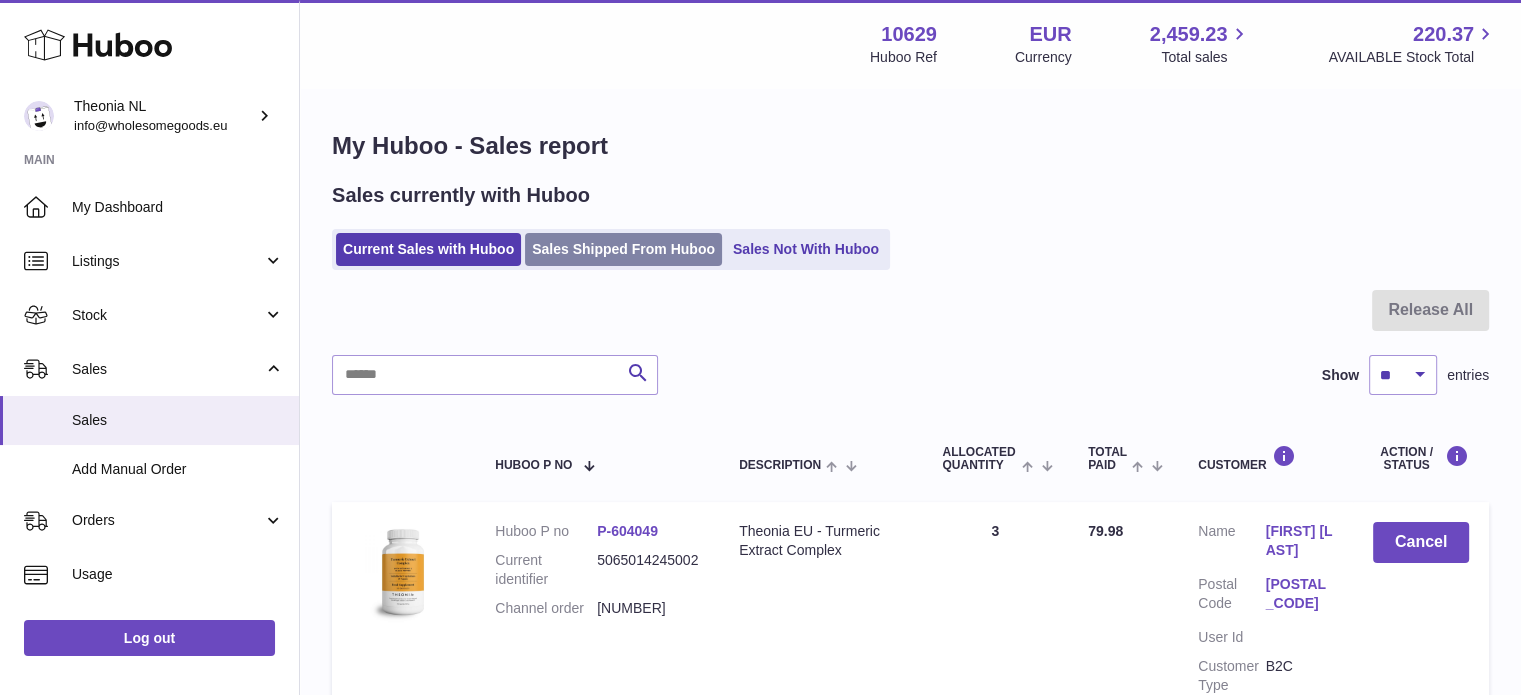 click on "Sales Shipped From Huboo" at bounding box center [623, 249] 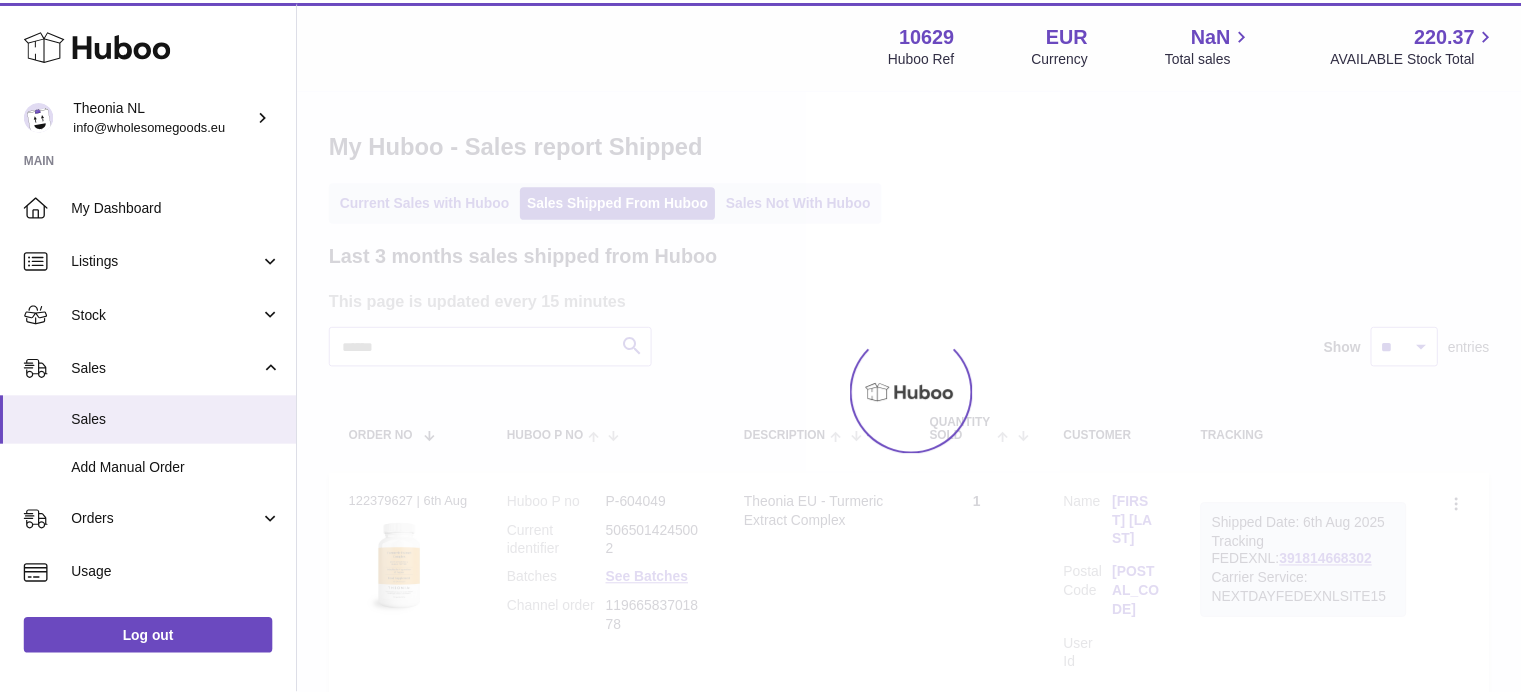 scroll, scrollTop: 0, scrollLeft: 0, axis: both 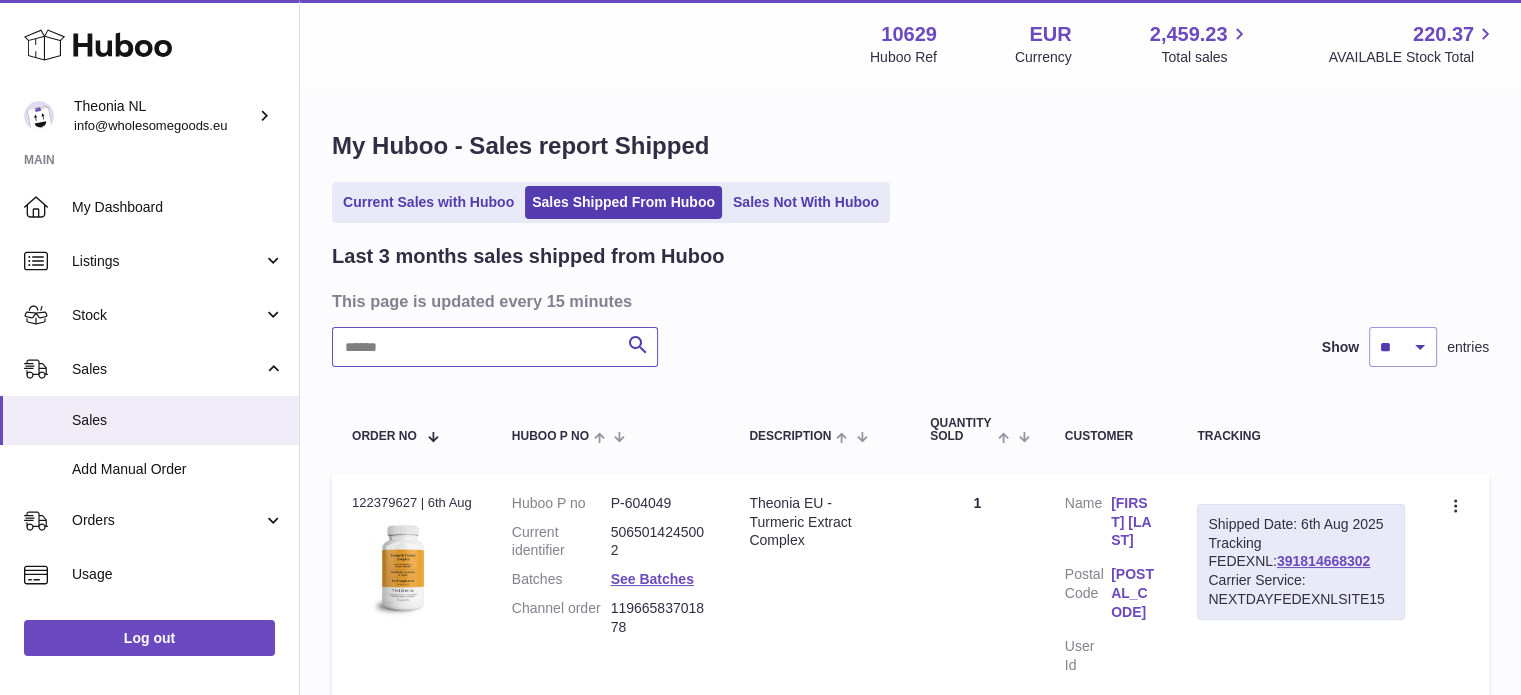 click at bounding box center (495, 347) 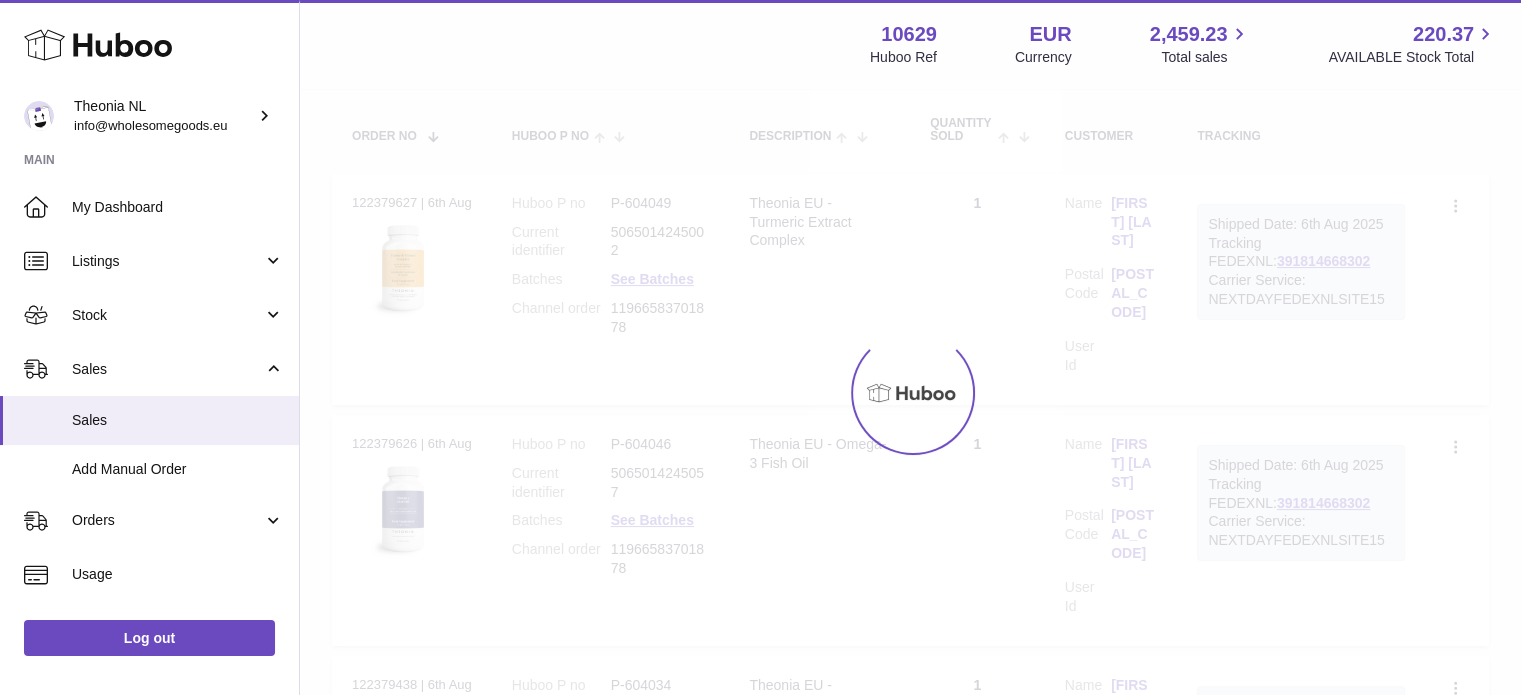 scroll, scrollTop: 152, scrollLeft: 0, axis: vertical 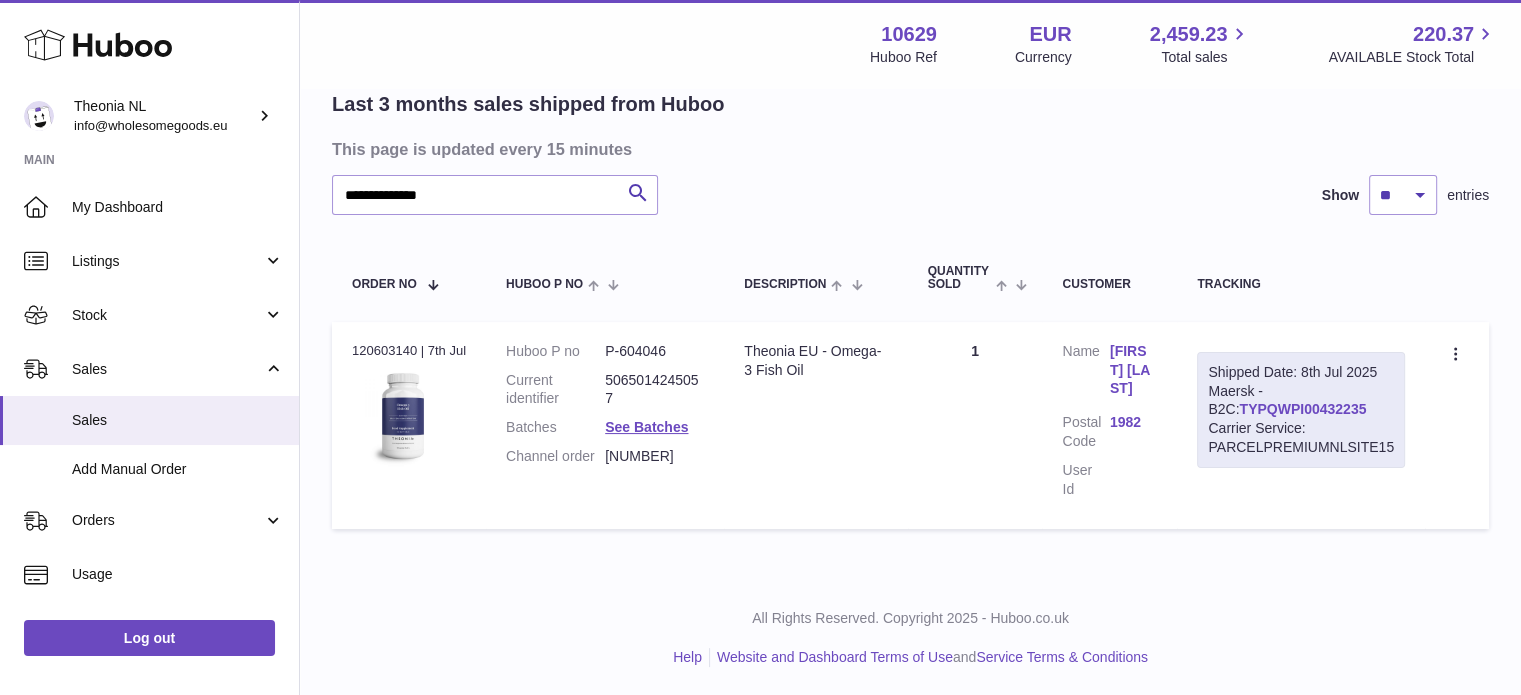 click on "TYPQWPI00432235" at bounding box center (1302, 409) 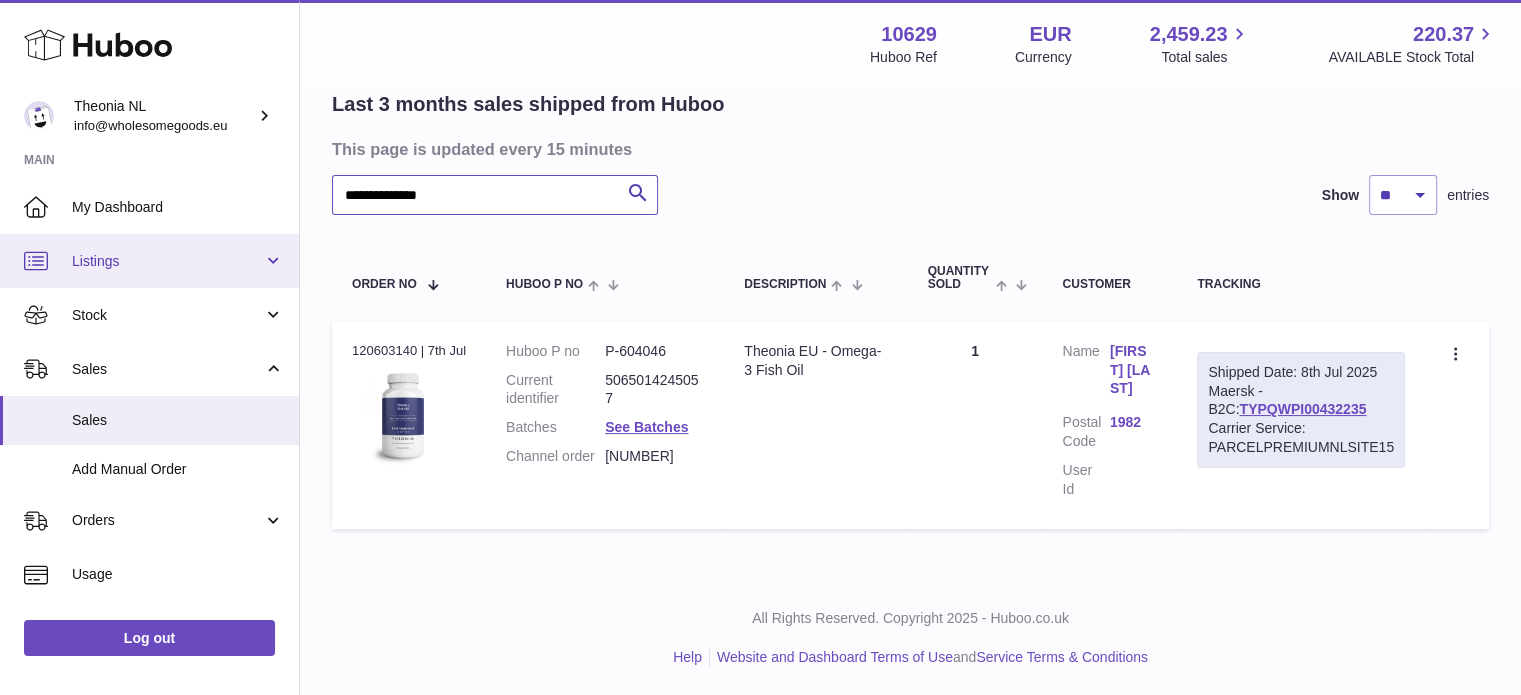 drag, startPoint x: 612, startPoint y: 206, endPoint x: 88, endPoint y: 251, distance: 525.9287 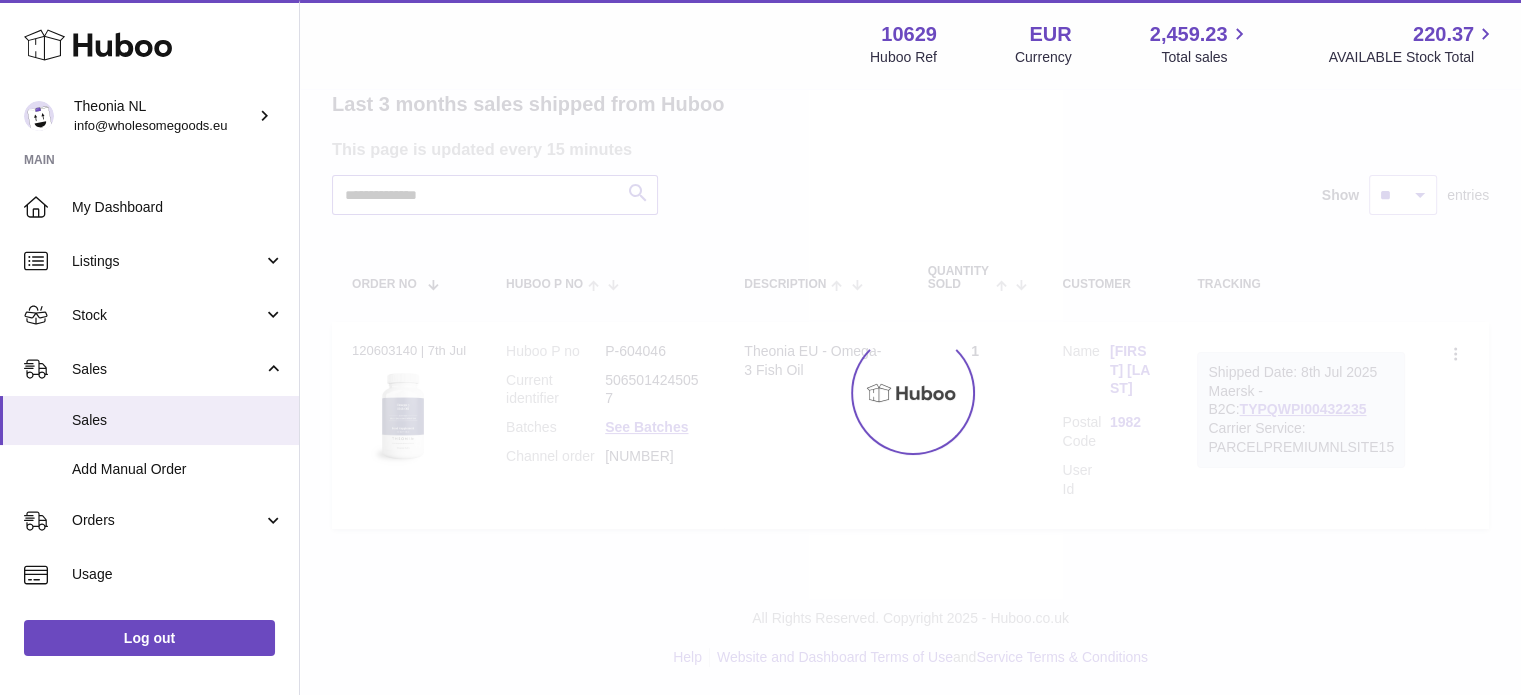 scroll, scrollTop: 0, scrollLeft: 0, axis: both 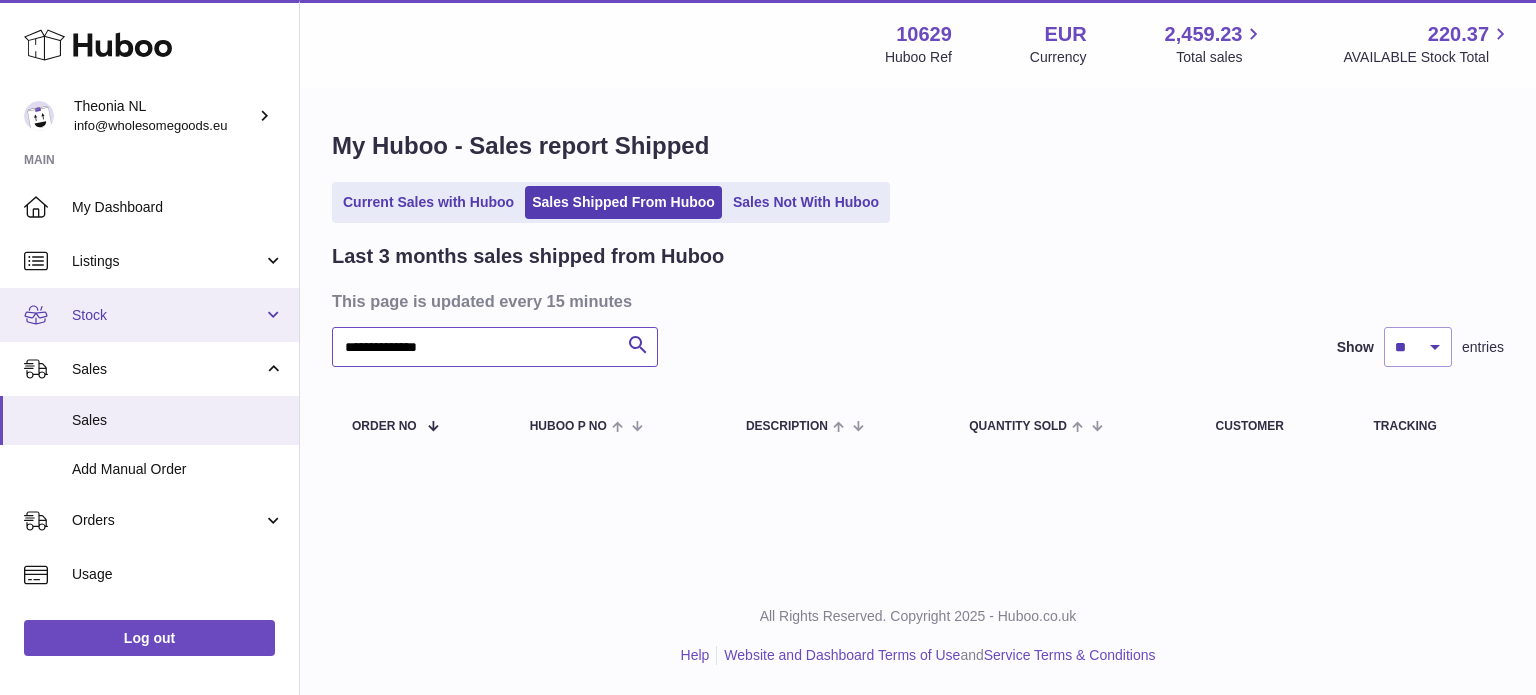 drag, startPoint x: 432, startPoint y: 354, endPoint x: 147, endPoint y: 340, distance: 285.34366 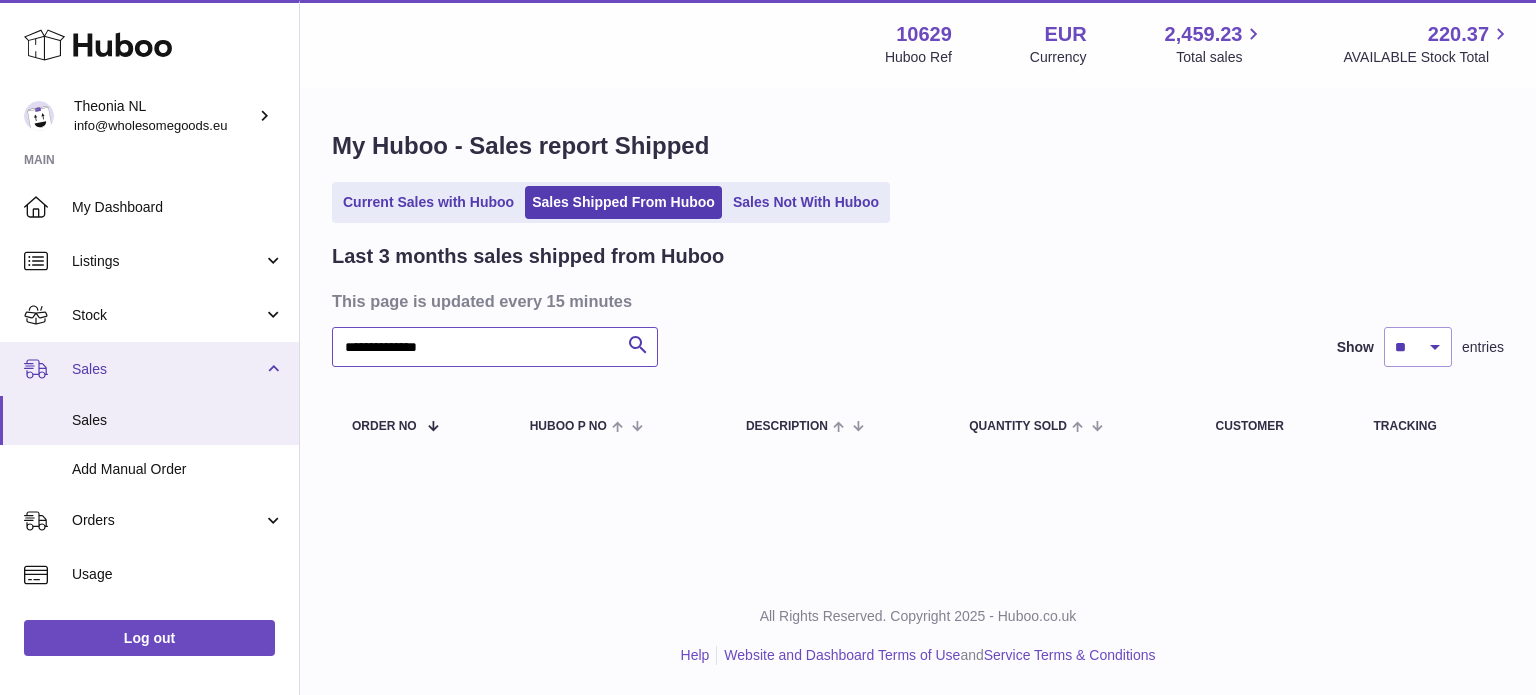 paste 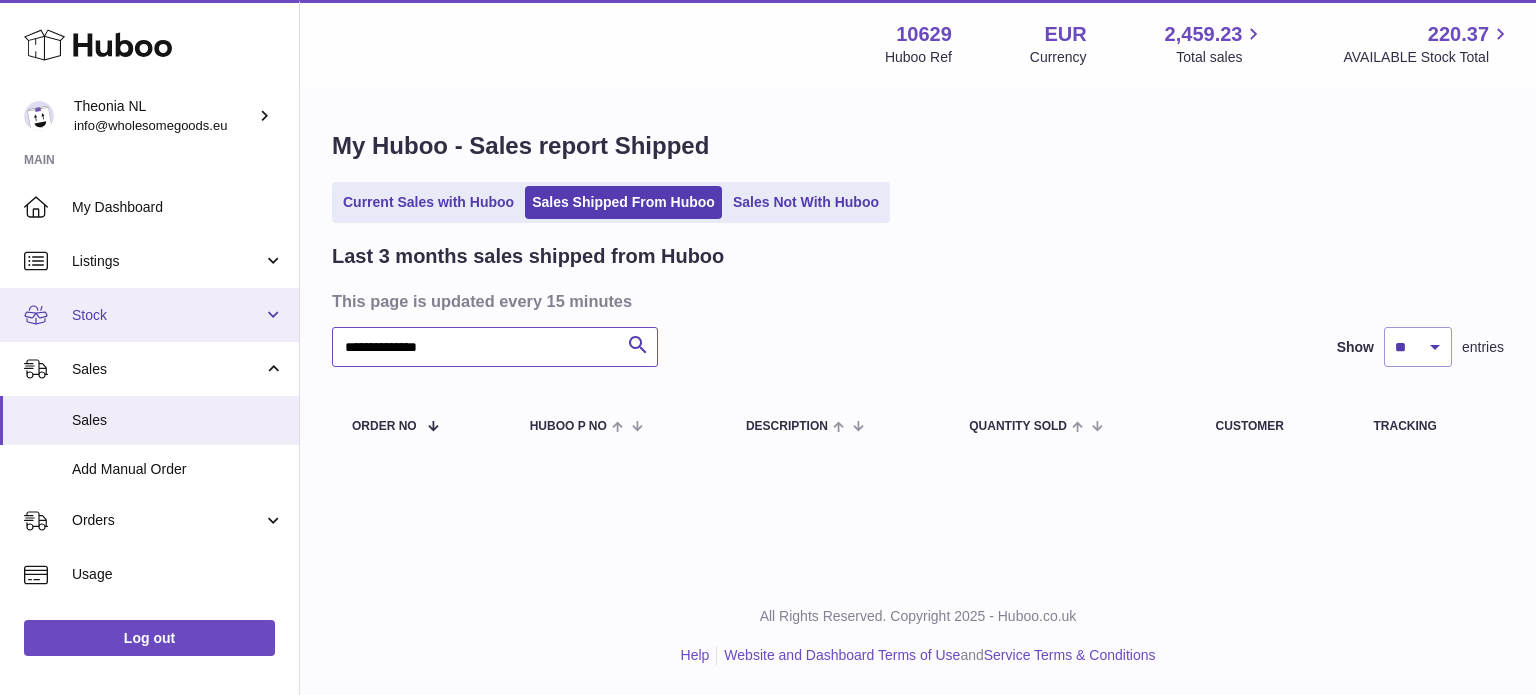 drag, startPoint x: 556, startPoint y: 350, endPoint x: 36, endPoint y: 331, distance: 520.347 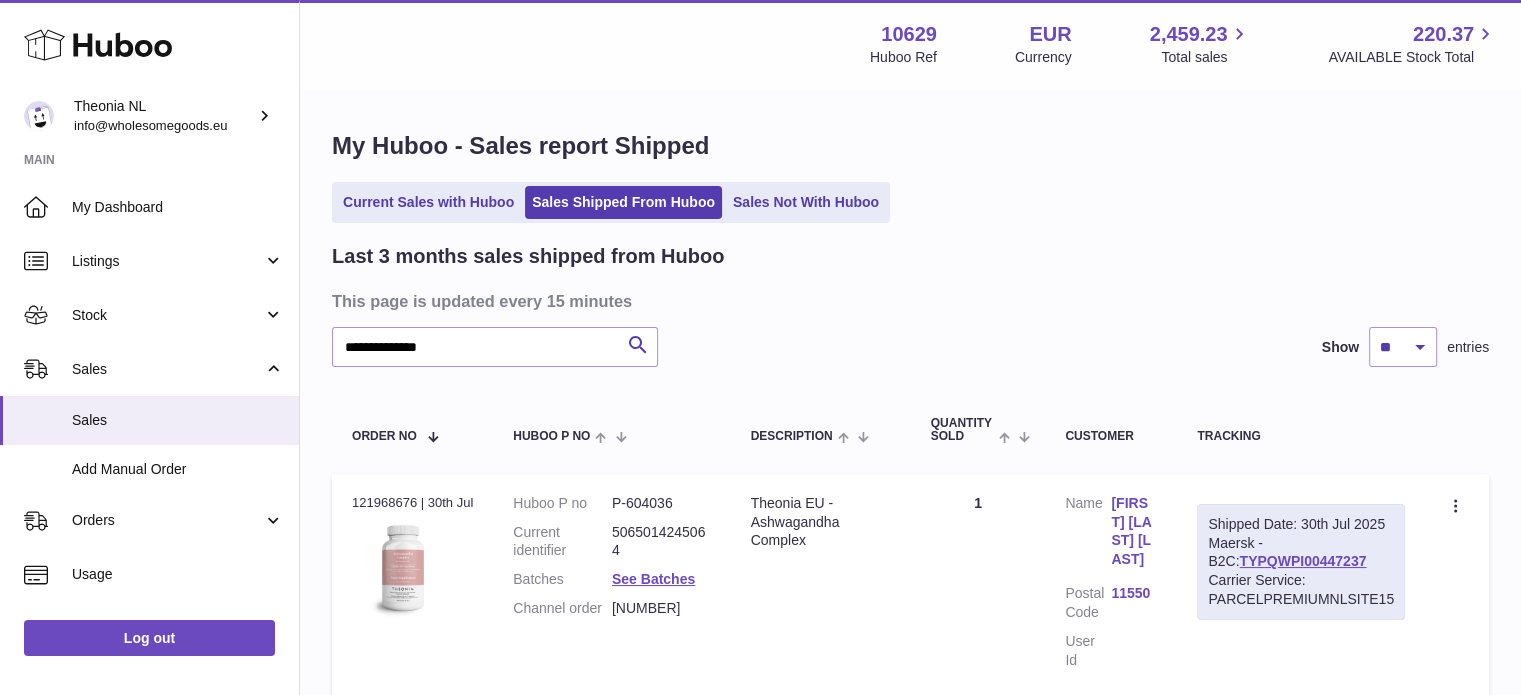 click on "Shipped Date: 30th Jul 2025
Maersk - B2C:
TYPQWPI00447237
Carrier Service: PARCELPREMIUMNLSITE15" at bounding box center (1301, 562) 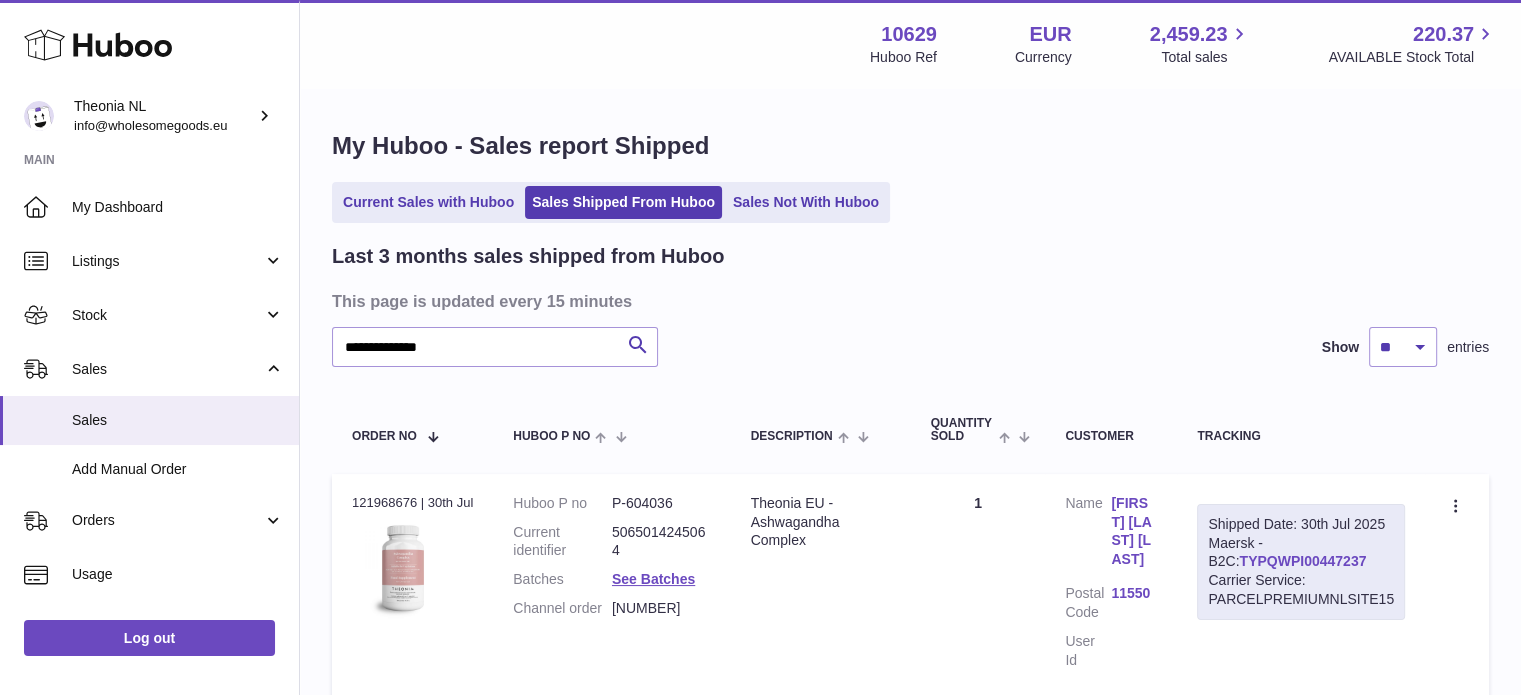 click on "TYPQWPI00447237" at bounding box center (1302, 561) 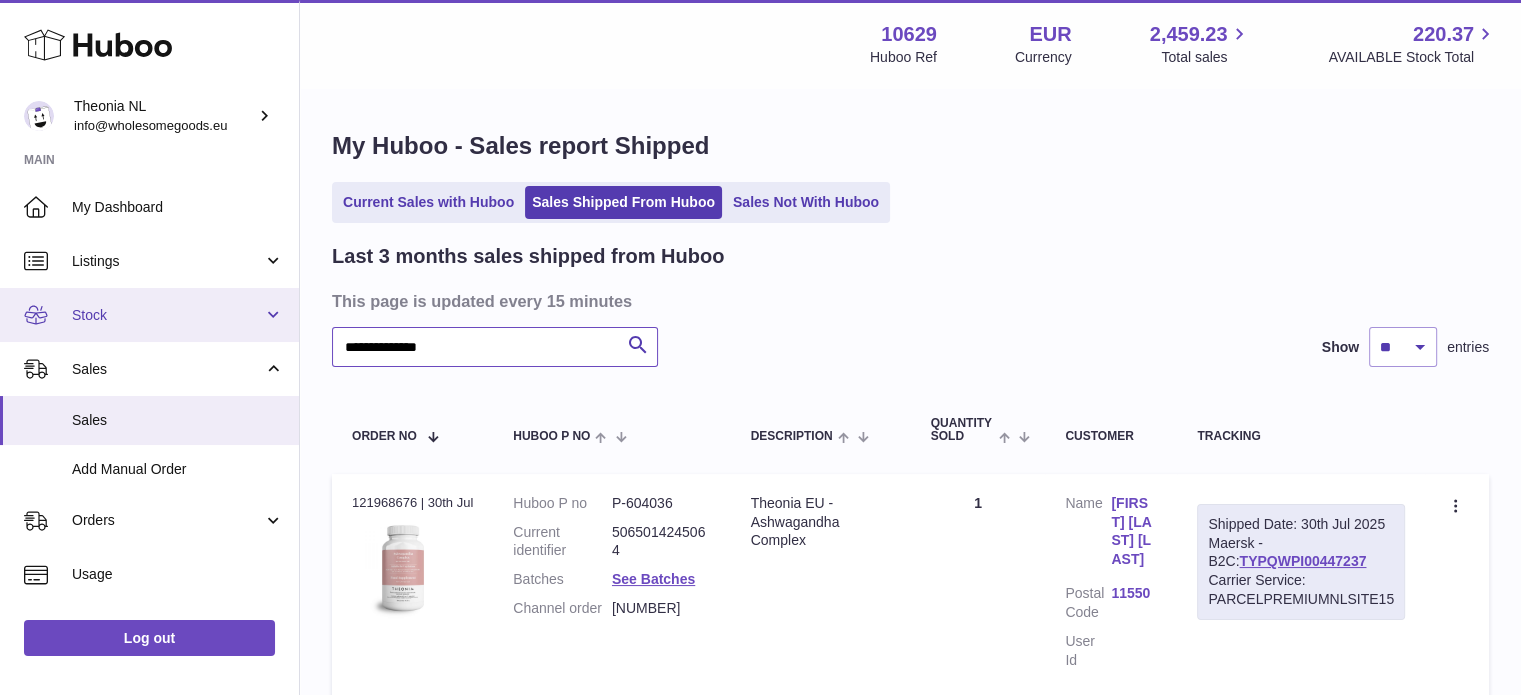 drag, startPoint x: 520, startPoint y: 350, endPoint x: 11, endPoint y: 339, distance: 509.11884 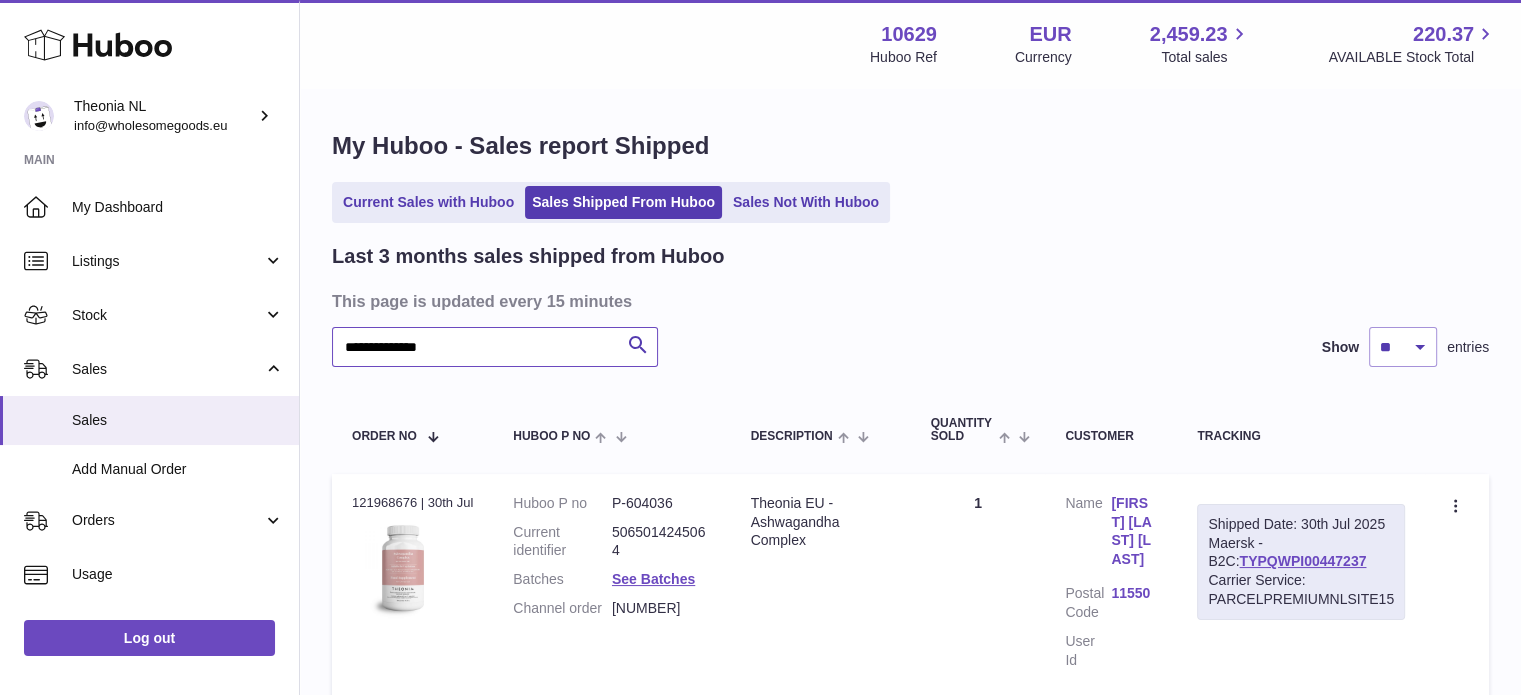scroll, scrollTop: 190, scrollLeft: 0, axis: vertical 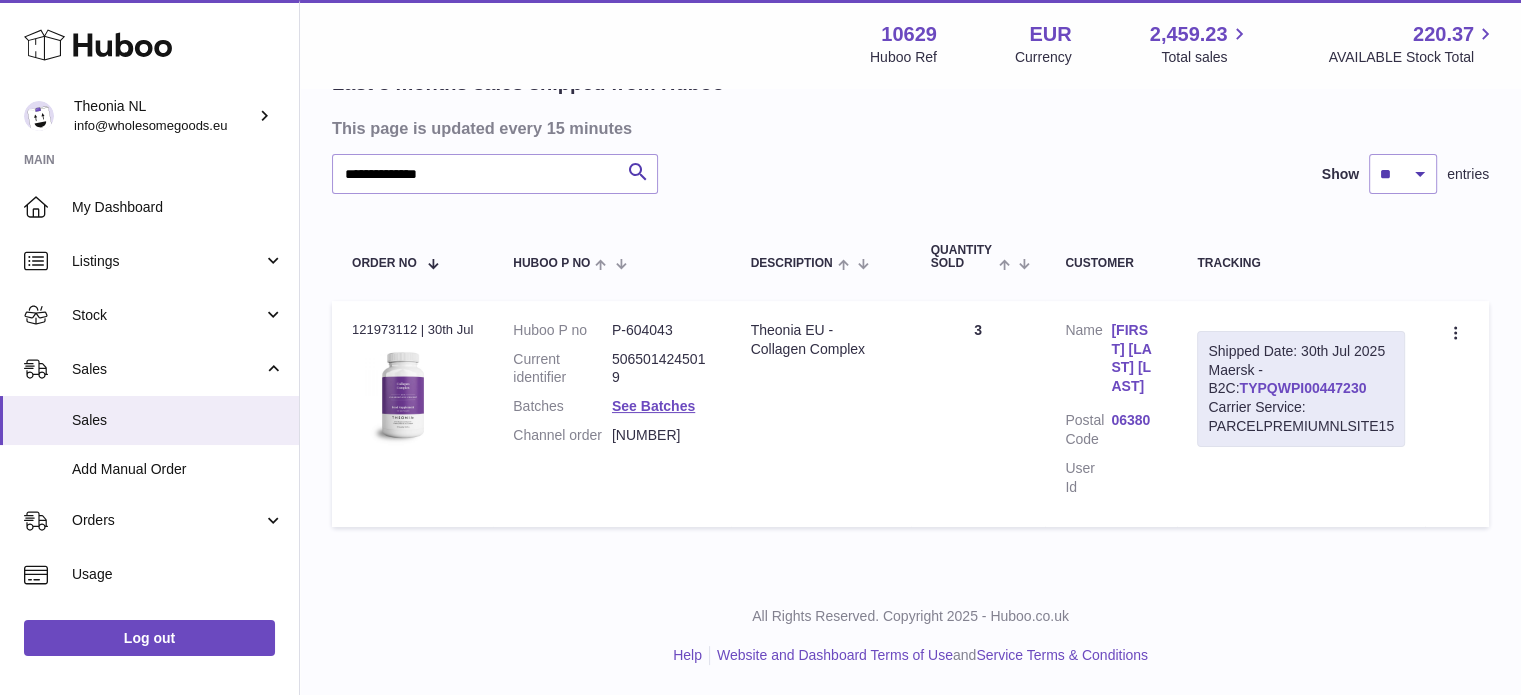 click on "TYPQWPI00447230" at bounding box center (1302, 388) 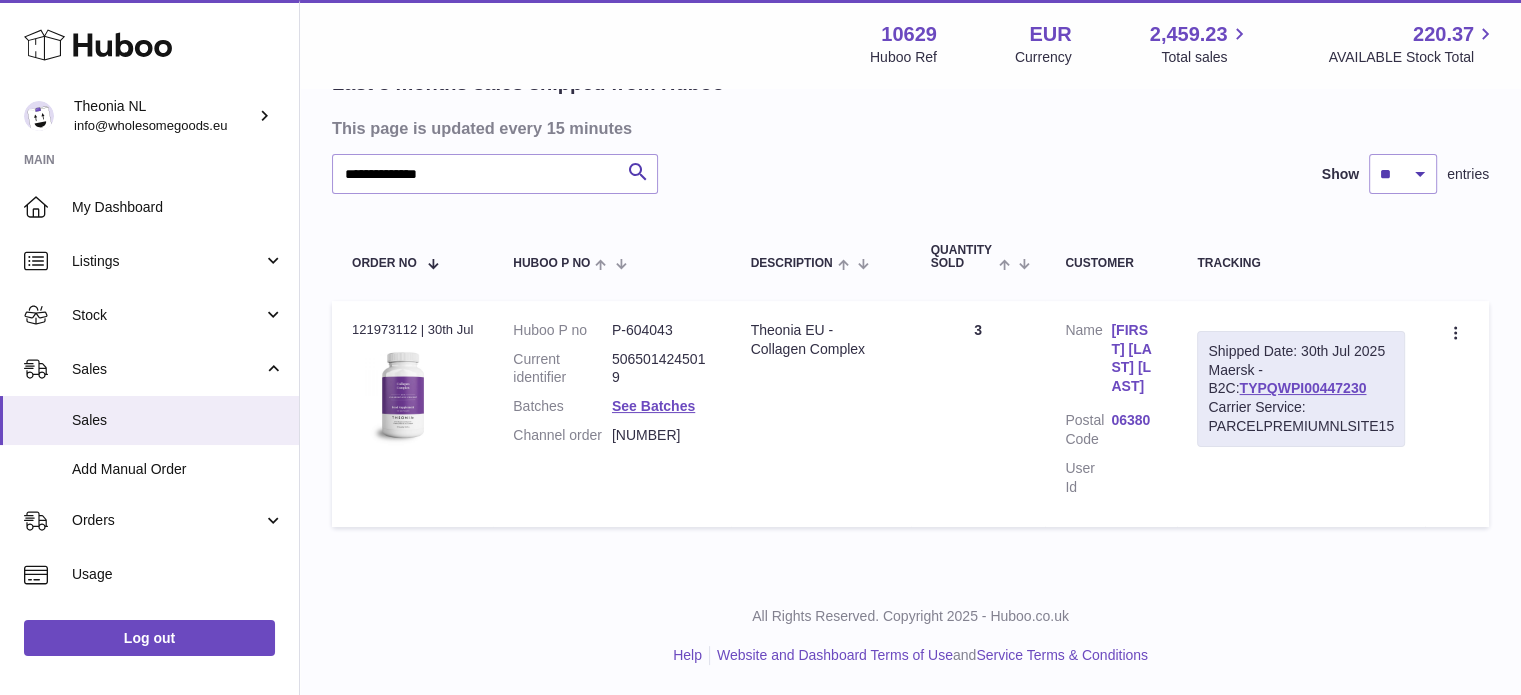 click on "Help
Website and Dashboard Terms of Use
and
Service Terms & Conditions" at bounding box center [910, 655] 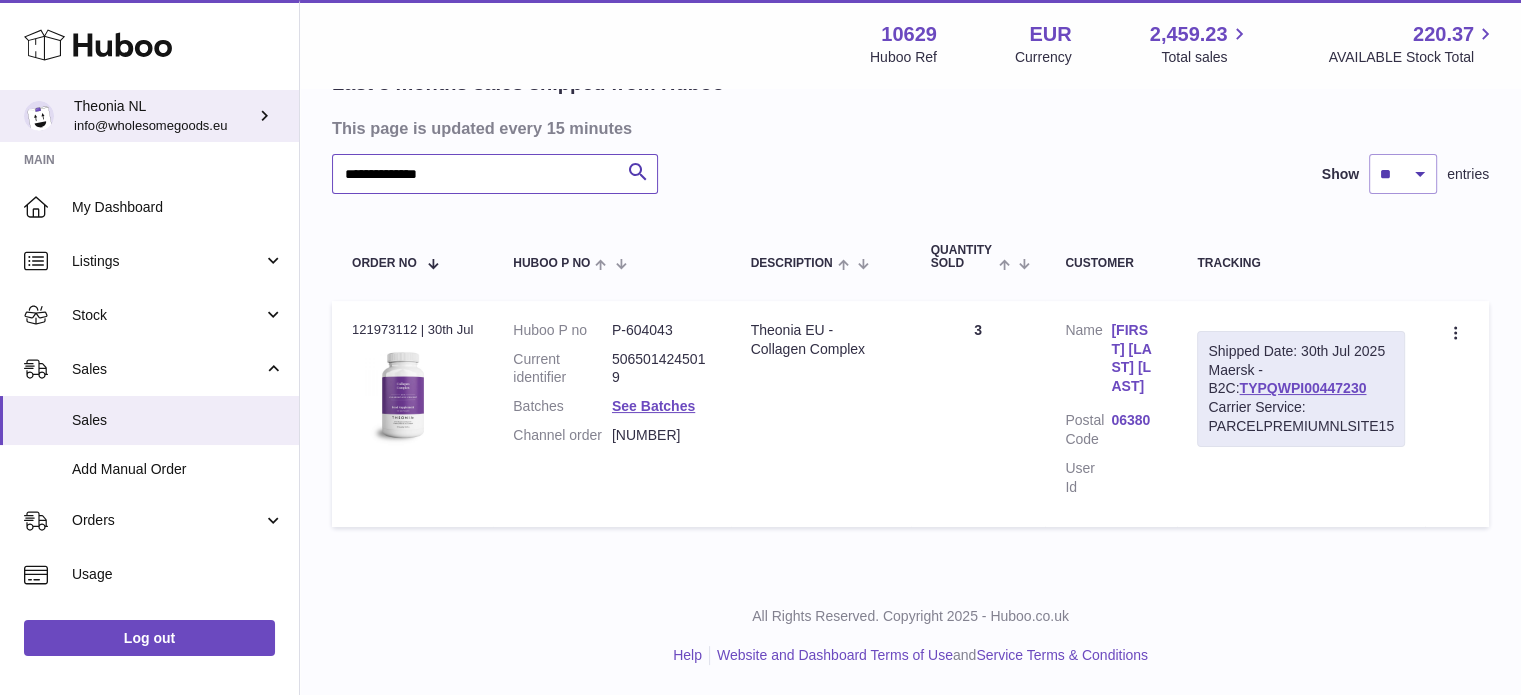 drag, startPoint x: 575, startPoint y: 143, endPoint x: 15, endPoint y: 117, distance: 560.6033 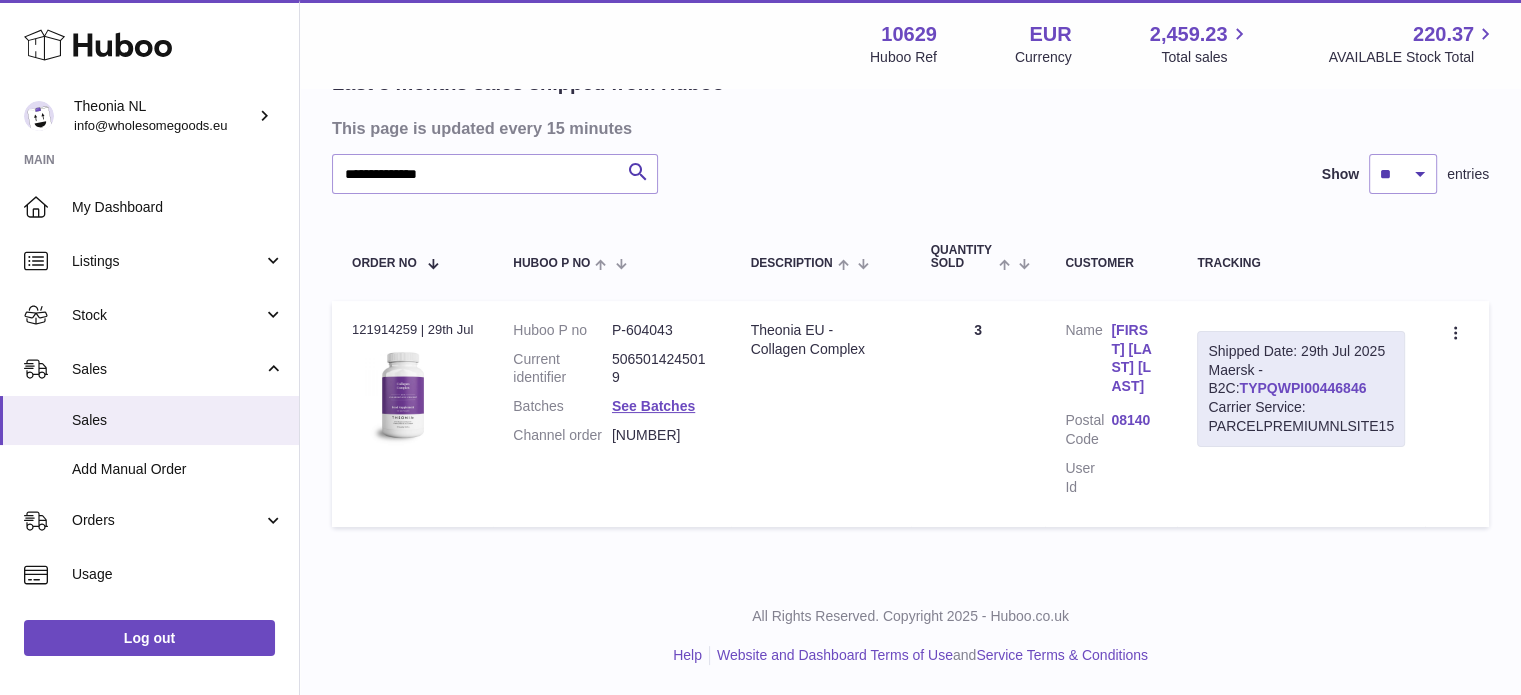 click on "TYPQWPI00446846" at bounding box center [1302, 388] 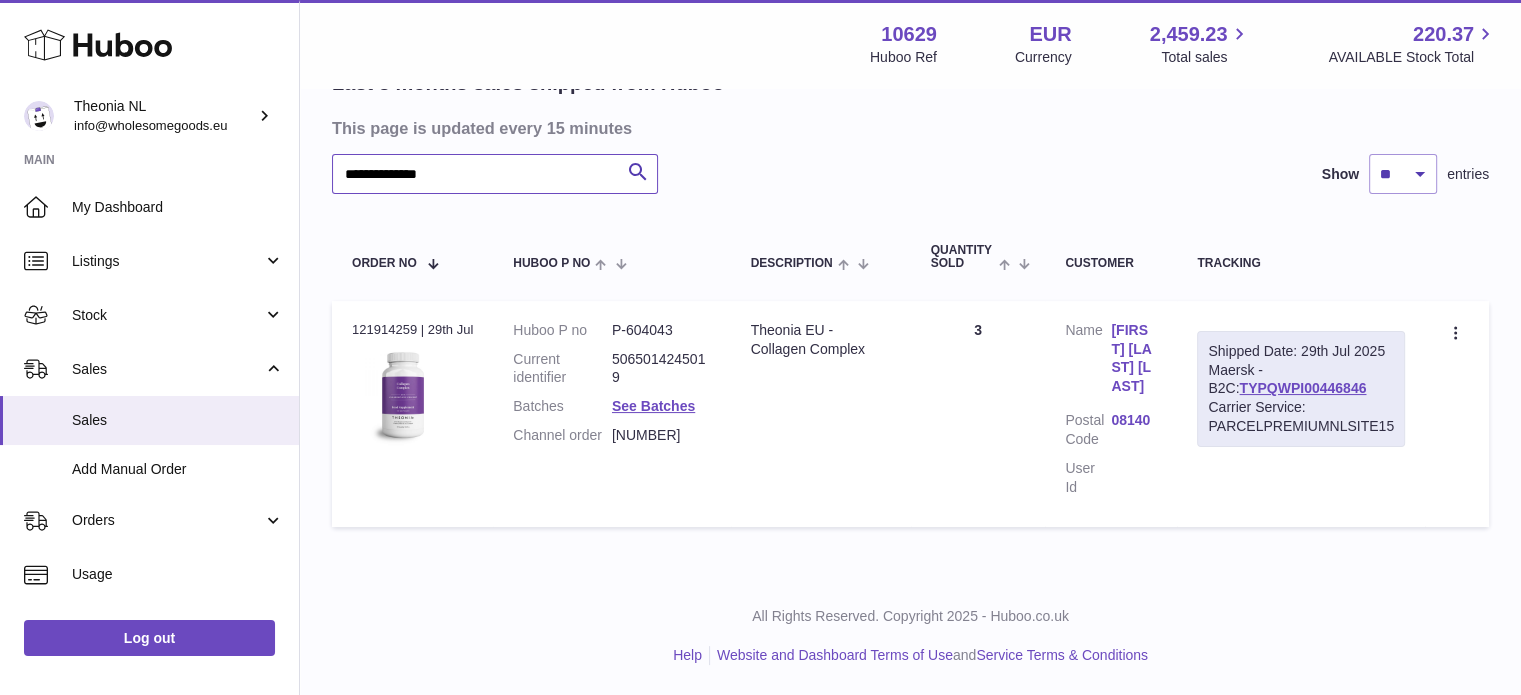 drag, startPoint x: 536, startPoint y: 148, endPoint x: 0, endPoint y: 147, distance: 536.0009 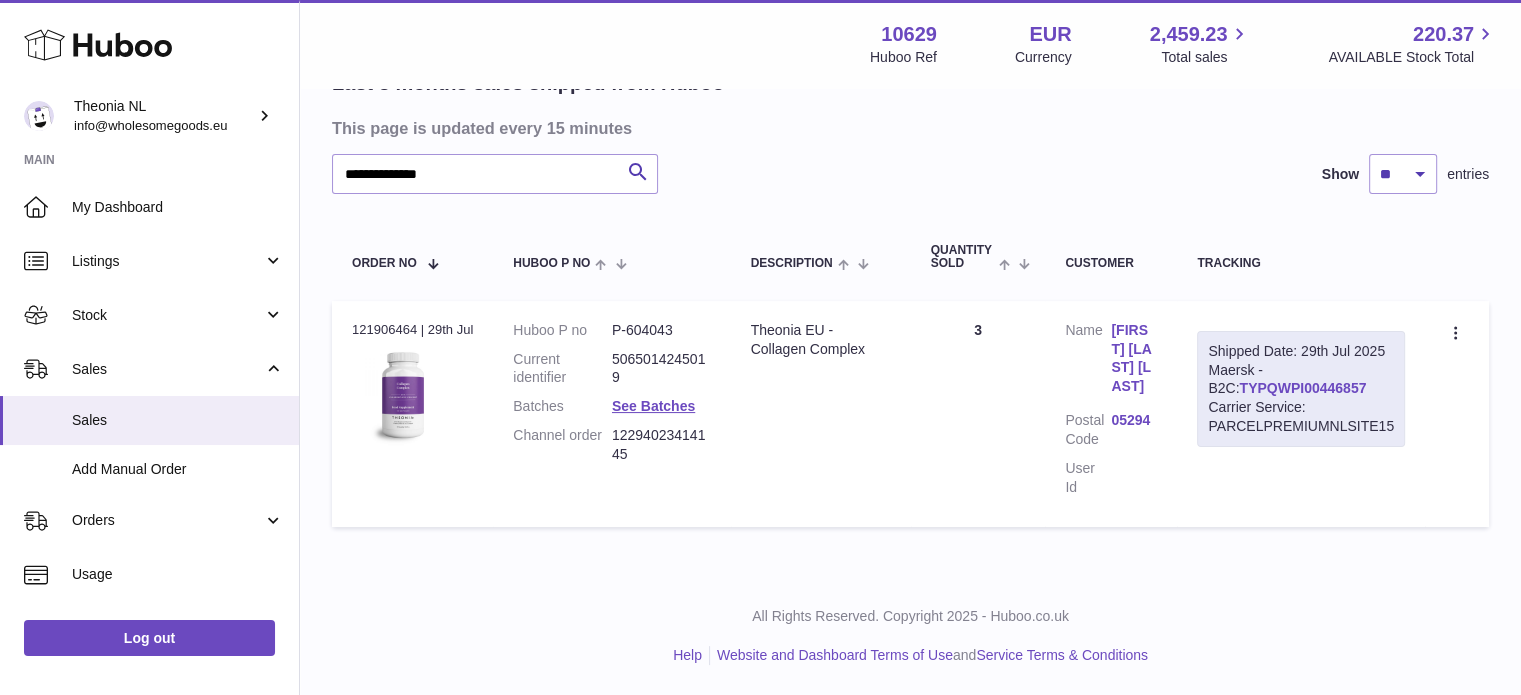click on "TYPQWPI00446857" at bounding box center [1302, 388] 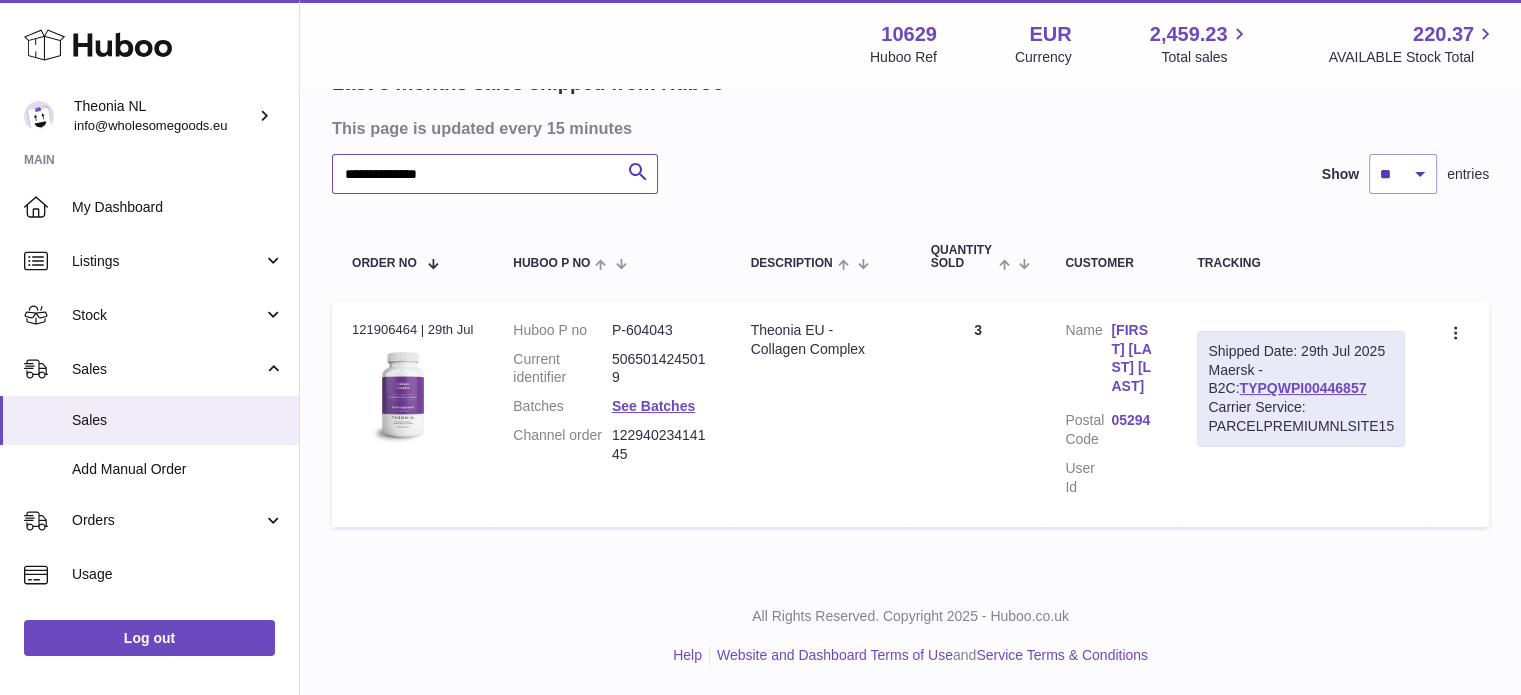 drag, startPoint x: 555, startPoint y: 160, endPoint x: 19, endPoint y: 162, distance: 536.0037 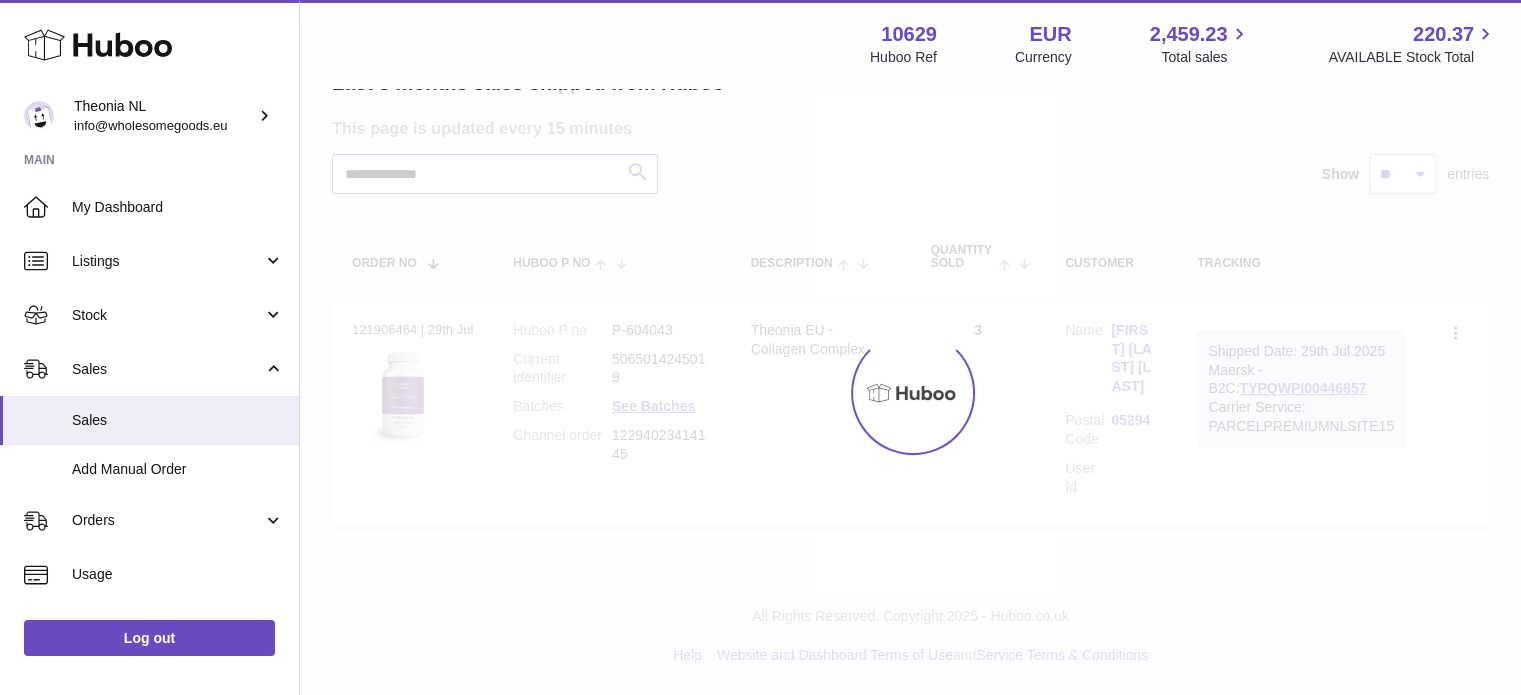 scroll, scrollTop: 171, scrollLeft: 0, axis: vertical 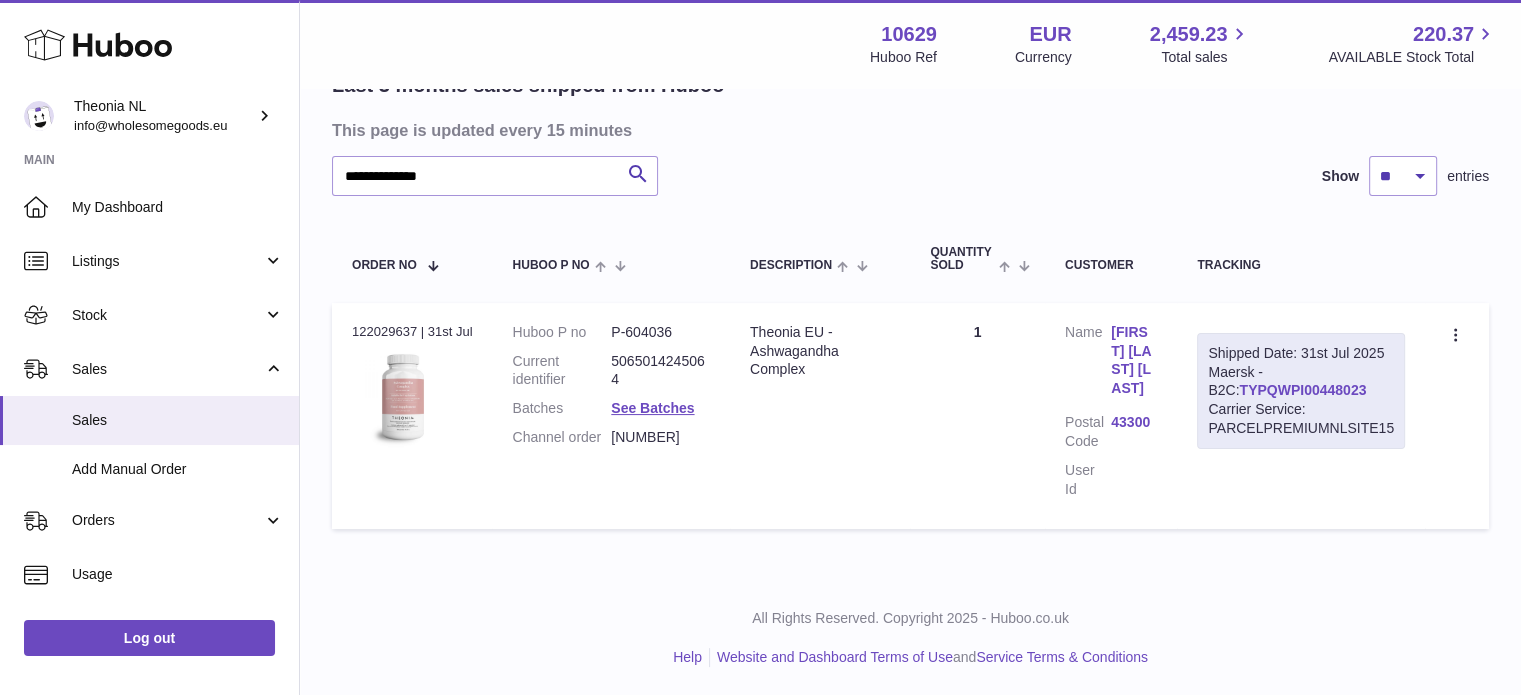 click on "TYPQWPI00448023" at bounding box center (1302, 390) 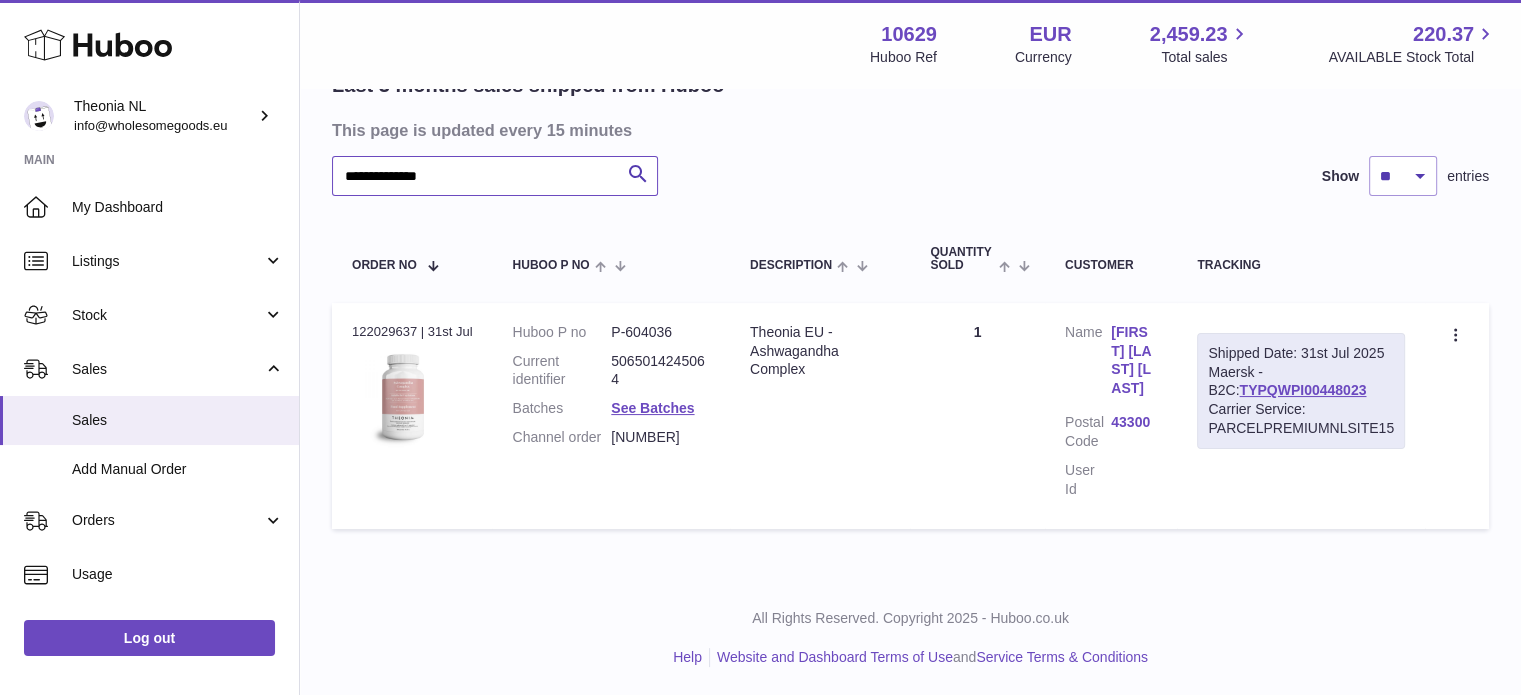 drag, startPoint x: 524, startPoint y: 163, endPoint x: 2, endPoint y: 155, distance: 522.0613 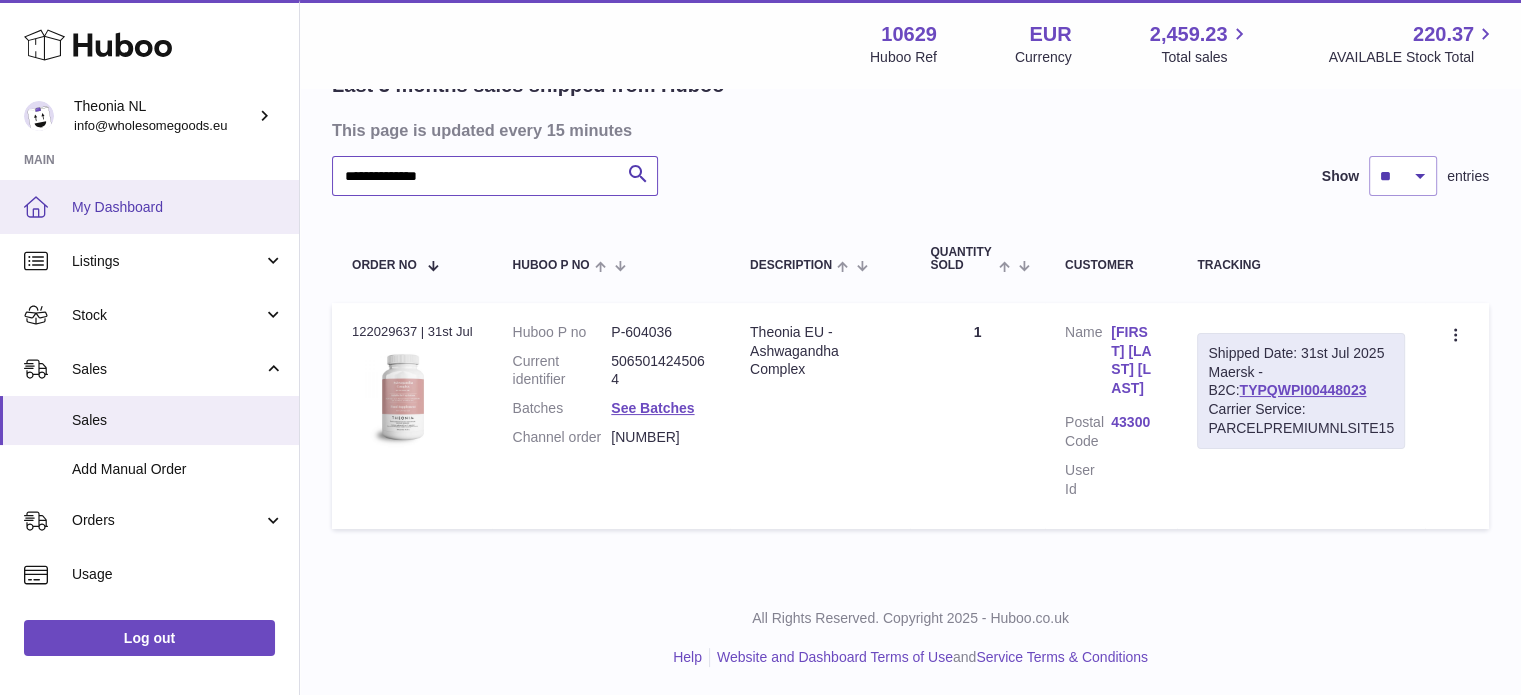 paste 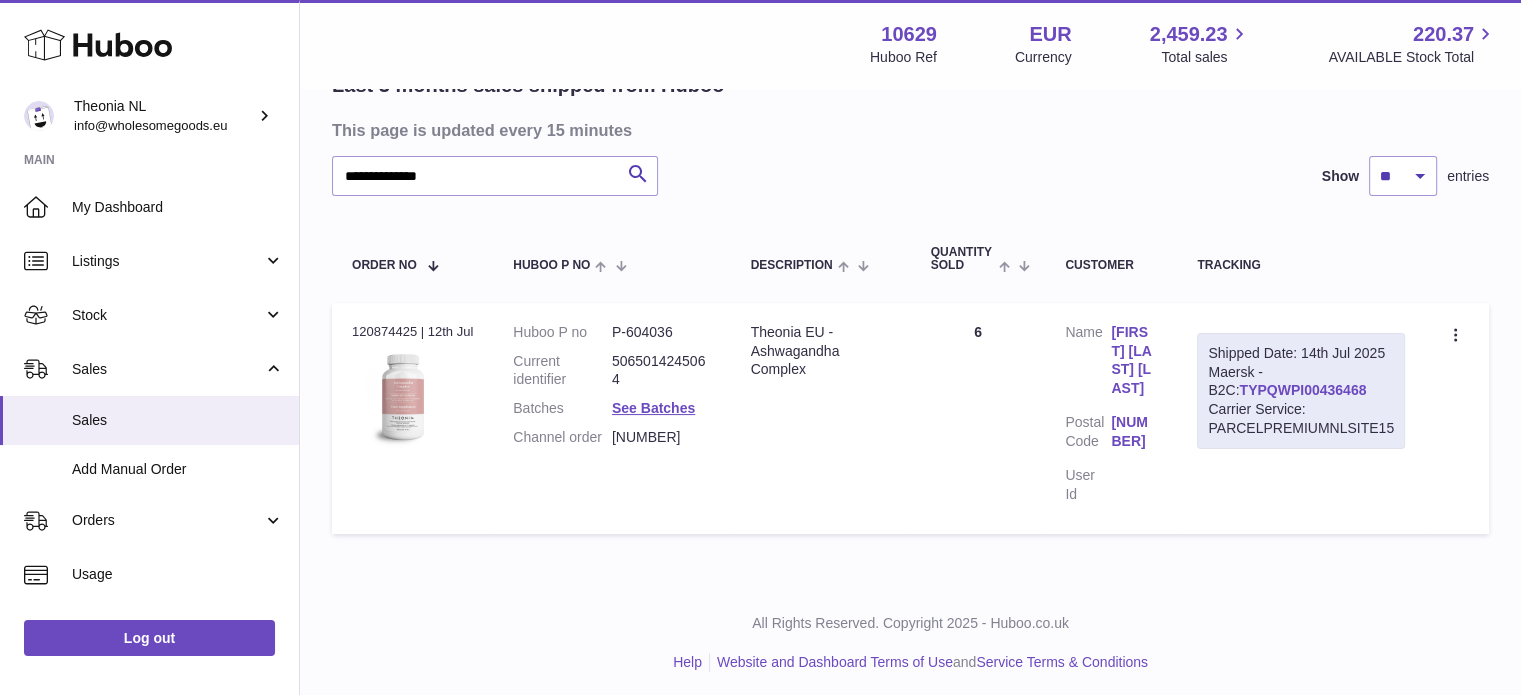 click on "TYPQWPI00436468" at bounding box center [1302, 390] 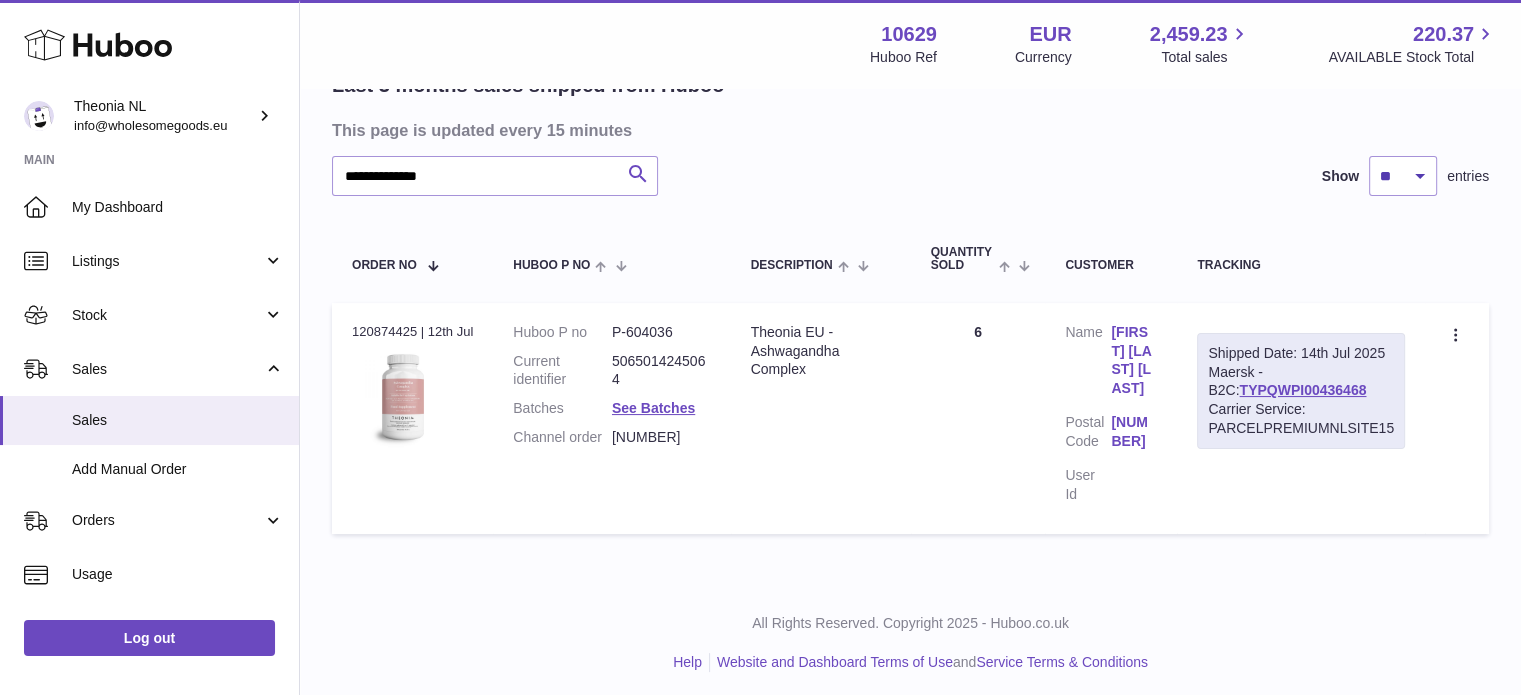 scroll, scrollTop: 0, scrollLeft: 0, axis: both 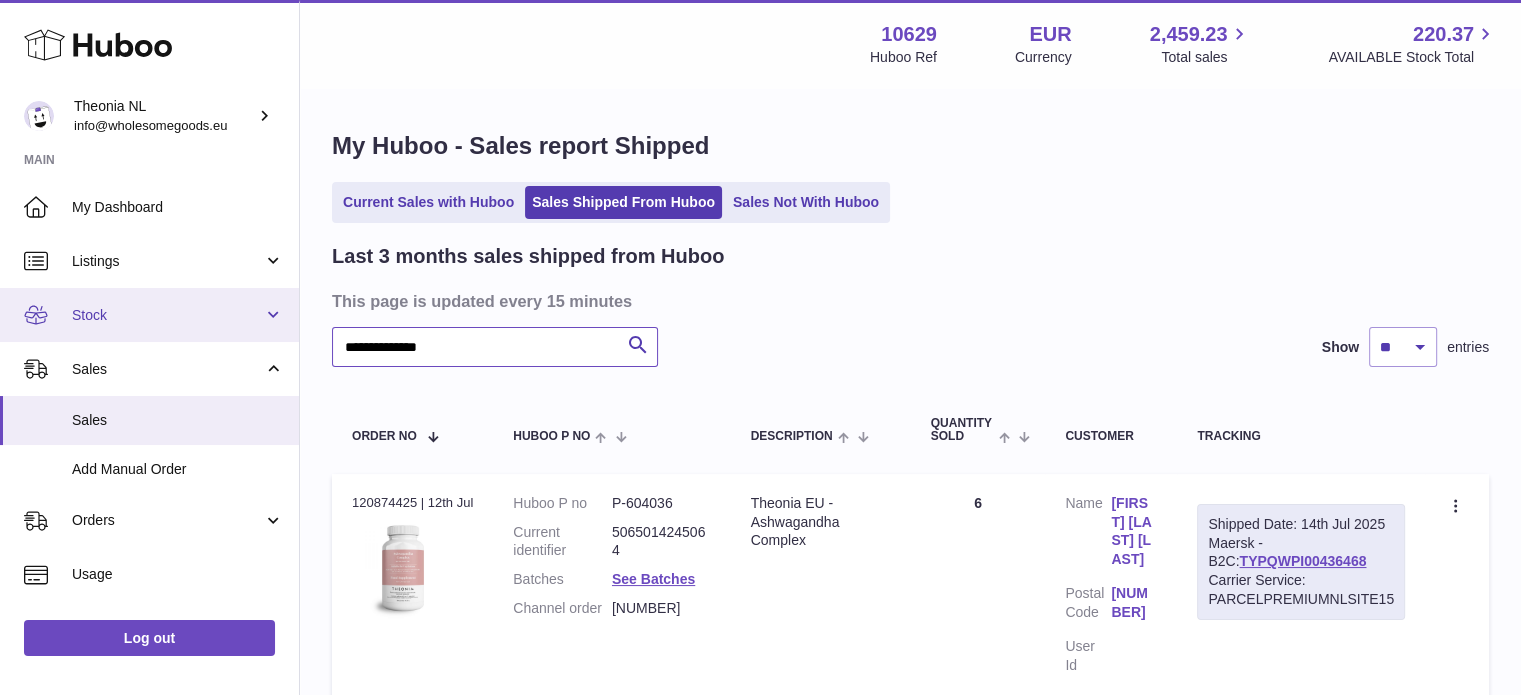 drag, startPoint x: 560, startPoint y: 343, endPoint x: 0, endPoint y: 339, distance: 560.0143 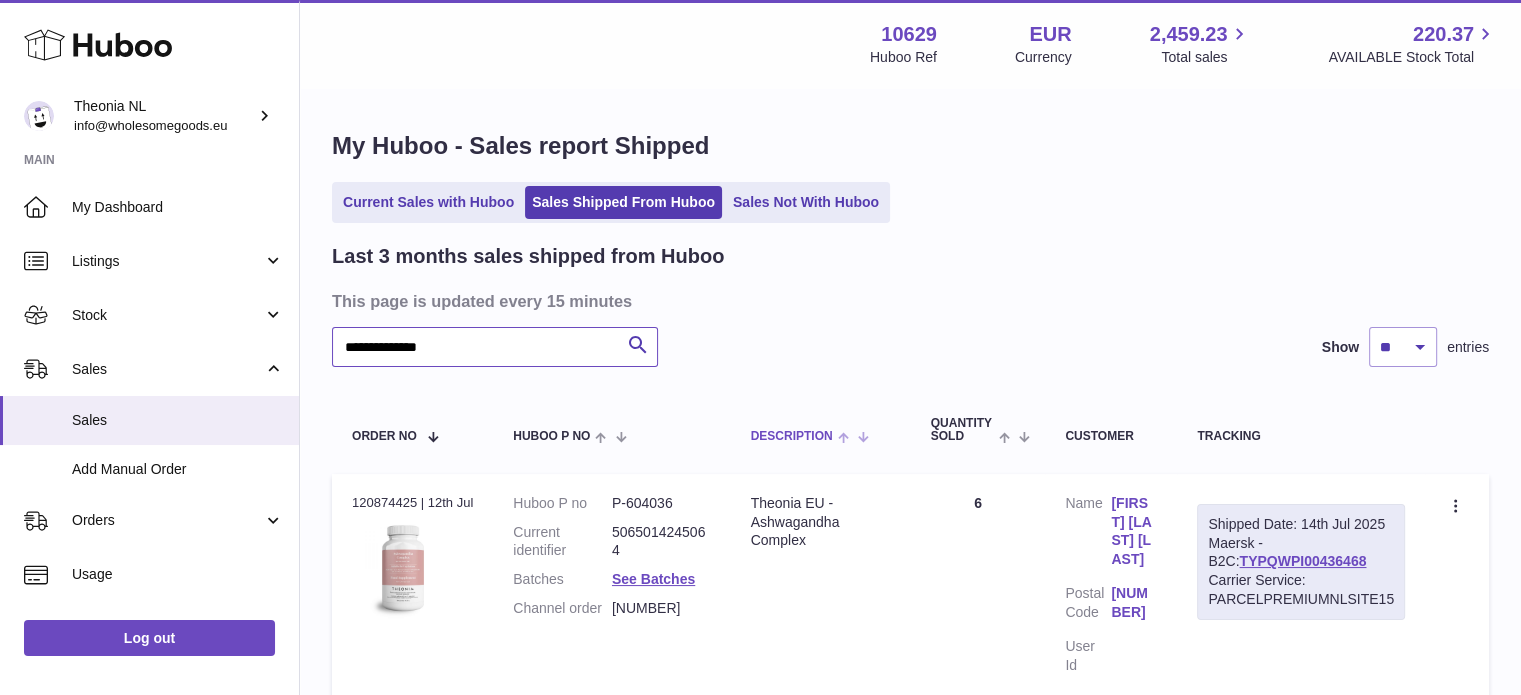 scroll, scrollTop: 171, scrollLeft: 0, axis: vertical 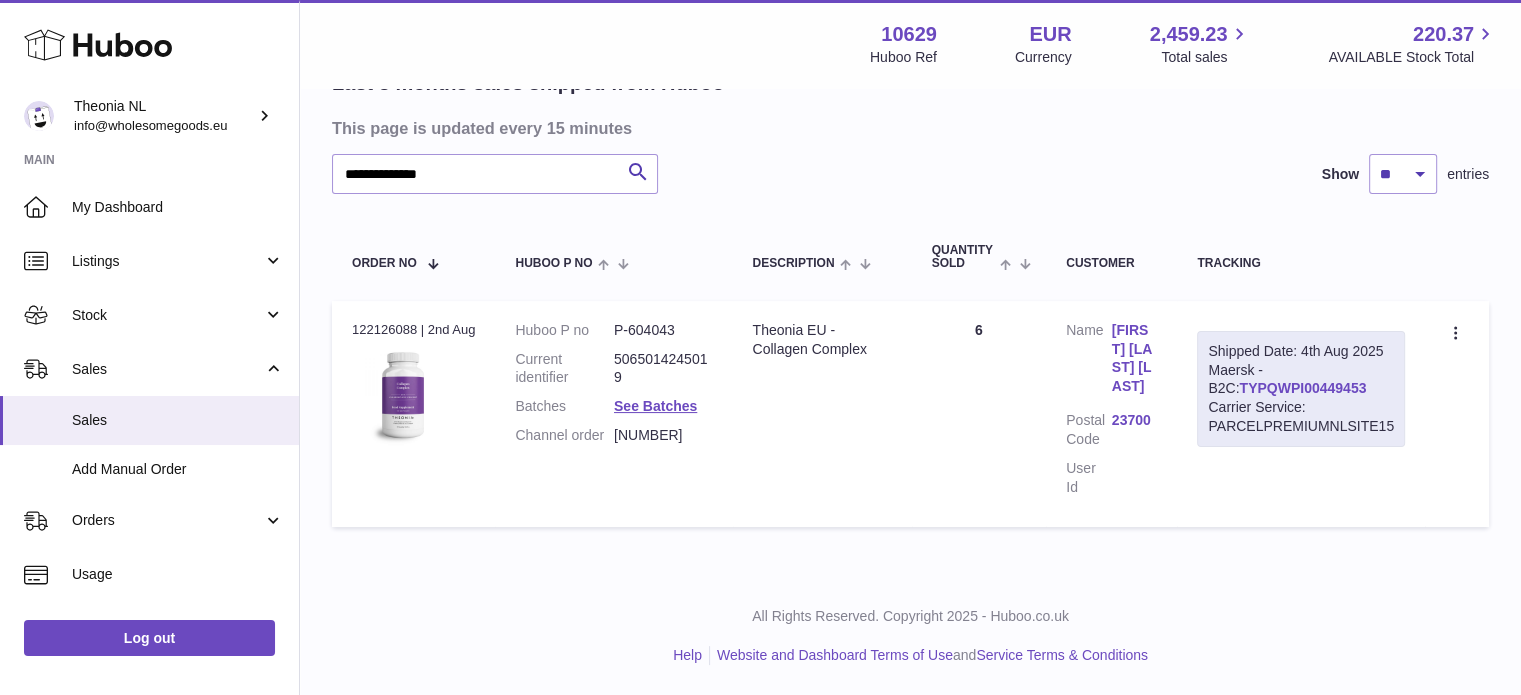click on "TYPQWPI00449453" at bounding box center [1302, 388] 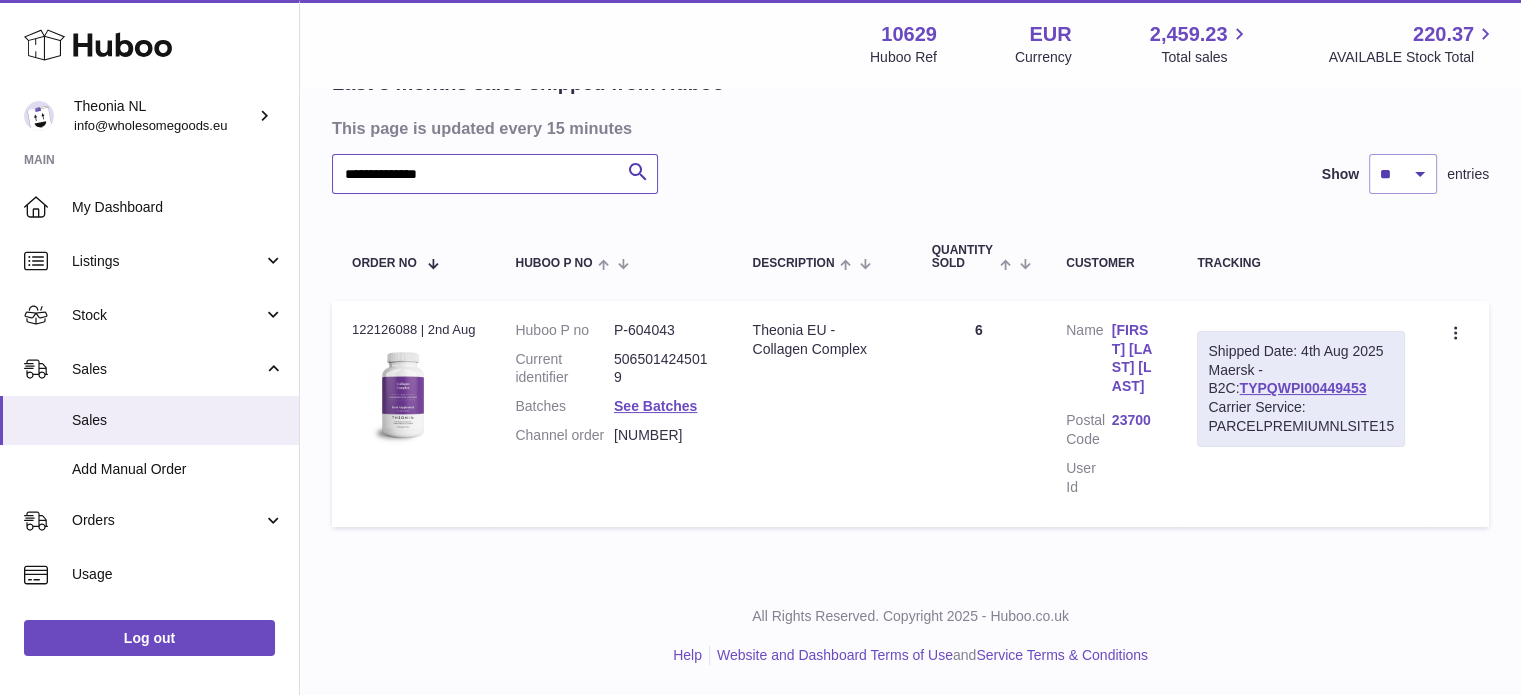 drag, startPoint x: 516, startPoint y: 152, endPoint x: 219, endPoint y: 171, distance: 297.60712 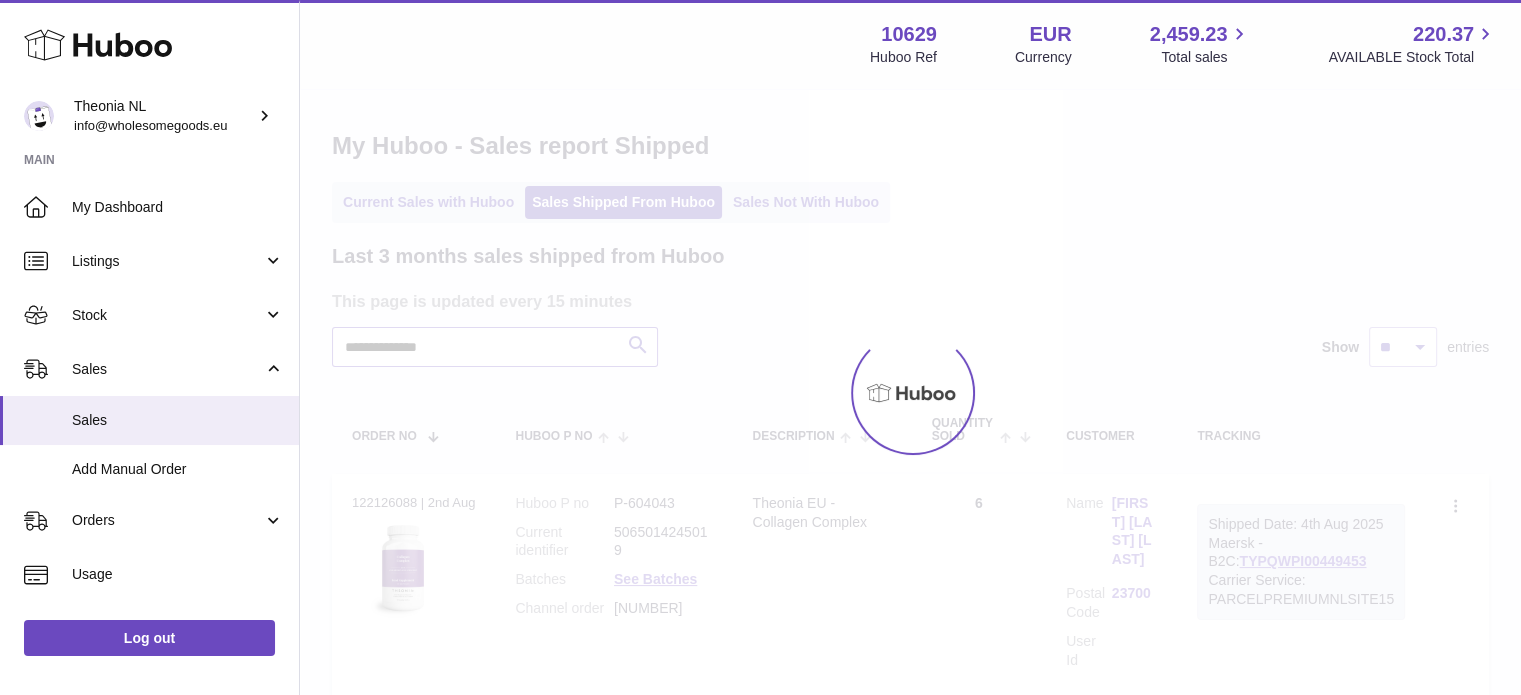 scroll, scrollTop: 190, scrollLeft: 0, axis: vertical 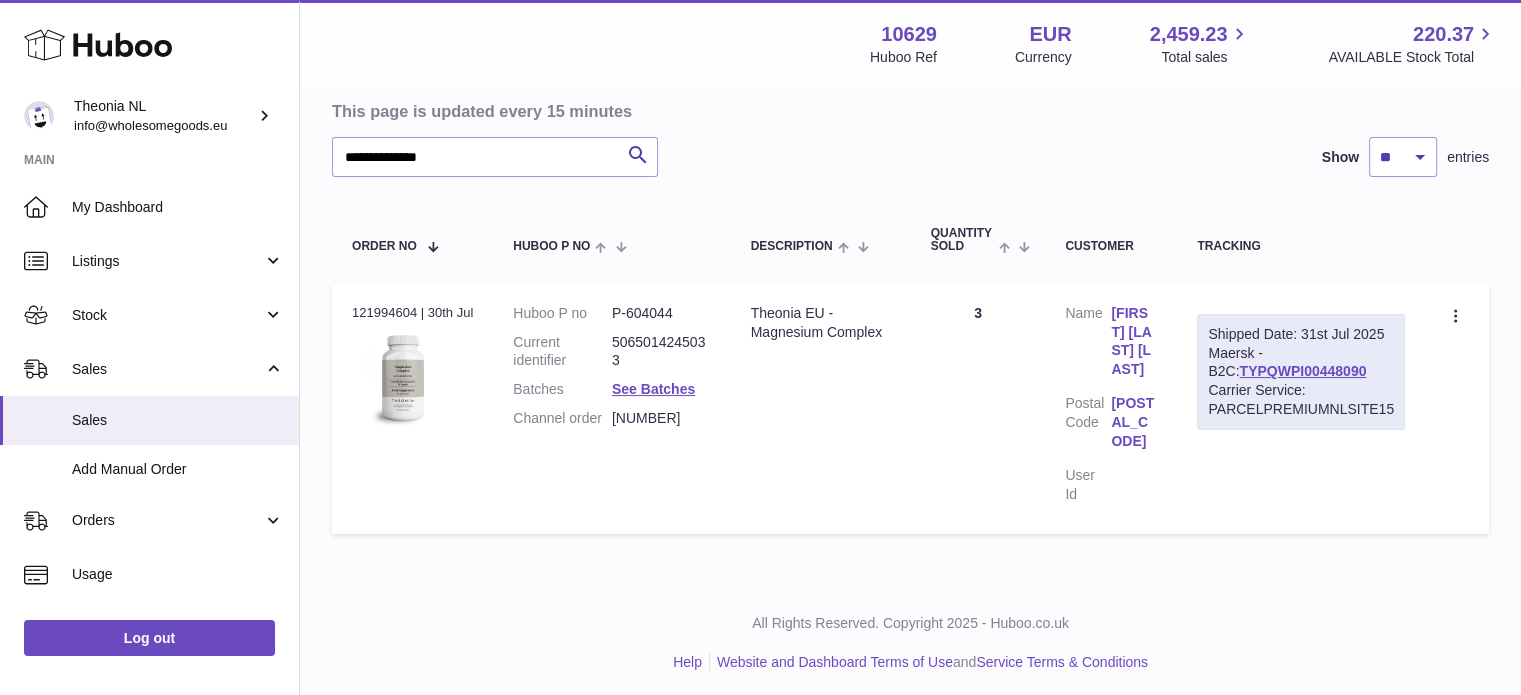 click on "Shipped Date: 31st Jul 2025
Maersk - B2C:
TYPQWPI00448090
Carrier Service: PARCELPREMIUMNLSITE15" at bounding box center [1301, 372] 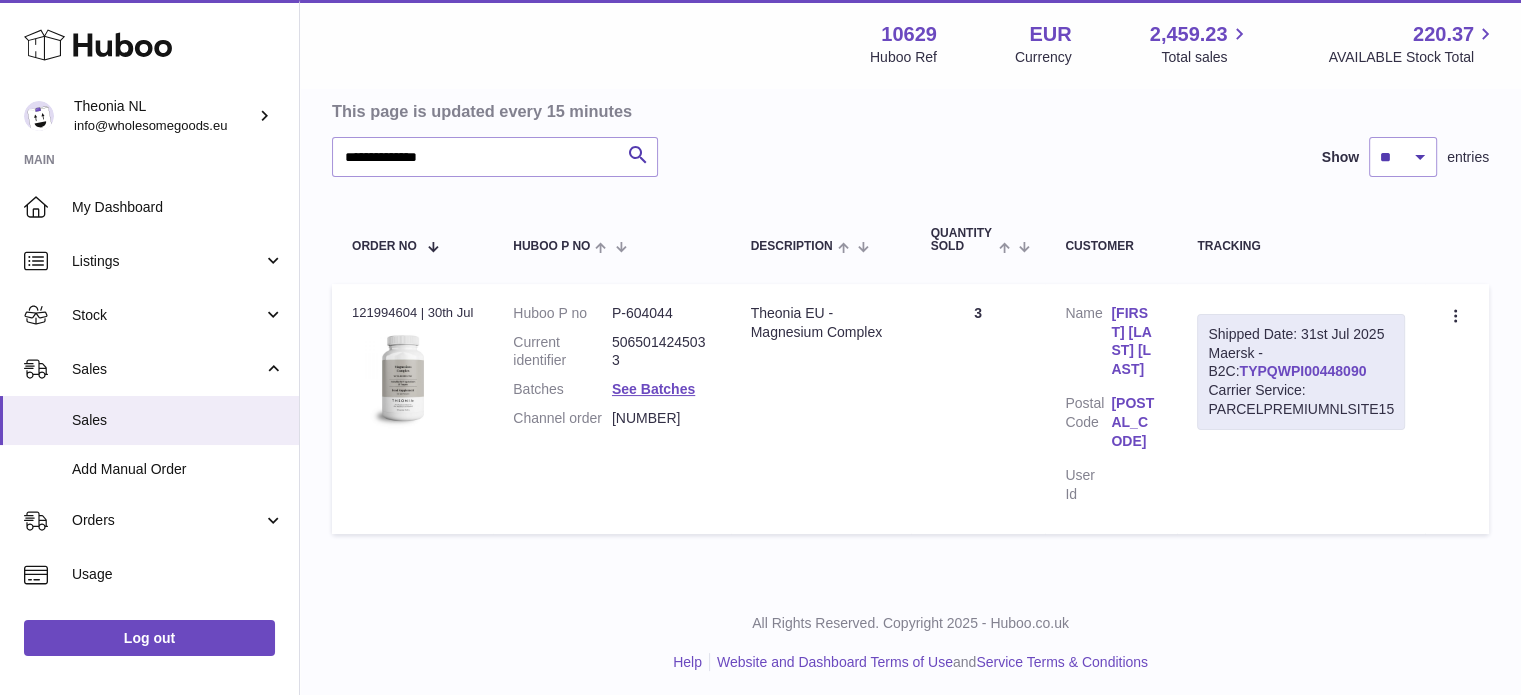 click on "Shipped Date: 31st Jul 2025
Maersk - B2C:
TYPQWPI00448090
Carrier Service: PARCELPREMIUMNLSITE15" at bounding box center (1301, 372) 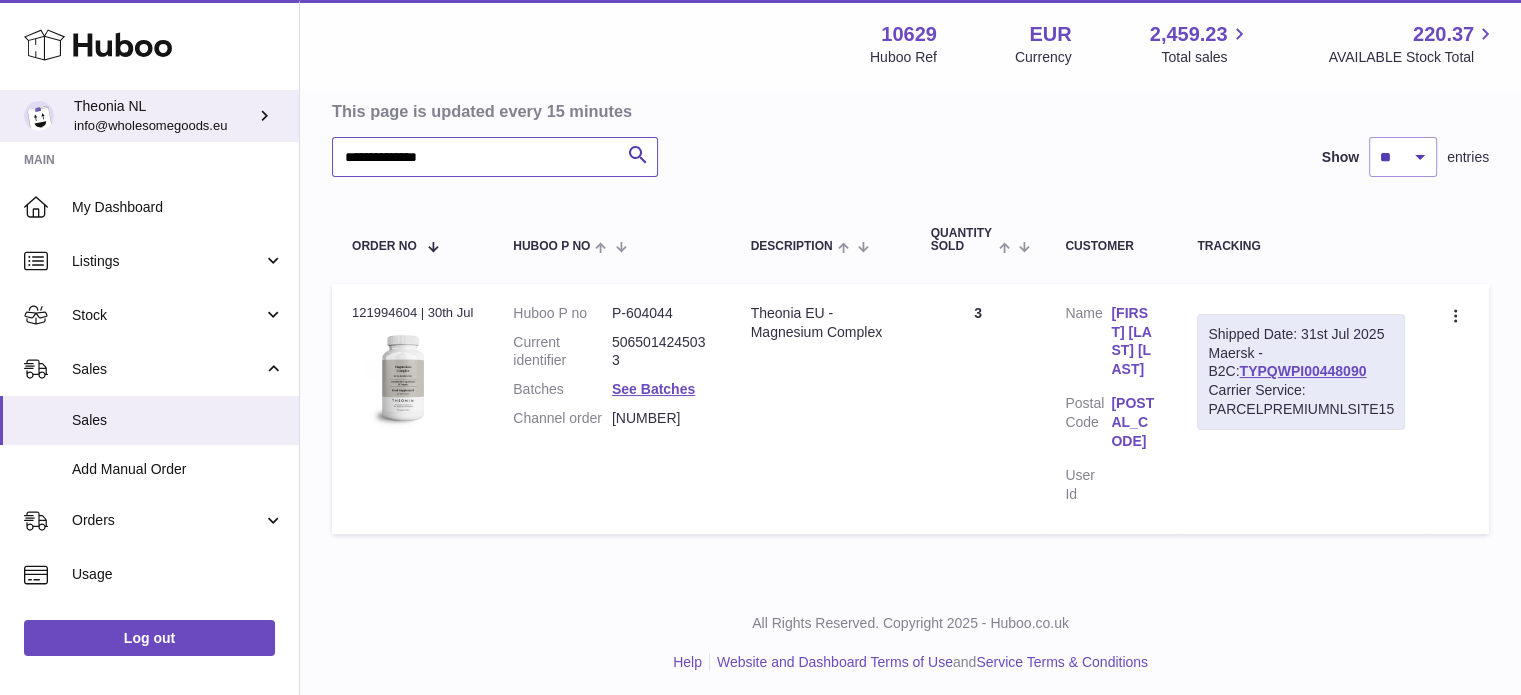 drag, startPoint x: 595, startPoint y: 155, endPoint x: 27, endPoint y: 139, distance: 568.2253 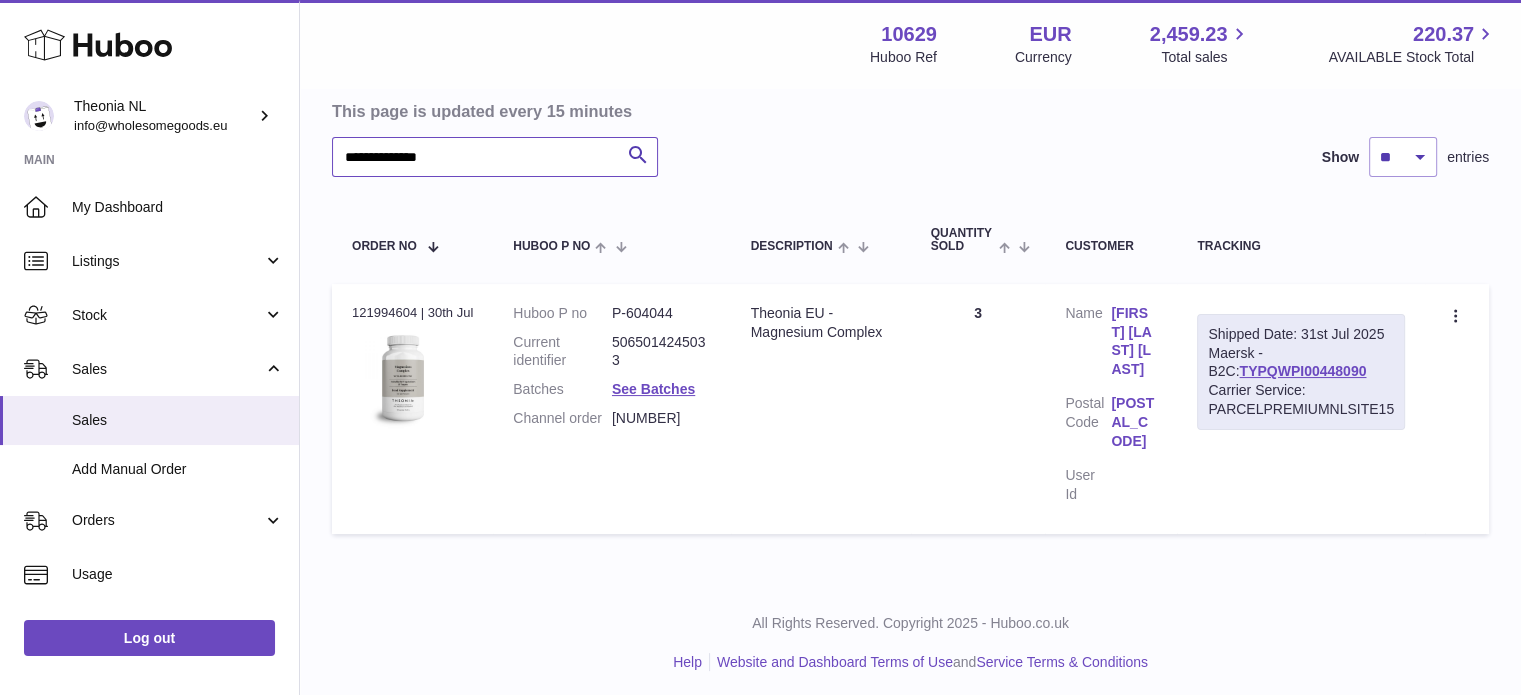 paste 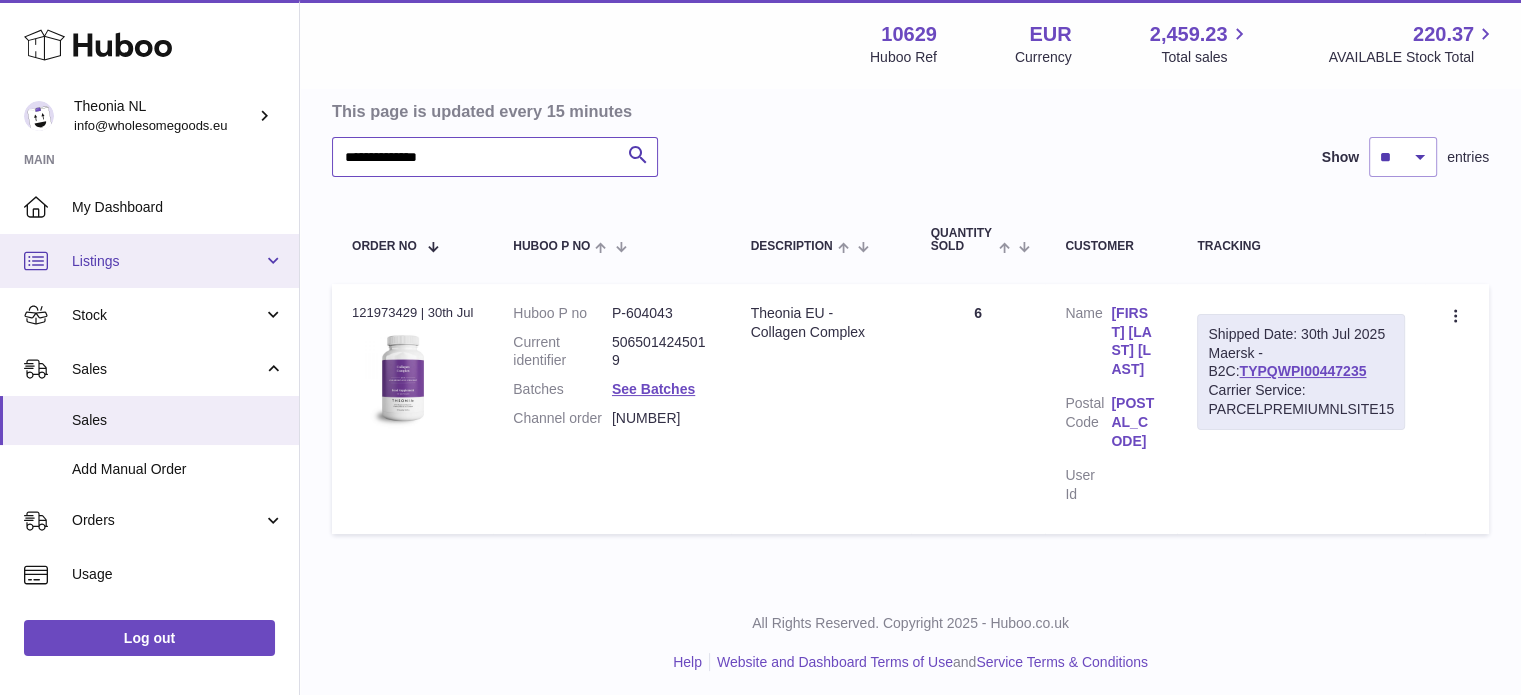 scroll, scrollTop: 171, scrollLeft: 0, axis: vertical 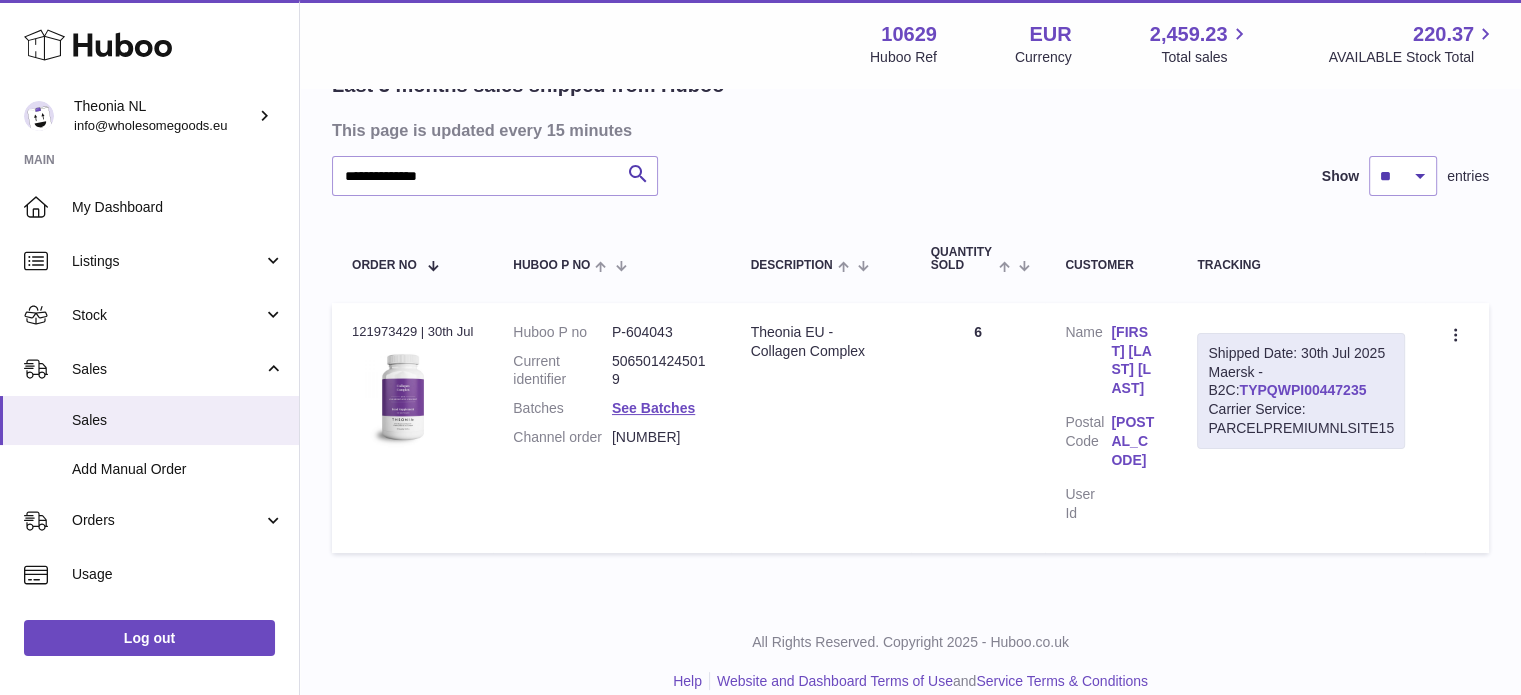 click on "TYPQWPI00447235" at bounding box center [1302, 390] 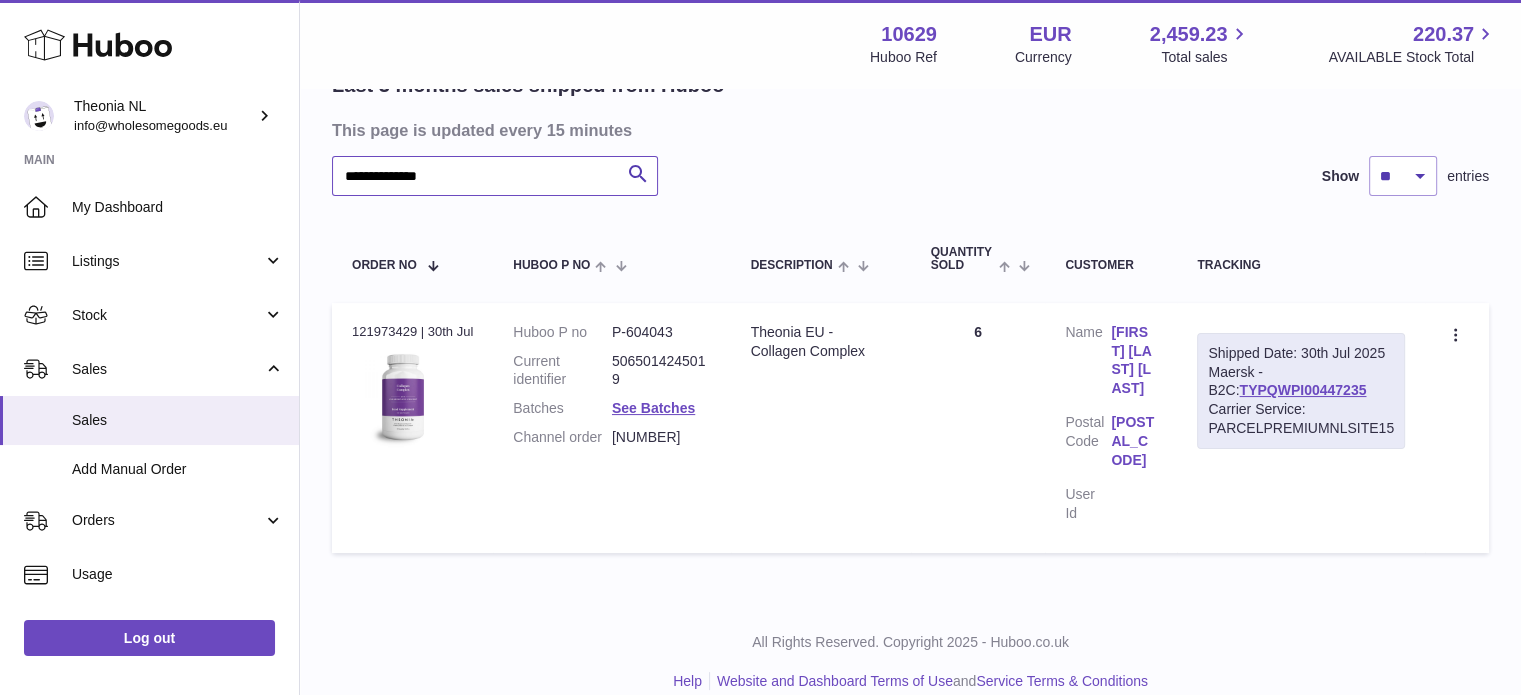 drag, startPoint x: 602, startPoint y: 180, endPoint x: 81, endPoint y: 151, distance: 521.80646 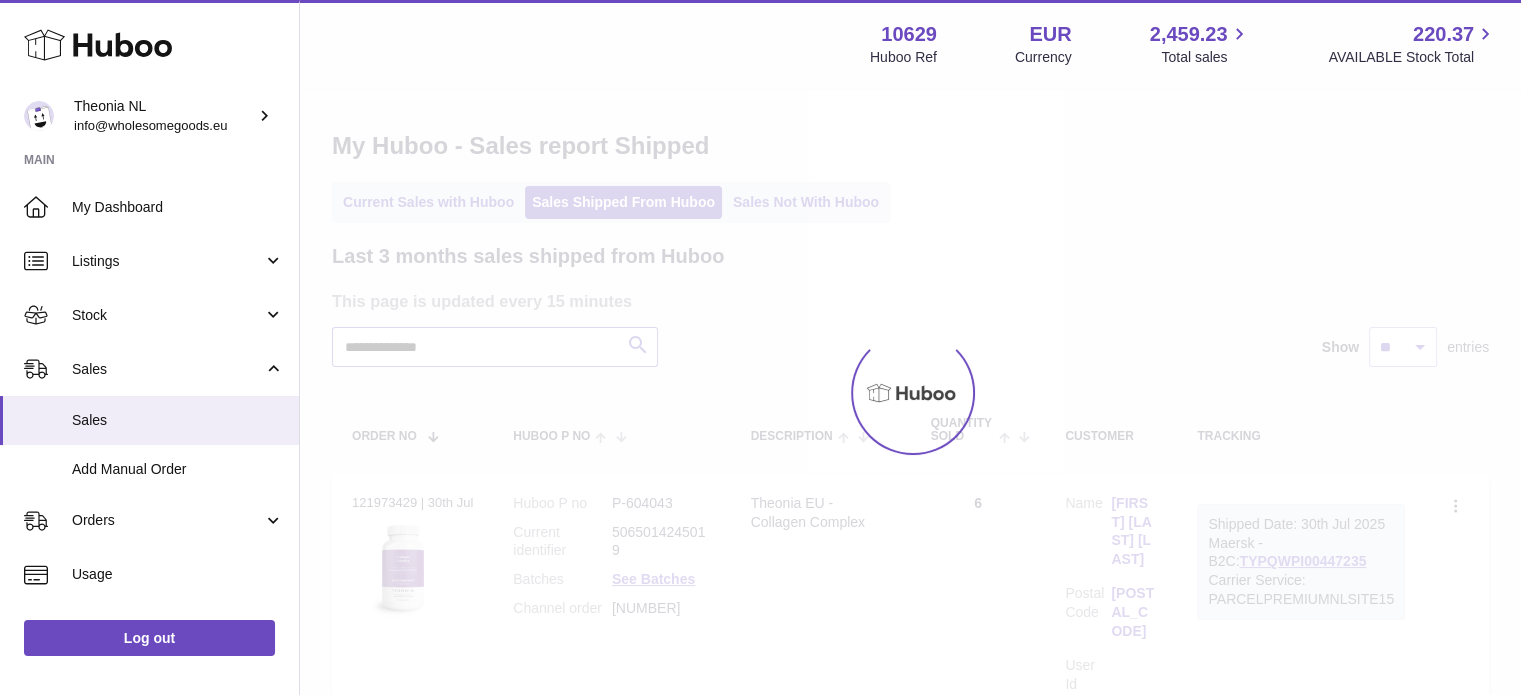 scroll, scrollTop: 171, scrollLeft: 0, axis: vertical 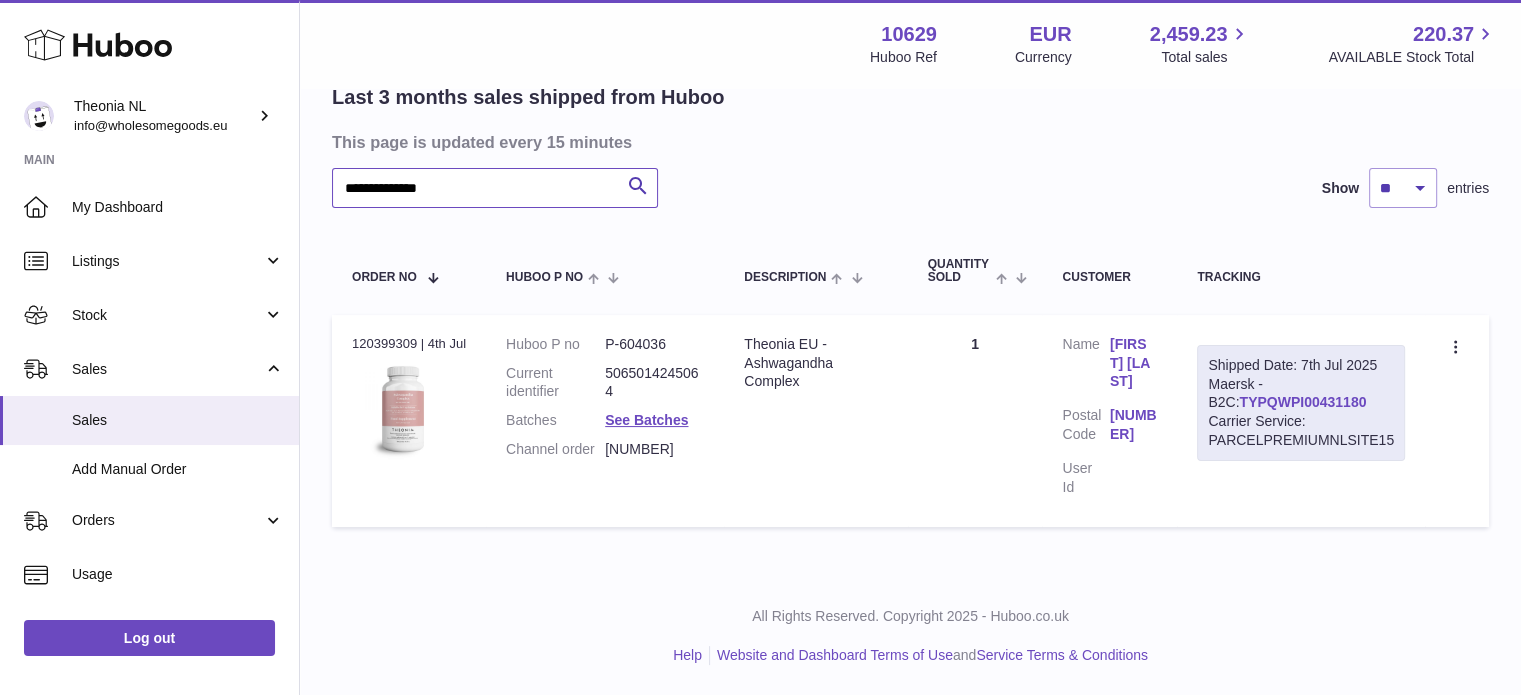 type on "**********" 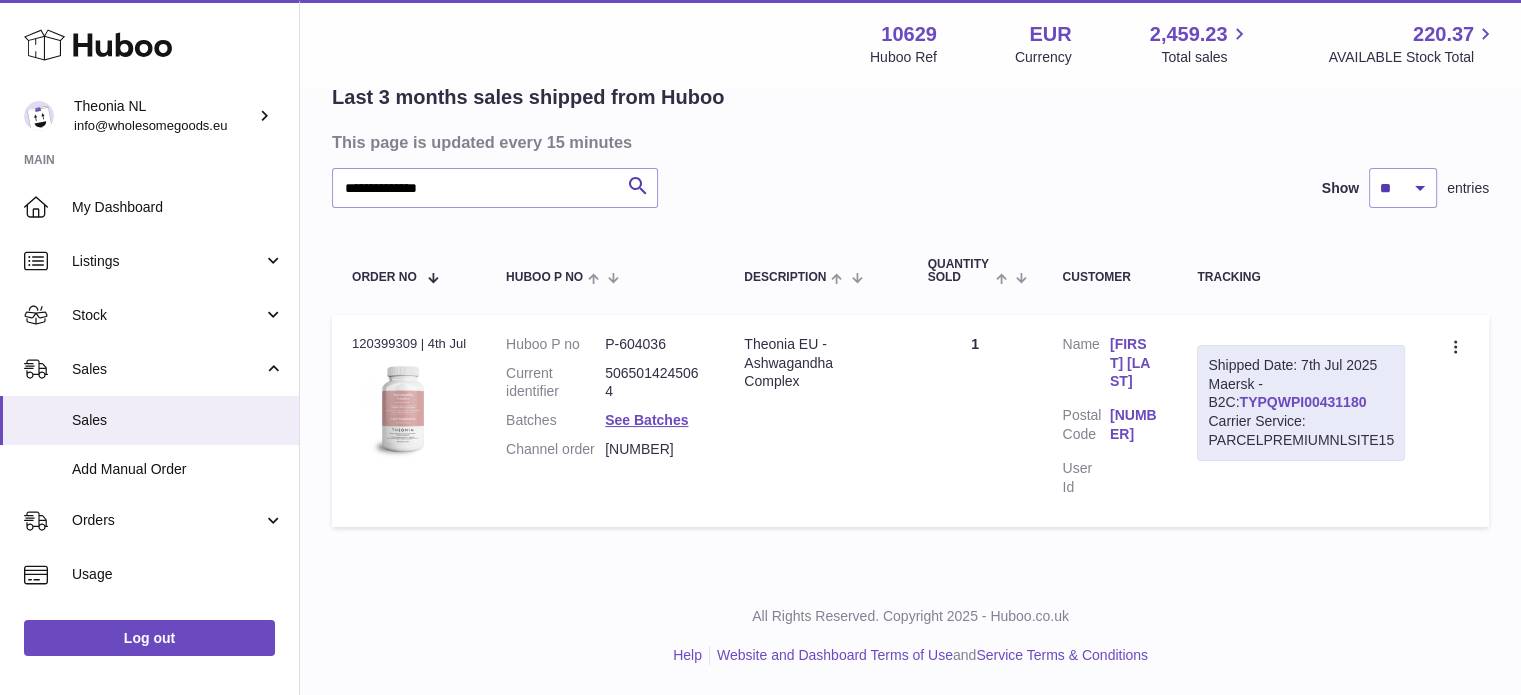click on "TYPQWPI00431180" at bounding box center (1302, 402) 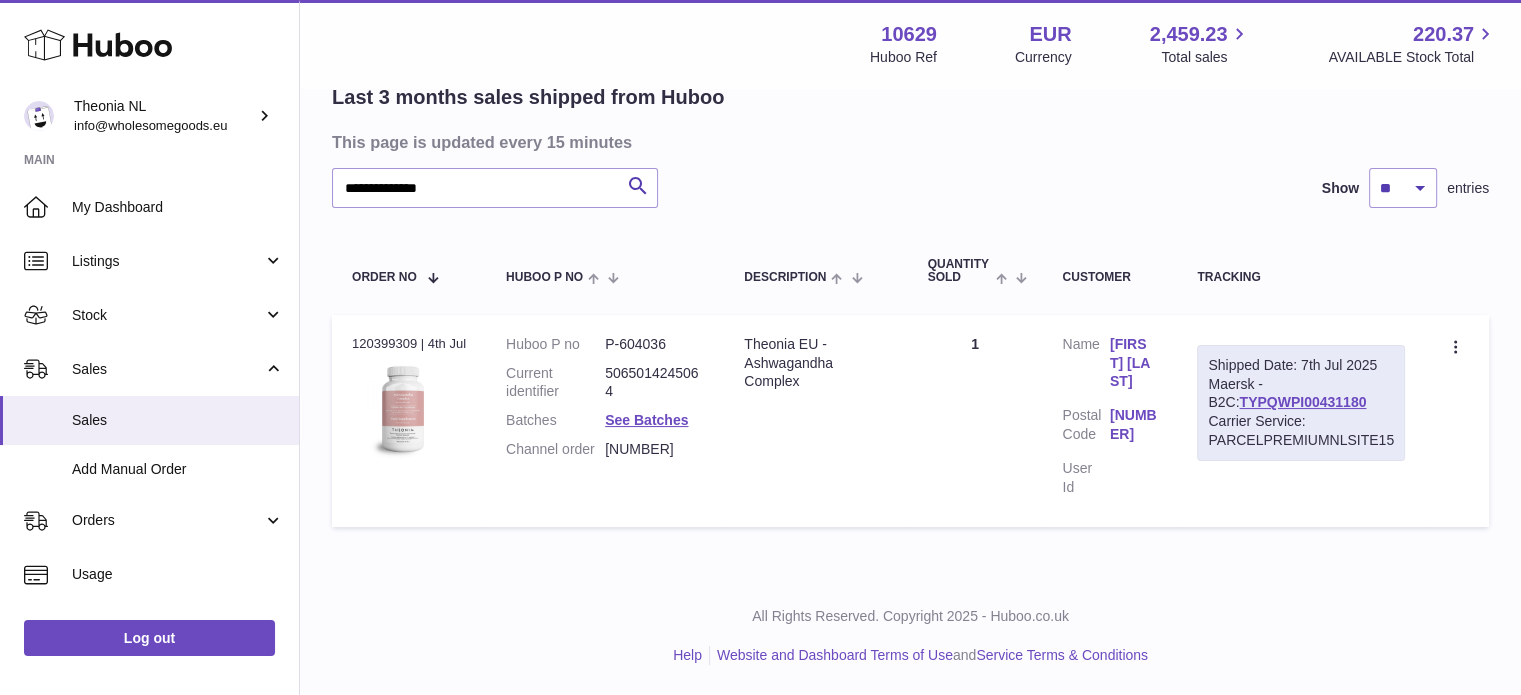 scroll, scrollTop: 0, scrollLeft: 0, axis: both 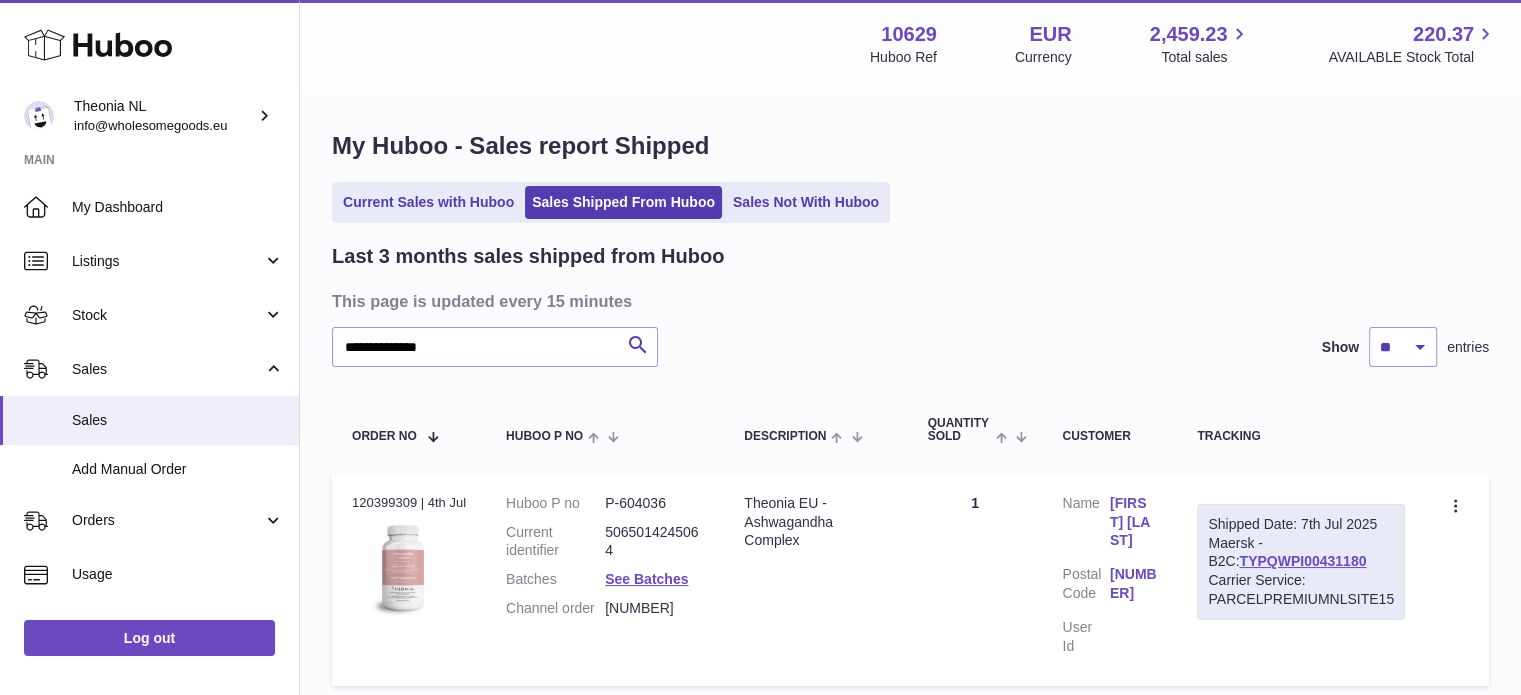 click on "Current Sales with Huboo
Sales Shipped From Huboo
Sales Not With Huboo" at bounding box center [611, 202] 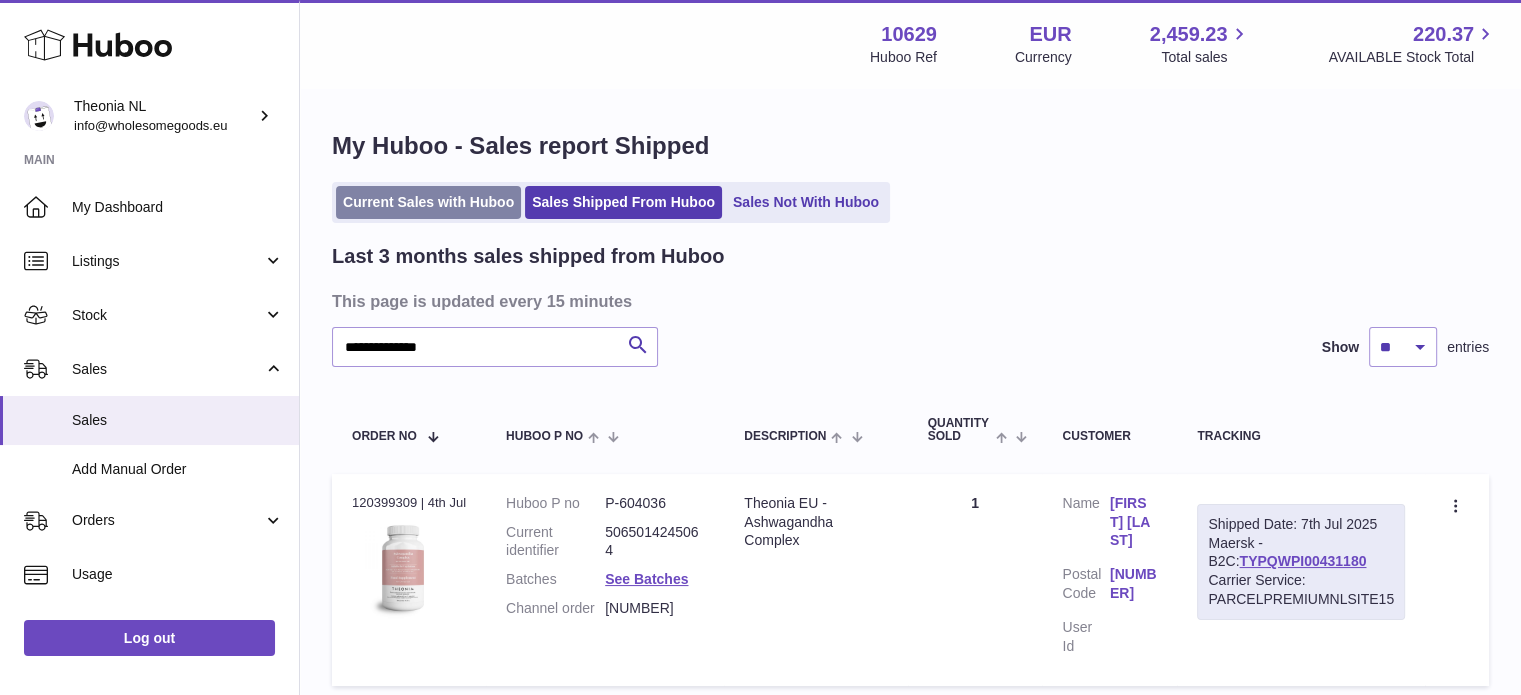 click on "Current Sales with Huboo" at bounding box center (428, 202) 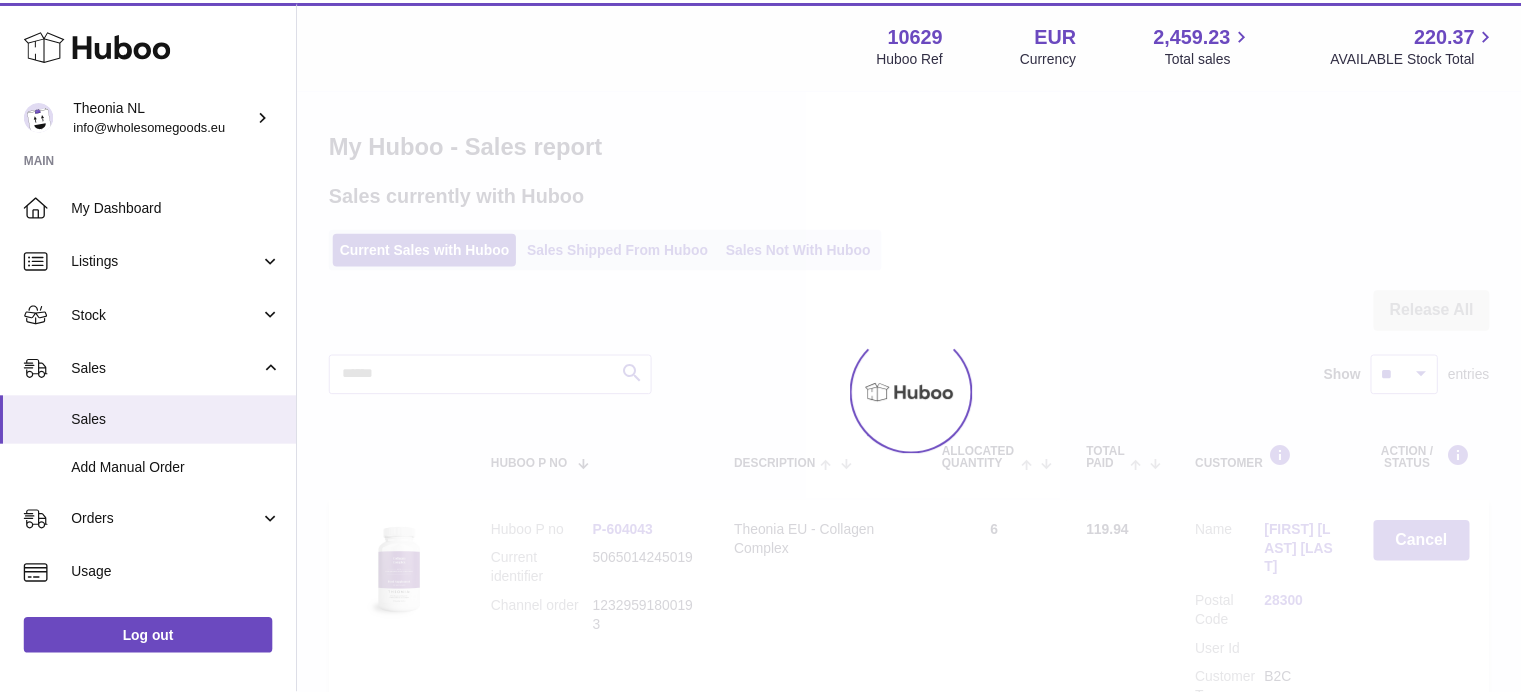scroll, scrollTop: 0, scrollLeft: 0, axis: both 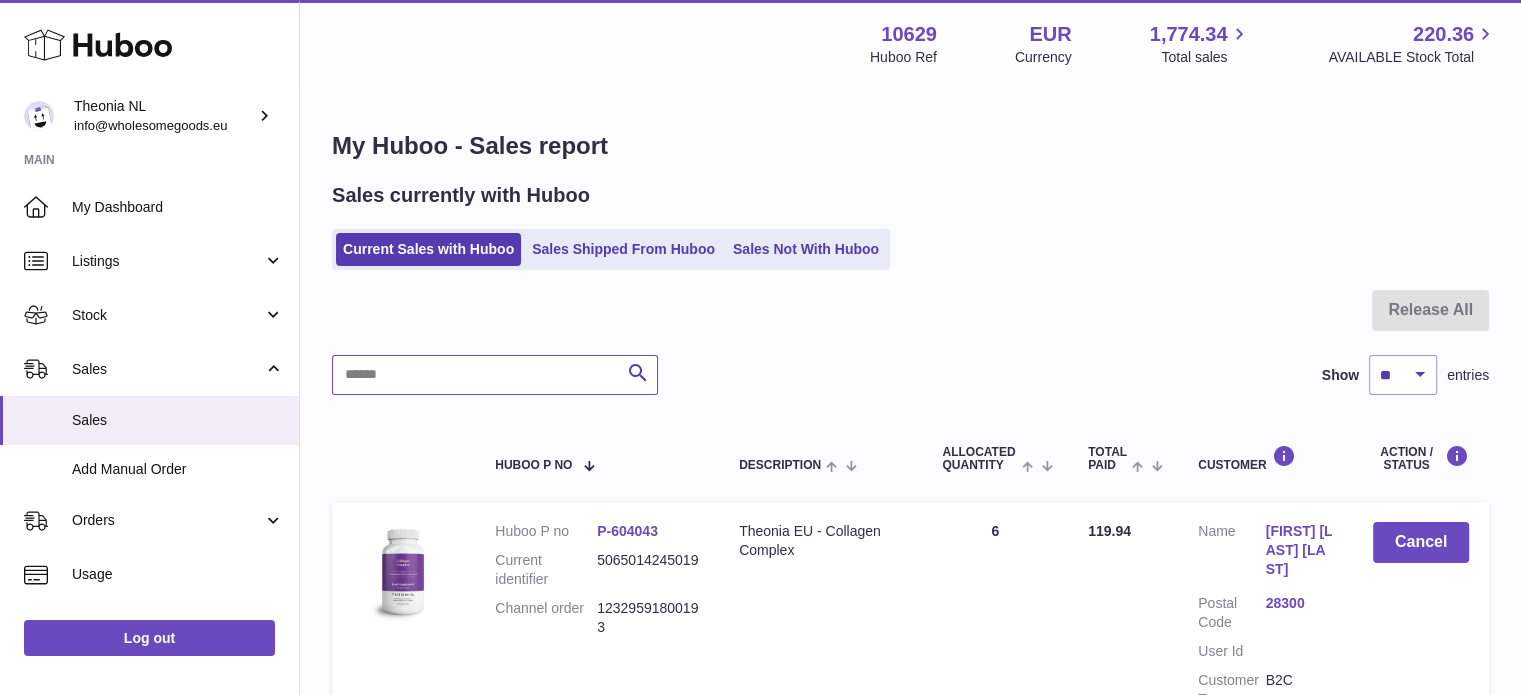 click at bounding box center (495, 375) 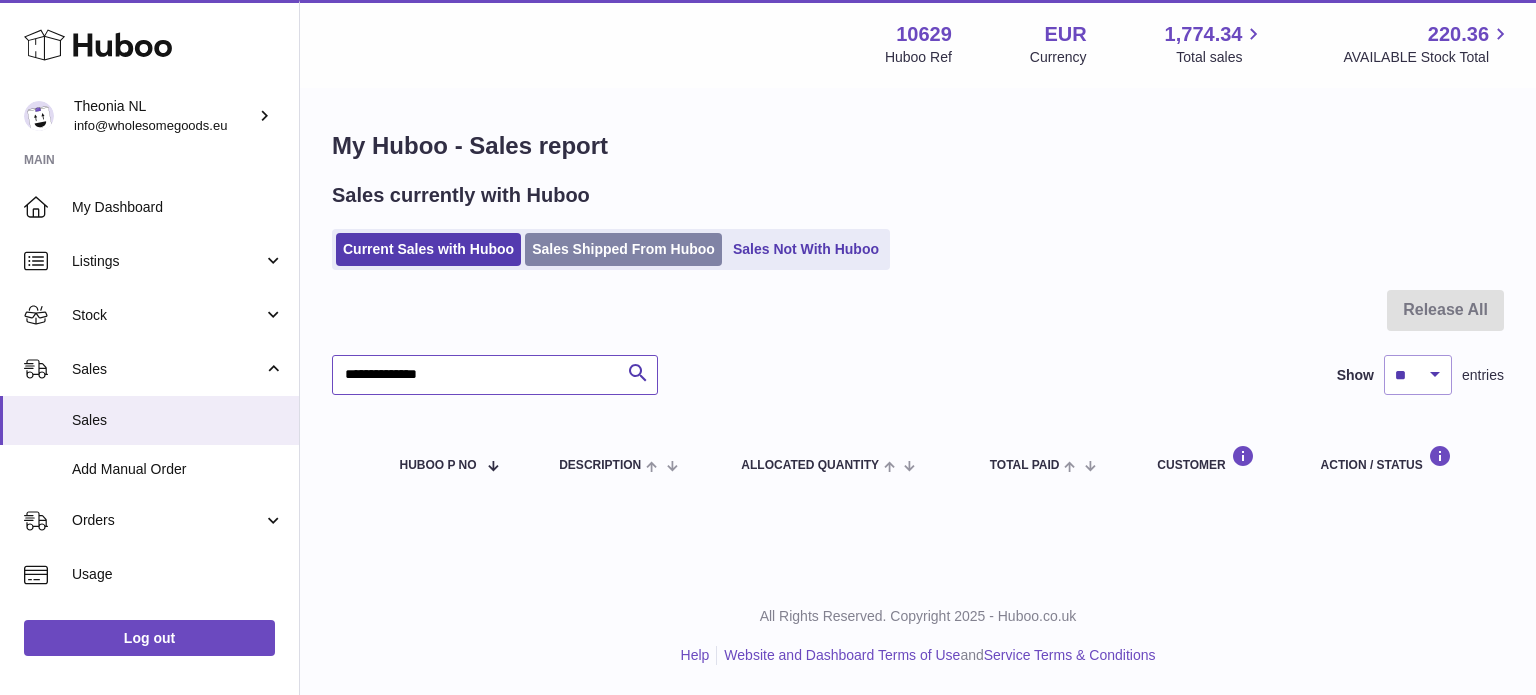 type on "**********" 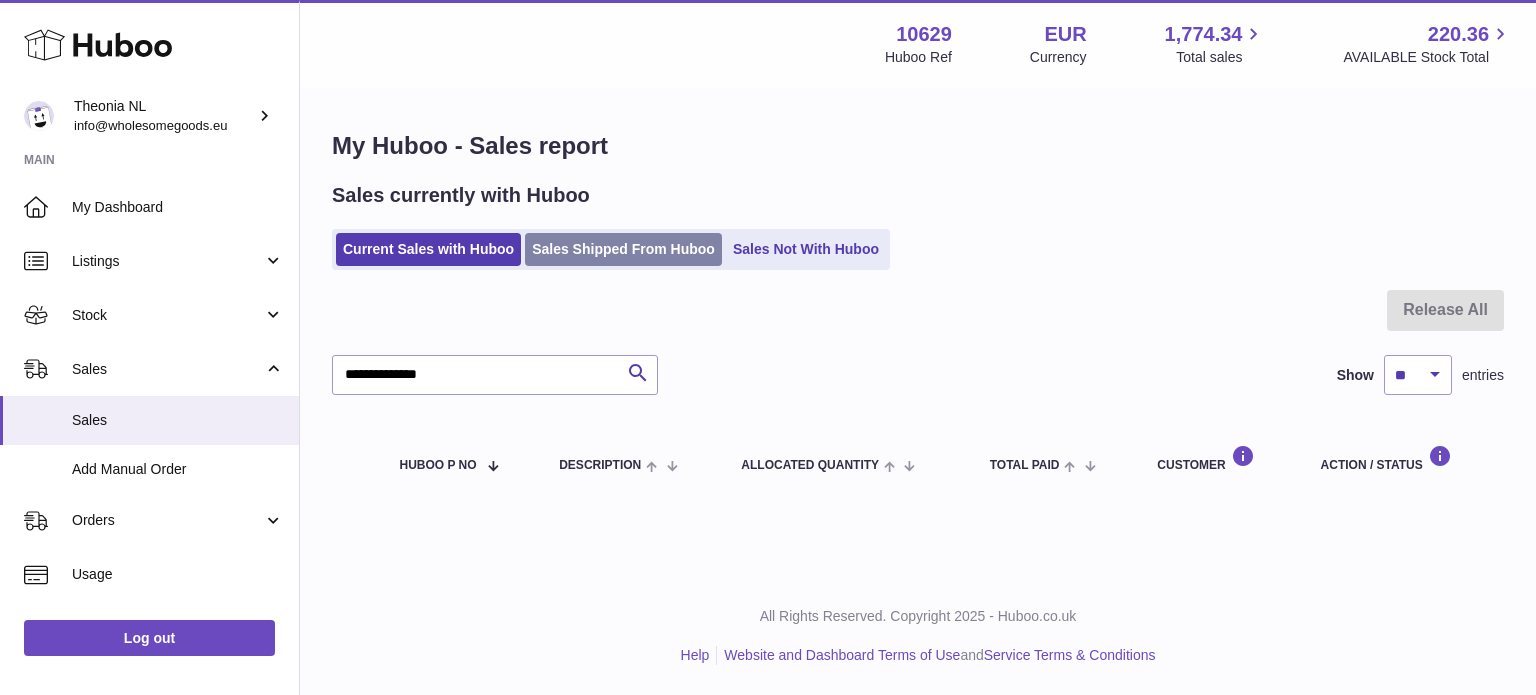 click on "Sales Shipped From Huboo" at bounding box center [623, 249] 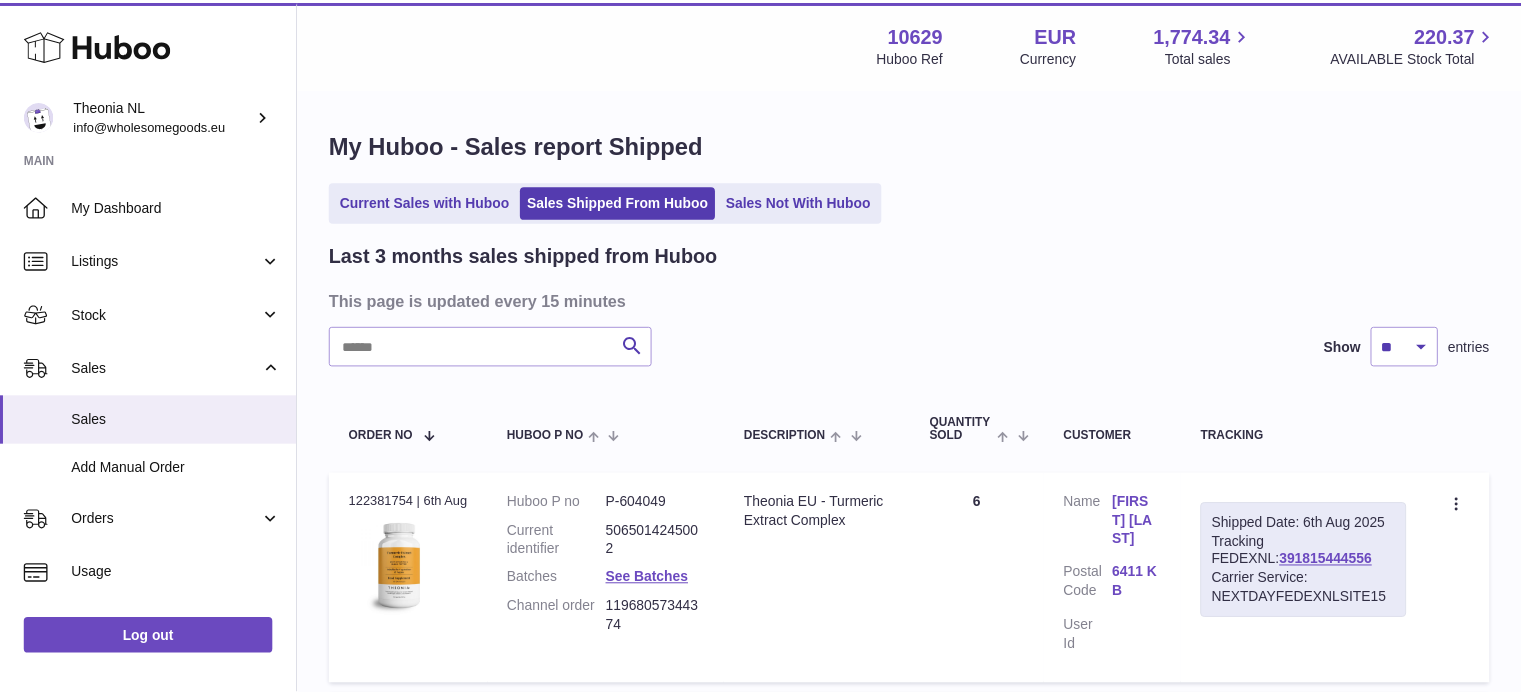 scroll, scrollTop: 0, scrollLeft: 0, axis: both 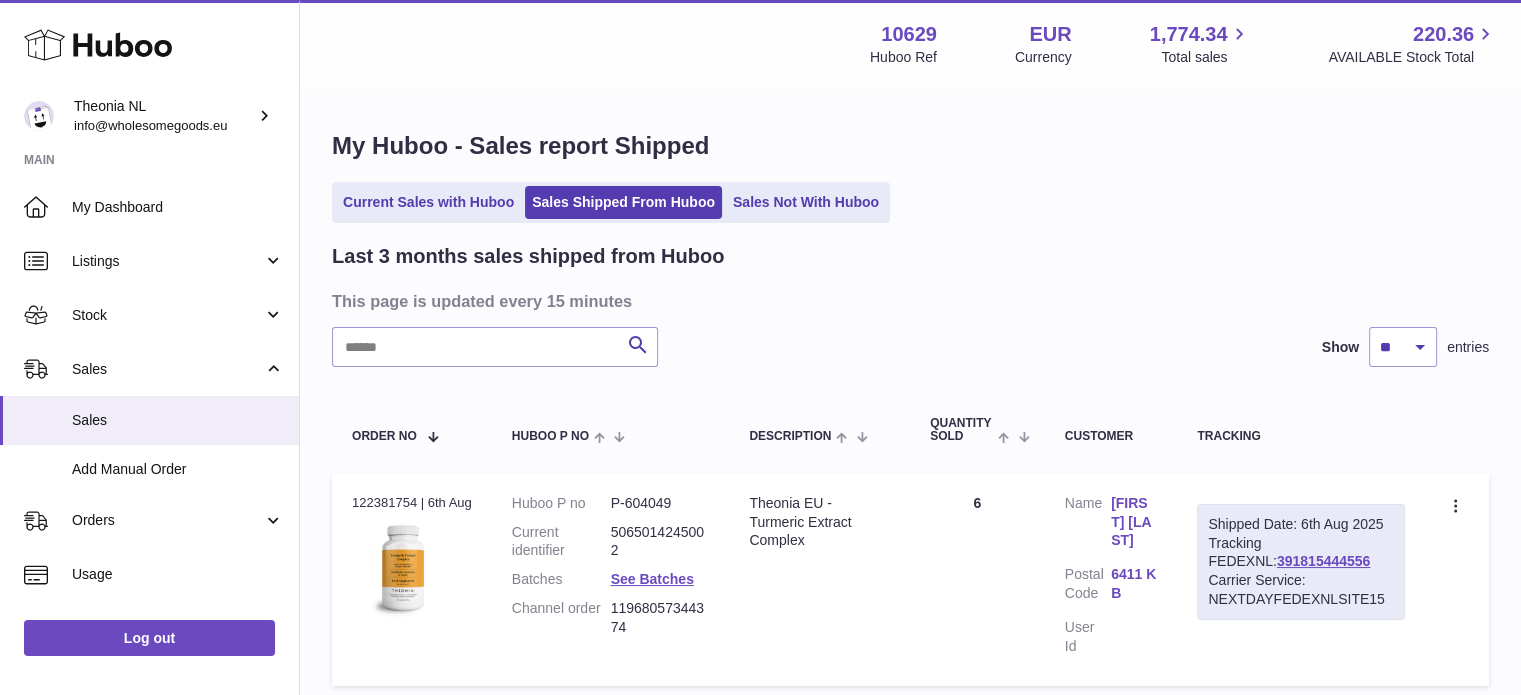 click on "Last 3 months sales shipped from Huboo     This page is updated every 15 minutes       Search
Show
** ** **
entries
Order No       Huboo P no       Description       Quantity Sold
Customer
Tracking
Order no
122381754 | 6th Aug
Huboo P no   P-604049   Current identifier   5065014245002   Batches   See Batches
Channel order
11968057344374     Description
Theonia EU - Turmeric Extract Complex
Quantity
6
Customer  Name   [FIRST] [LAST]   Postal Code   [POSTAL_CODE]   User Id
Shipped Date: 6th Aug 2025
Tracking FEDEXNL:
391815444556
Carrier Service: NEXTDAYFEDEXNLSITE15
Create a ticket
Order no     Huboo P no" at bounding box center [910, 1510] 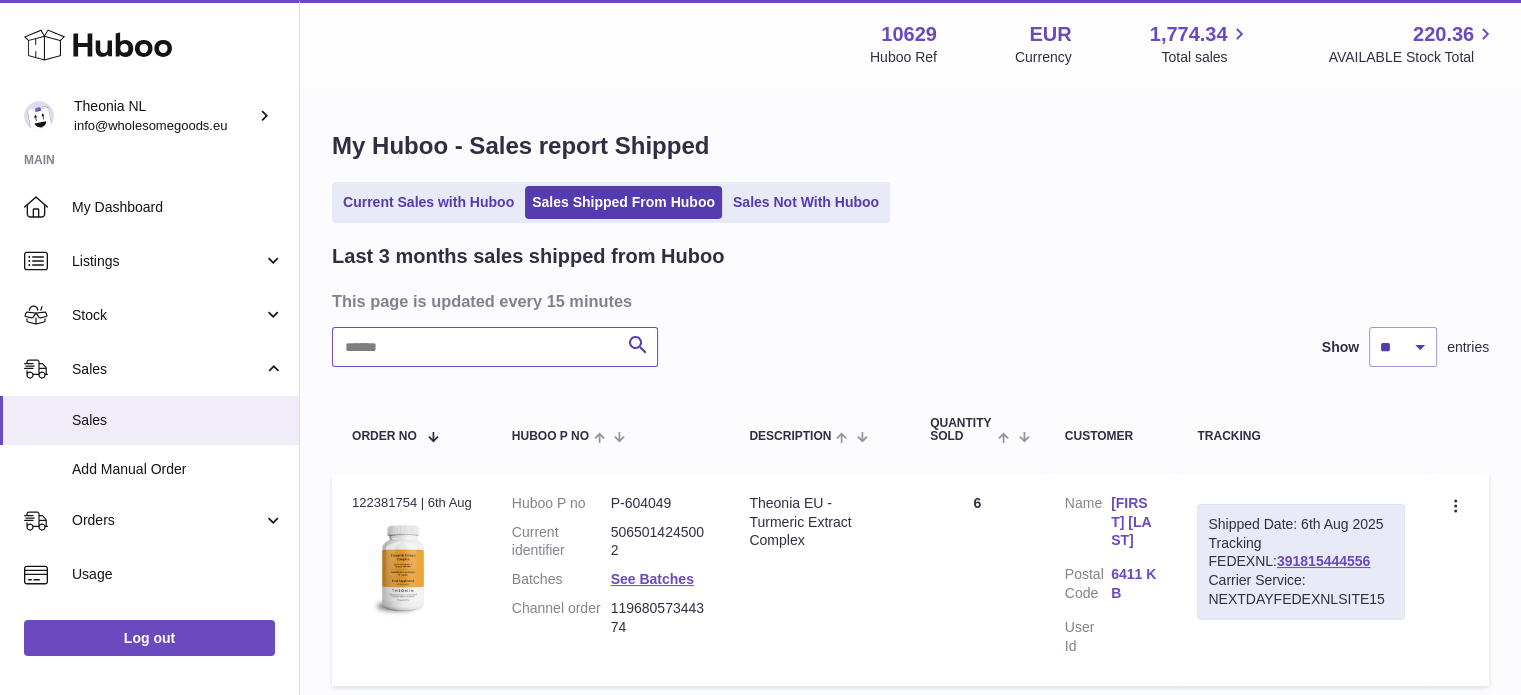 click at bounding box center (495, 347) 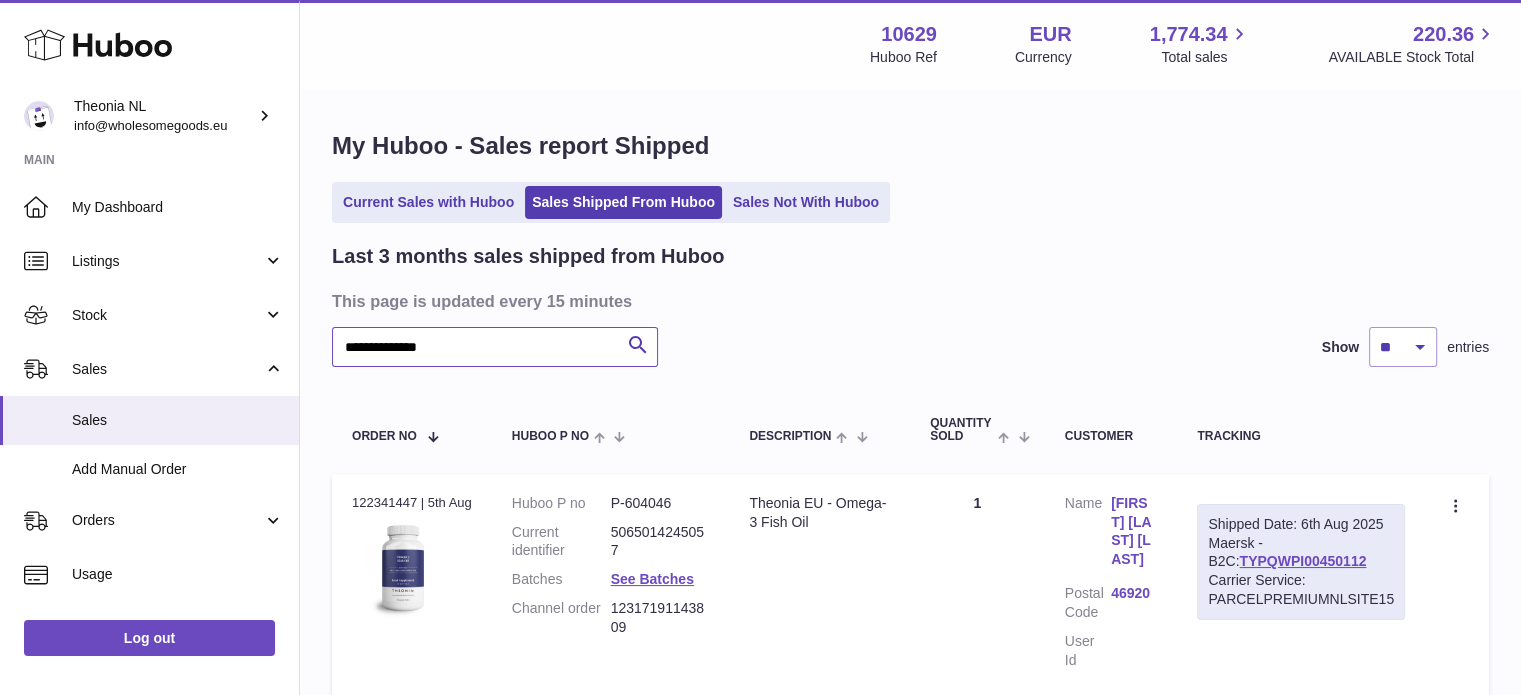 scroll, scrollTop: 171, scrollLeft: 0, axis: vertical 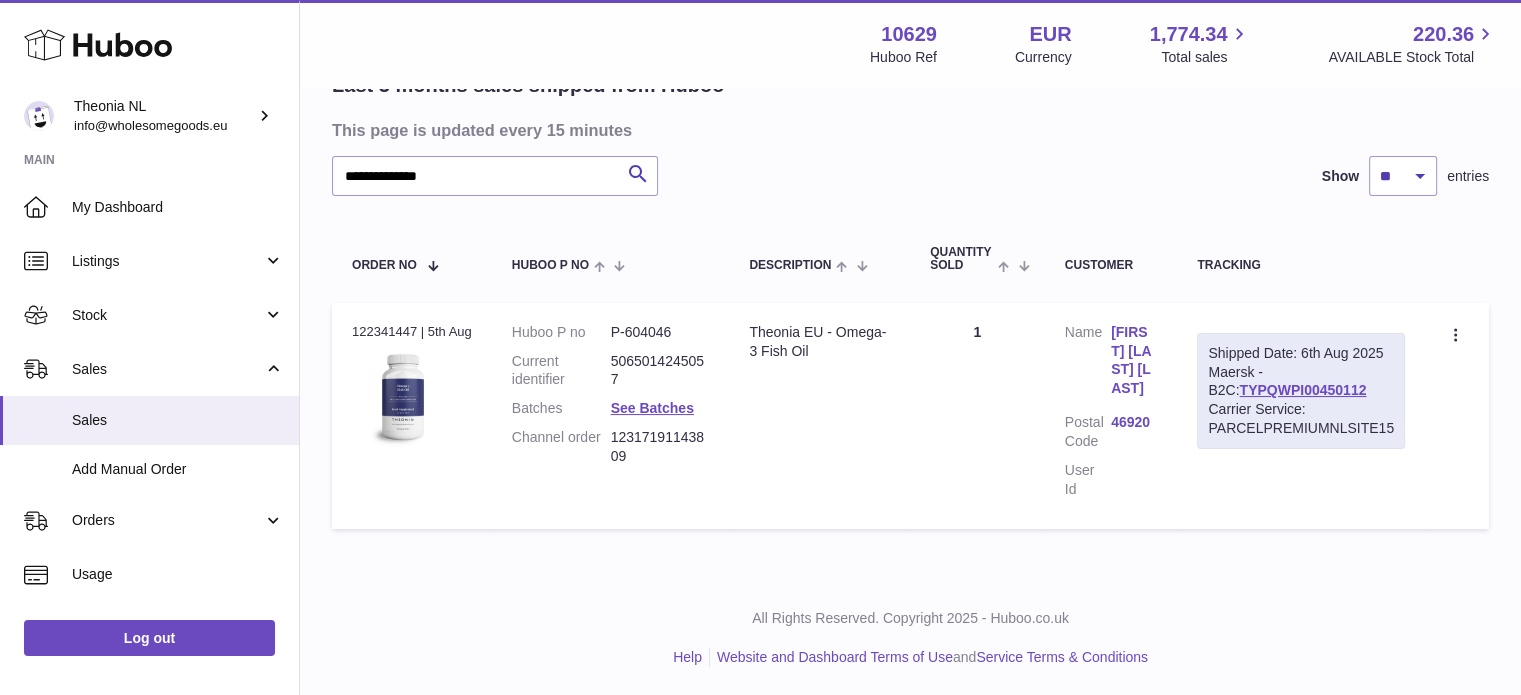 click on "[FIRST] [LAST] [LAST]" at bounding box center [1134, 361] 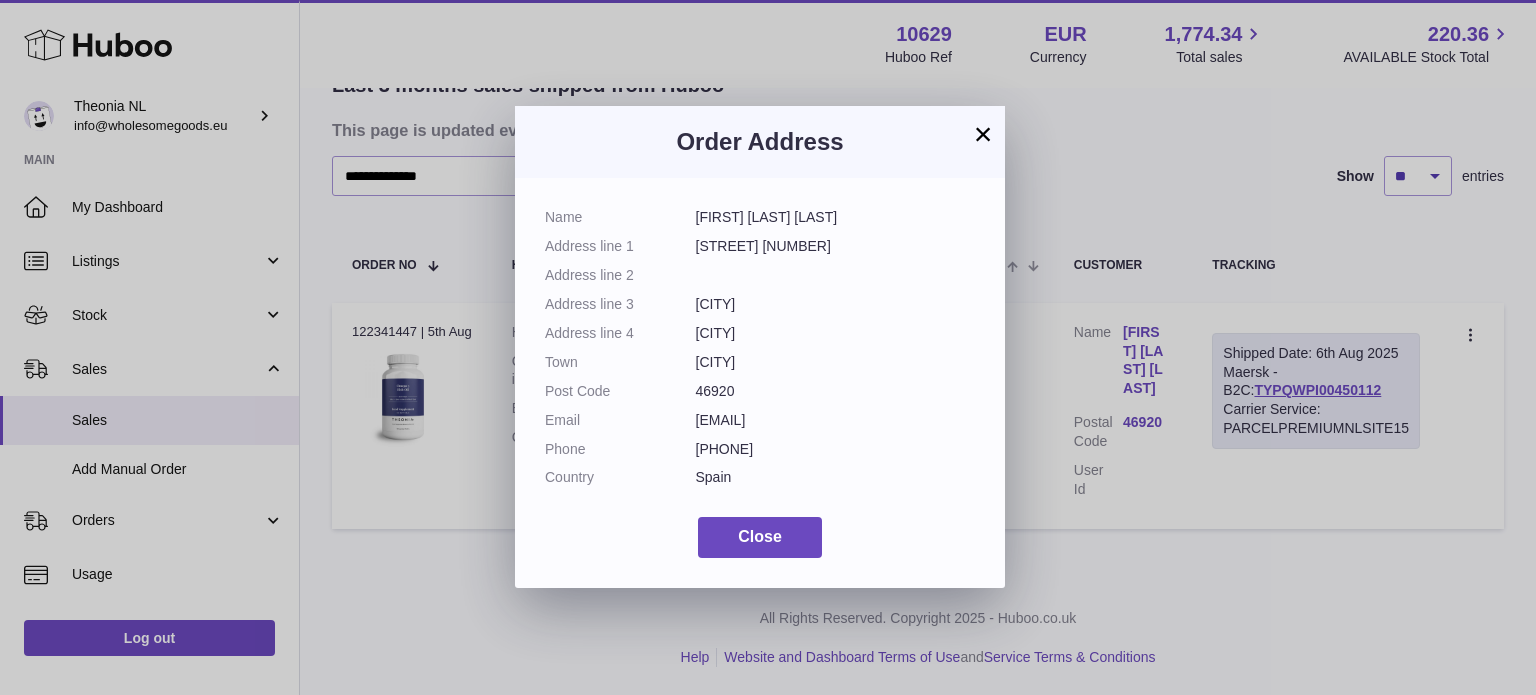 click on "×" at bounding box center (983, 134) 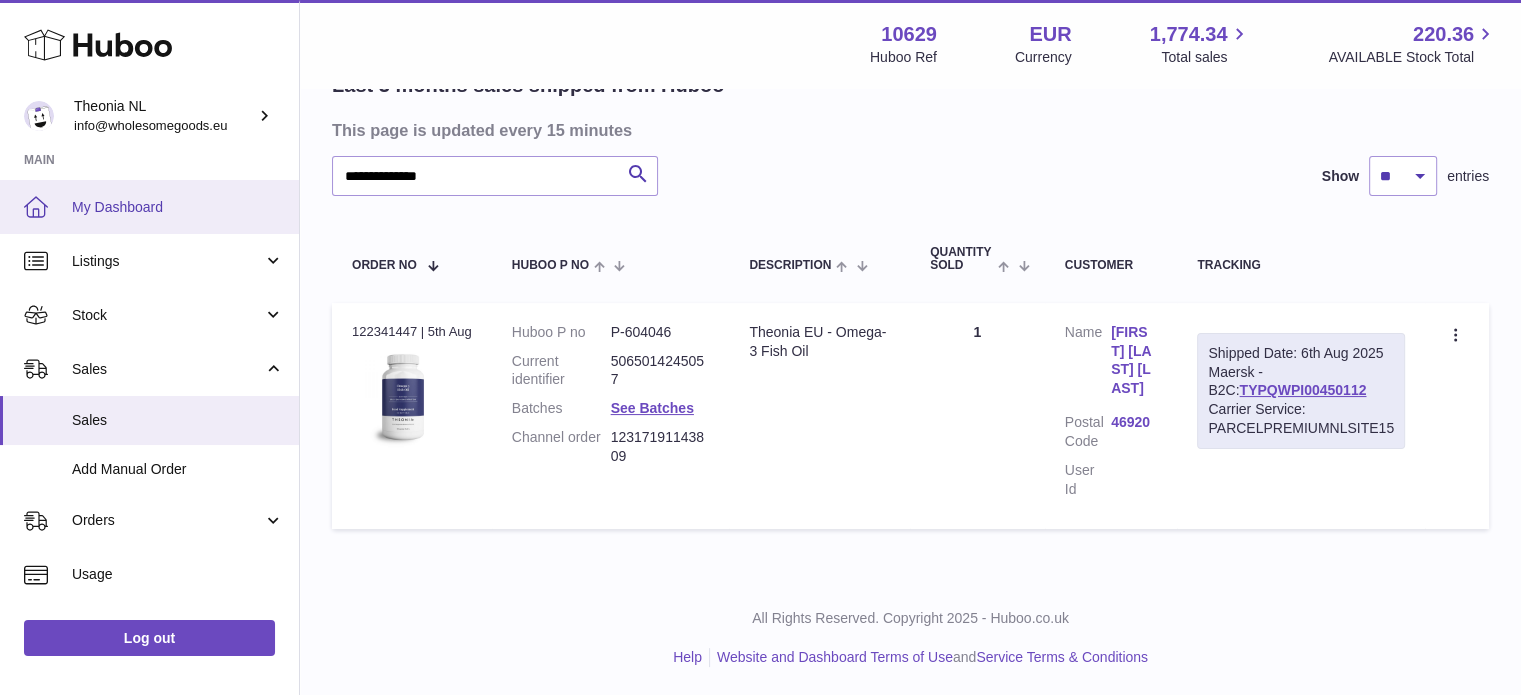 drag, startPoint x: 574, startPoint y: 197, endPoint x: 186, endPoint y: 197, distance: 388 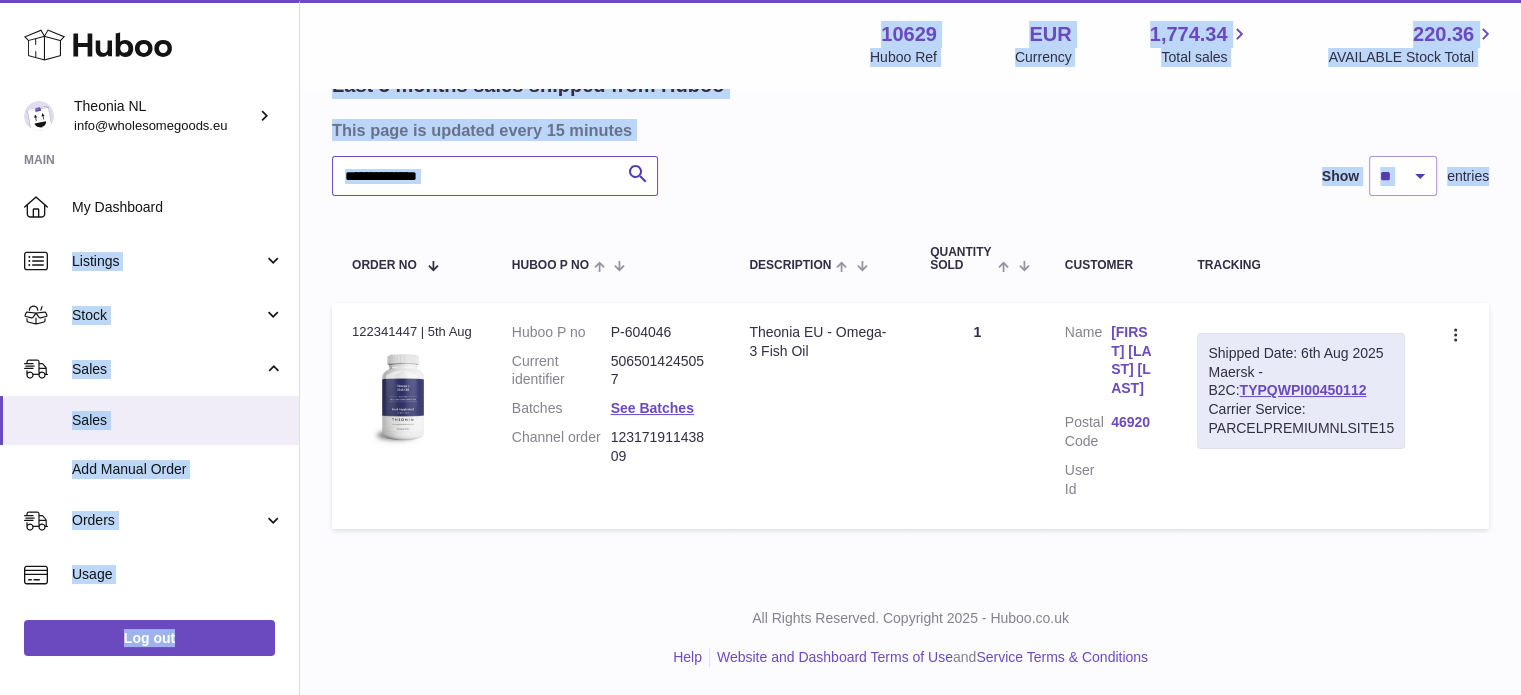 click on "**********" at bounding box center [495, 176] 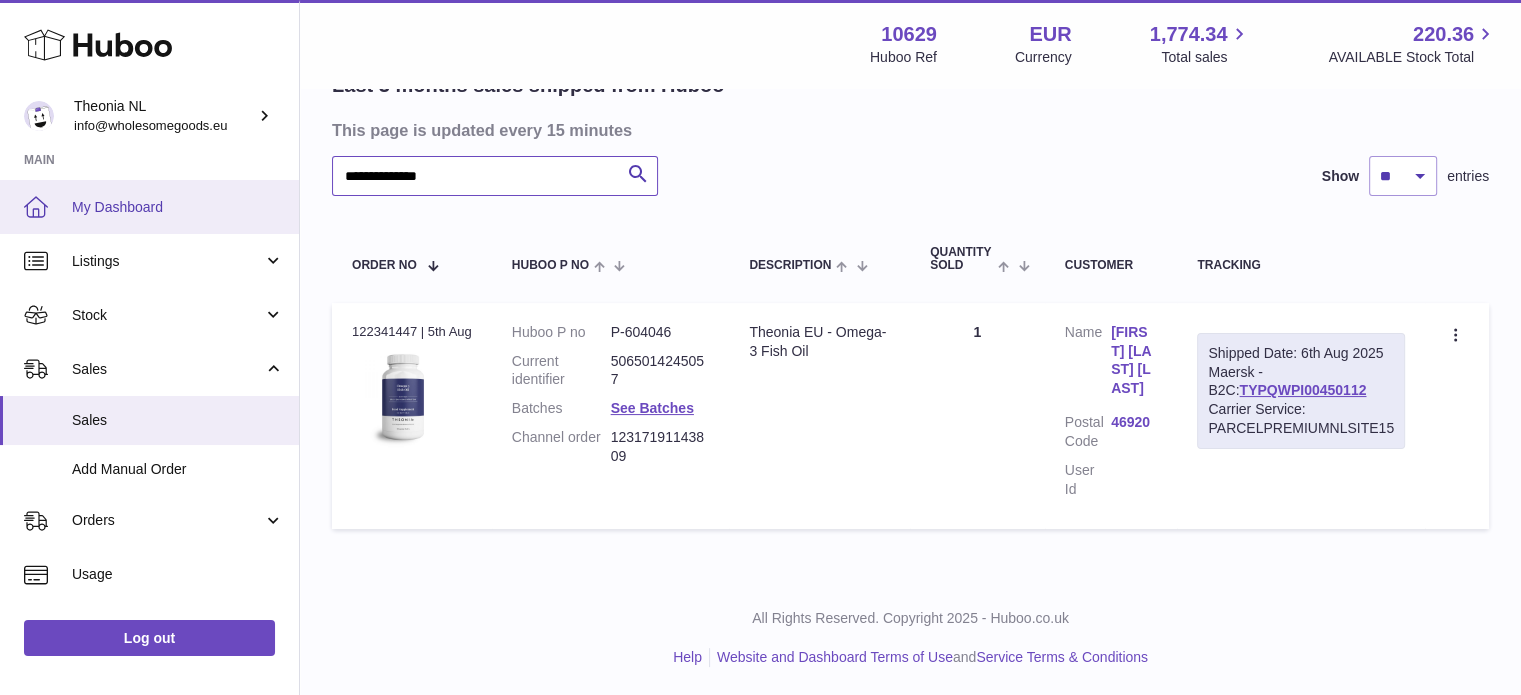 drag, startPoint x: 571, startPoint y: 176, endPoint x: 0, endPoint y: 179, distance: 571.0079 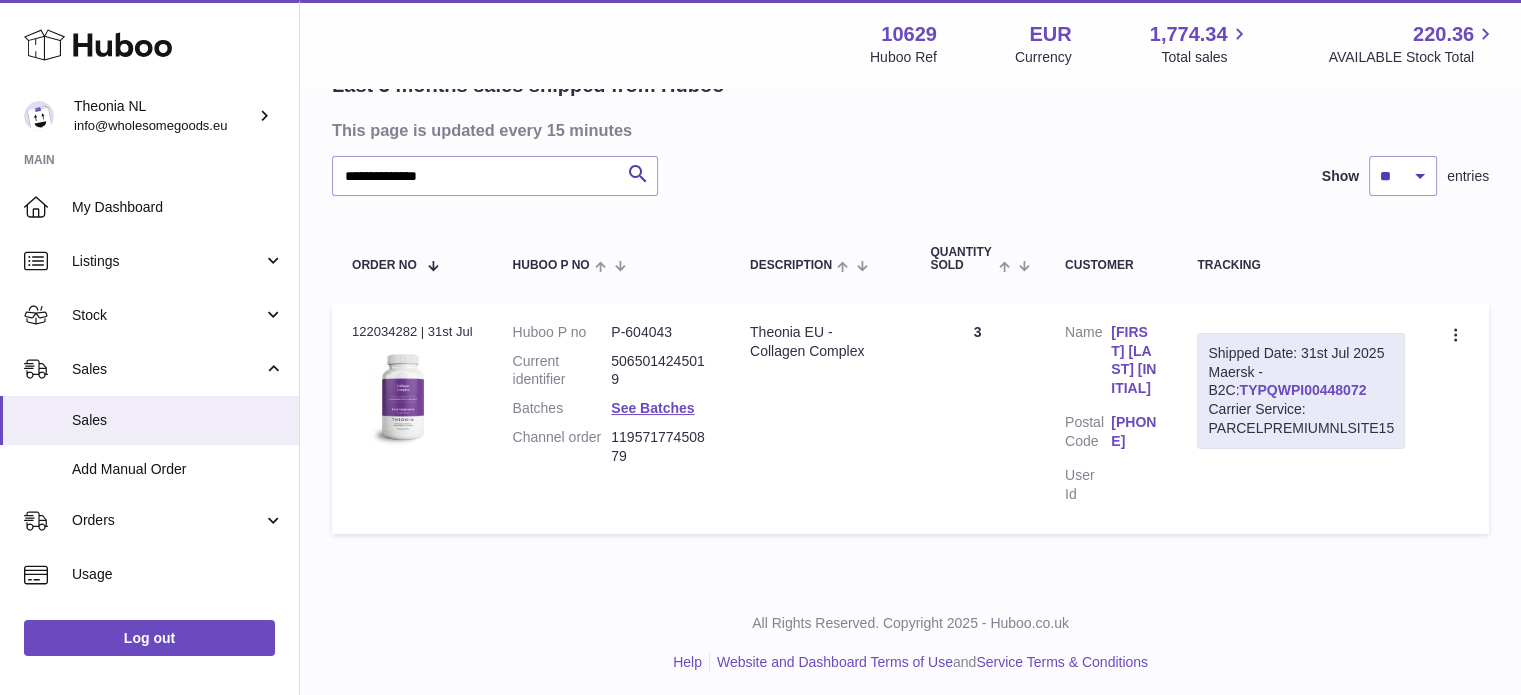click on "TYPQWPI00448072" at bounding box center (1302, 390) 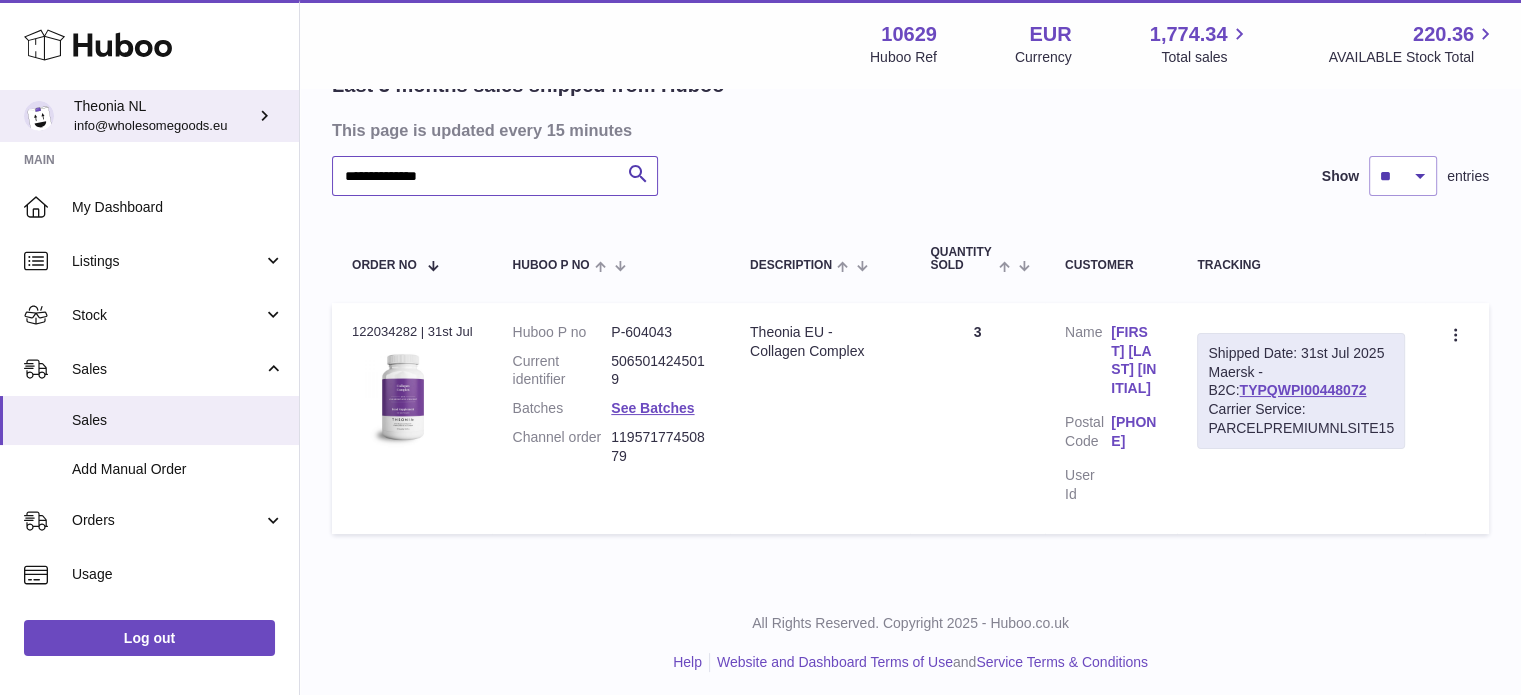 drag, startPoint x: 482, startPoint y: 174, endPoint x: 0, endPoint y: 116, distance: 485.47708 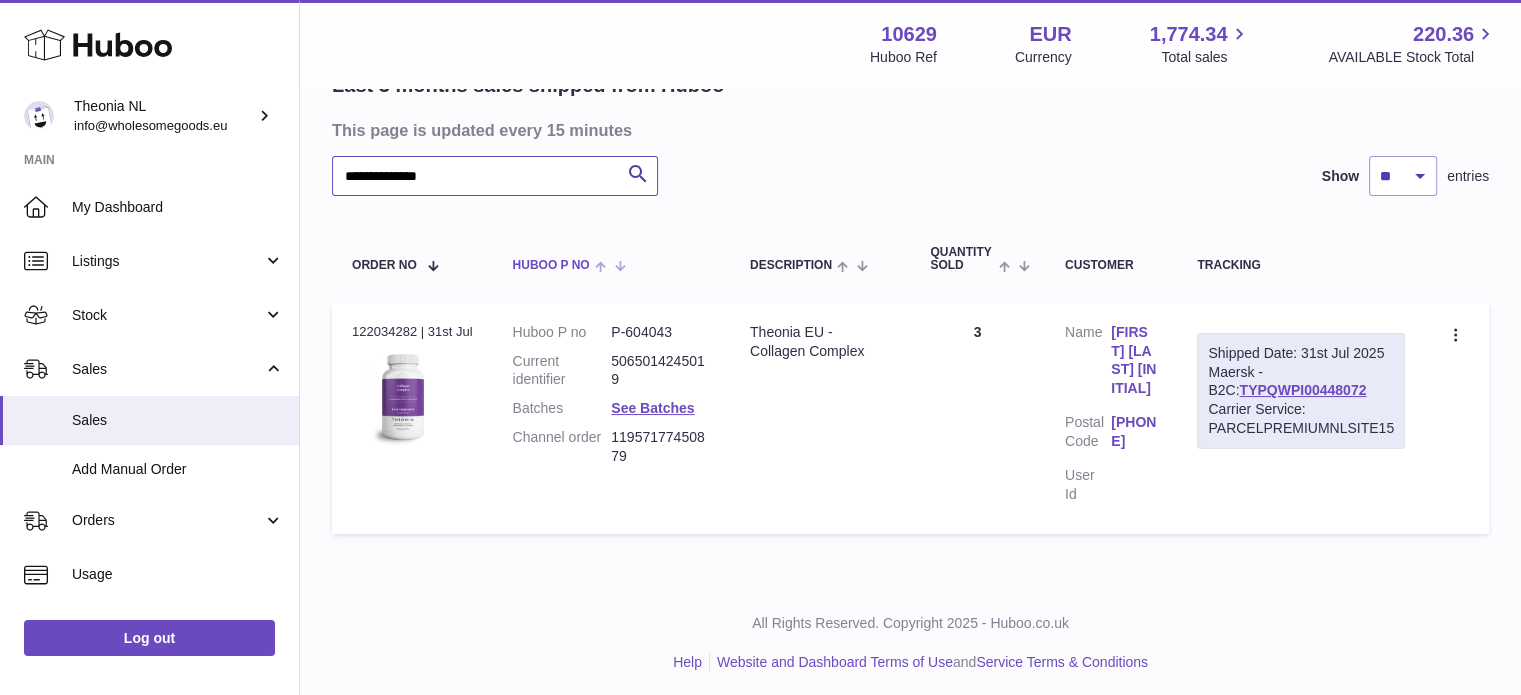 paste 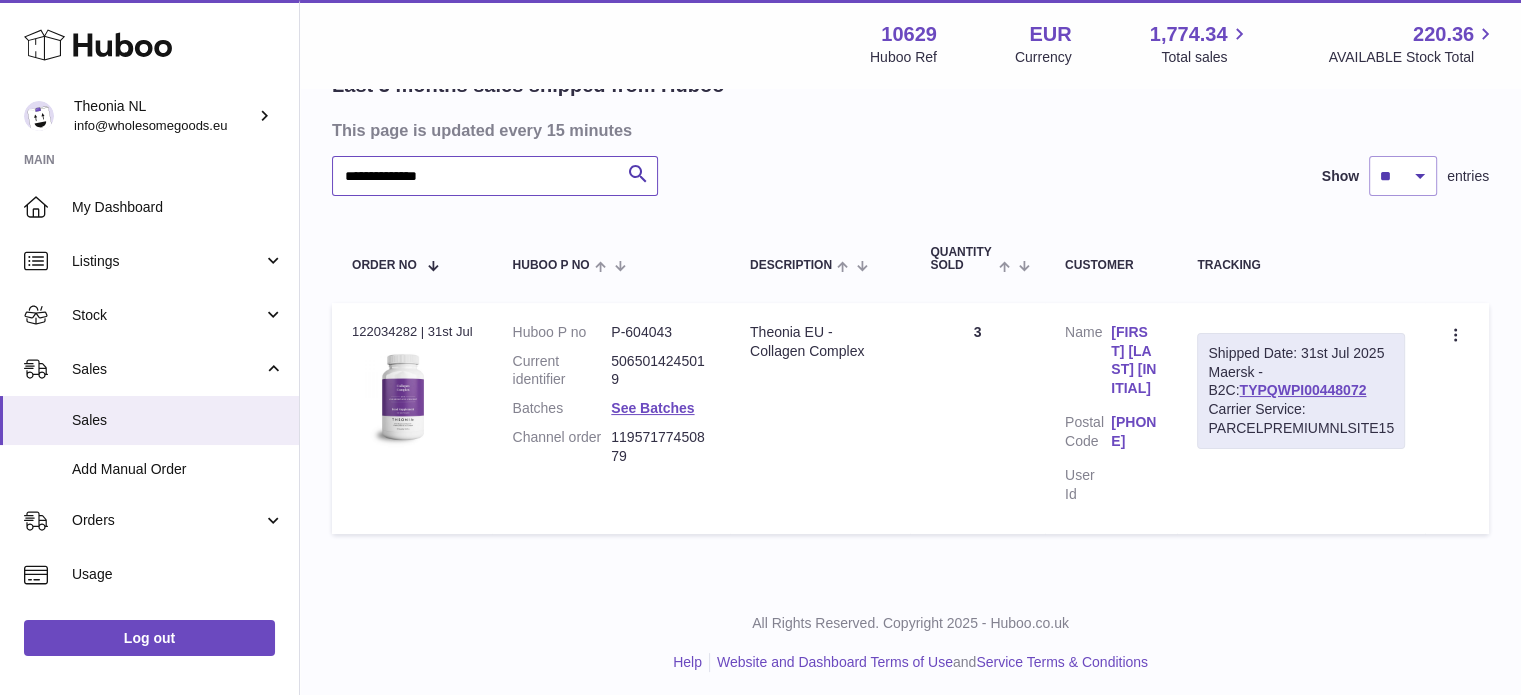scroll, scrollTop: 0, scrollLeft: 0, axis: both 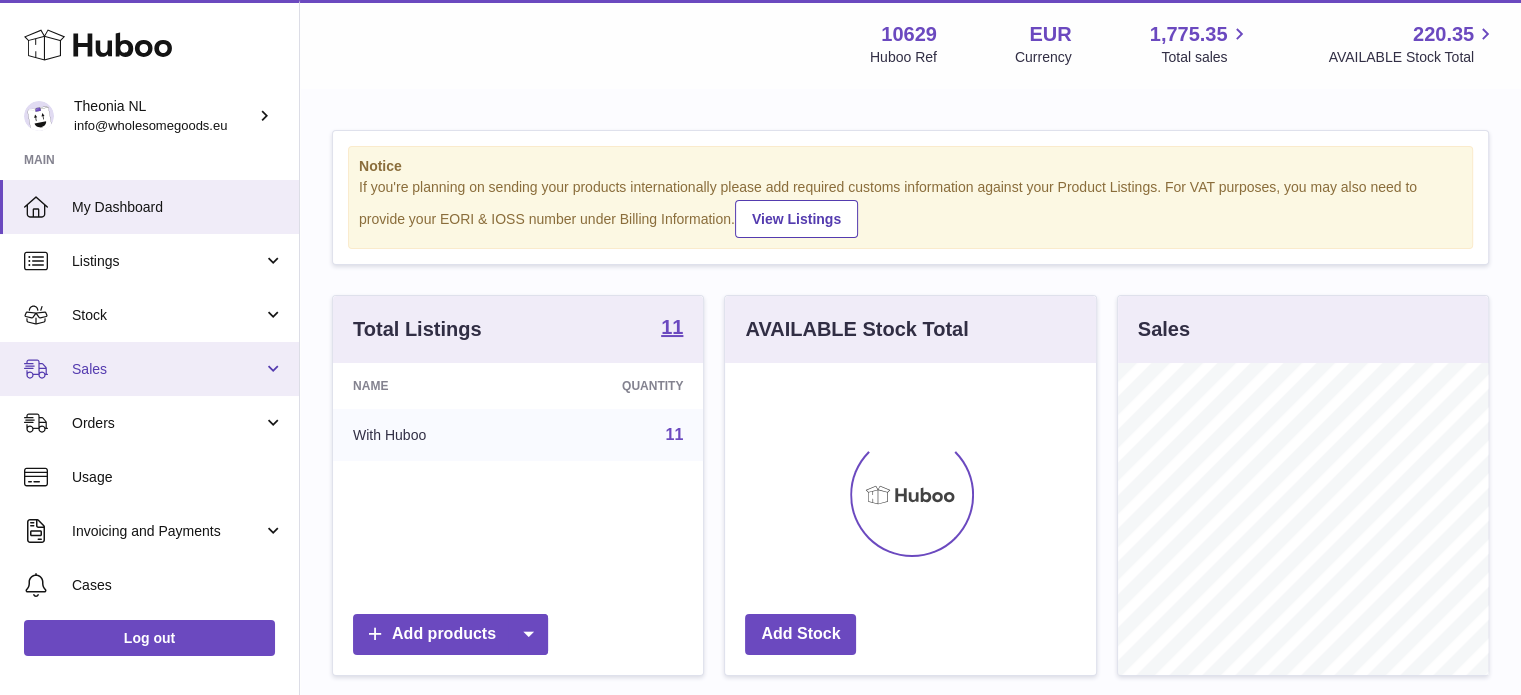 click on "Sales" at bounding box center (149, 369) 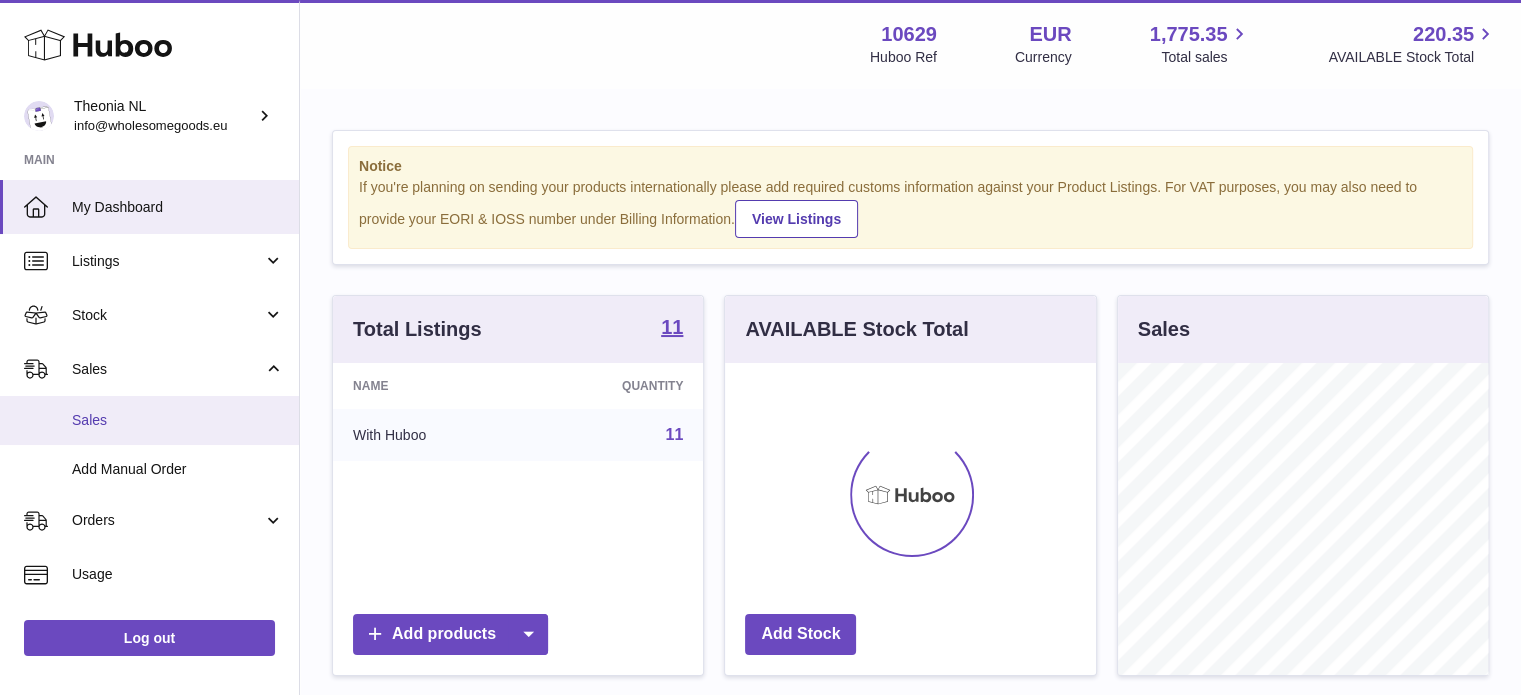 click on "Sales" at bounding box center (149, 420) 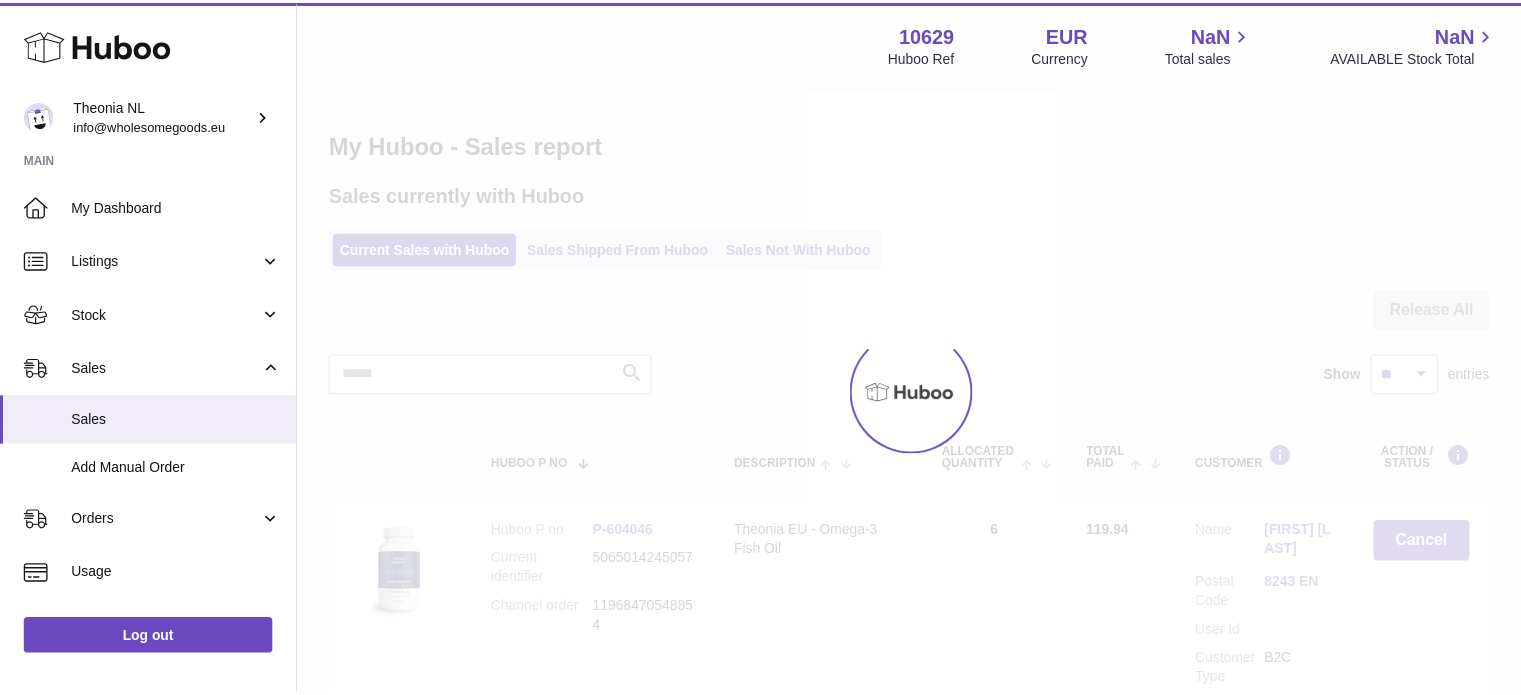 scroll, scrollTop: 0, scrollLeft: 0, axis: both 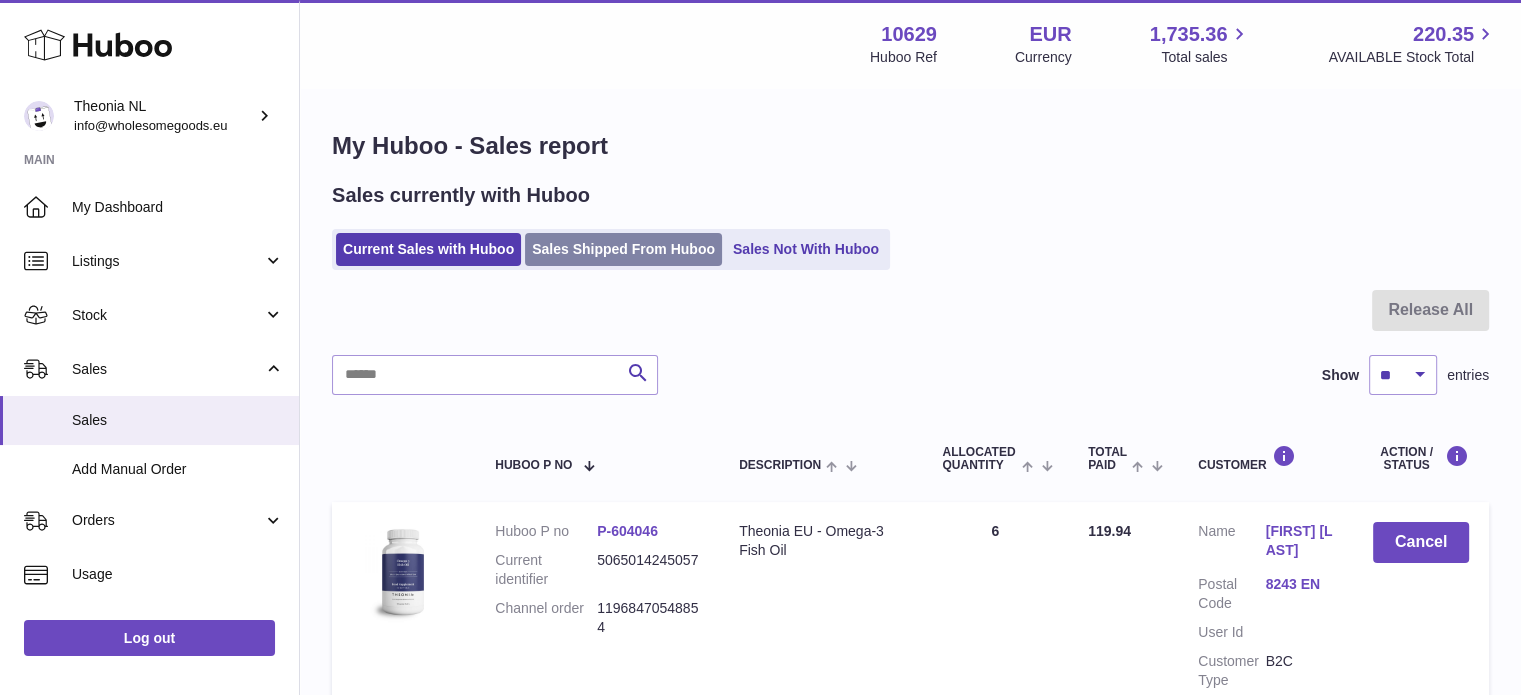 click on "Sales Shipped From Huboo" at bounding box center (623, 249) 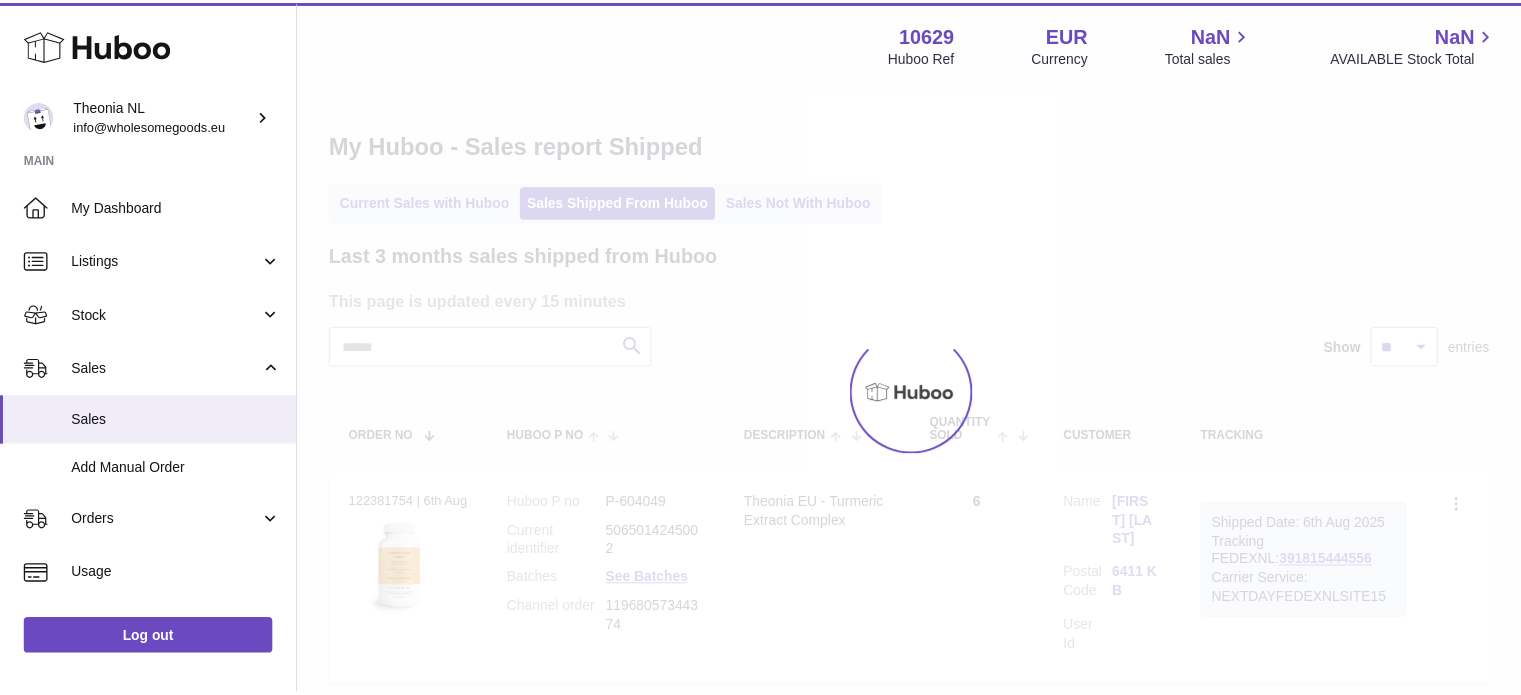 scroll, scrollTop: 0, scrollLeft: 0, axis: both 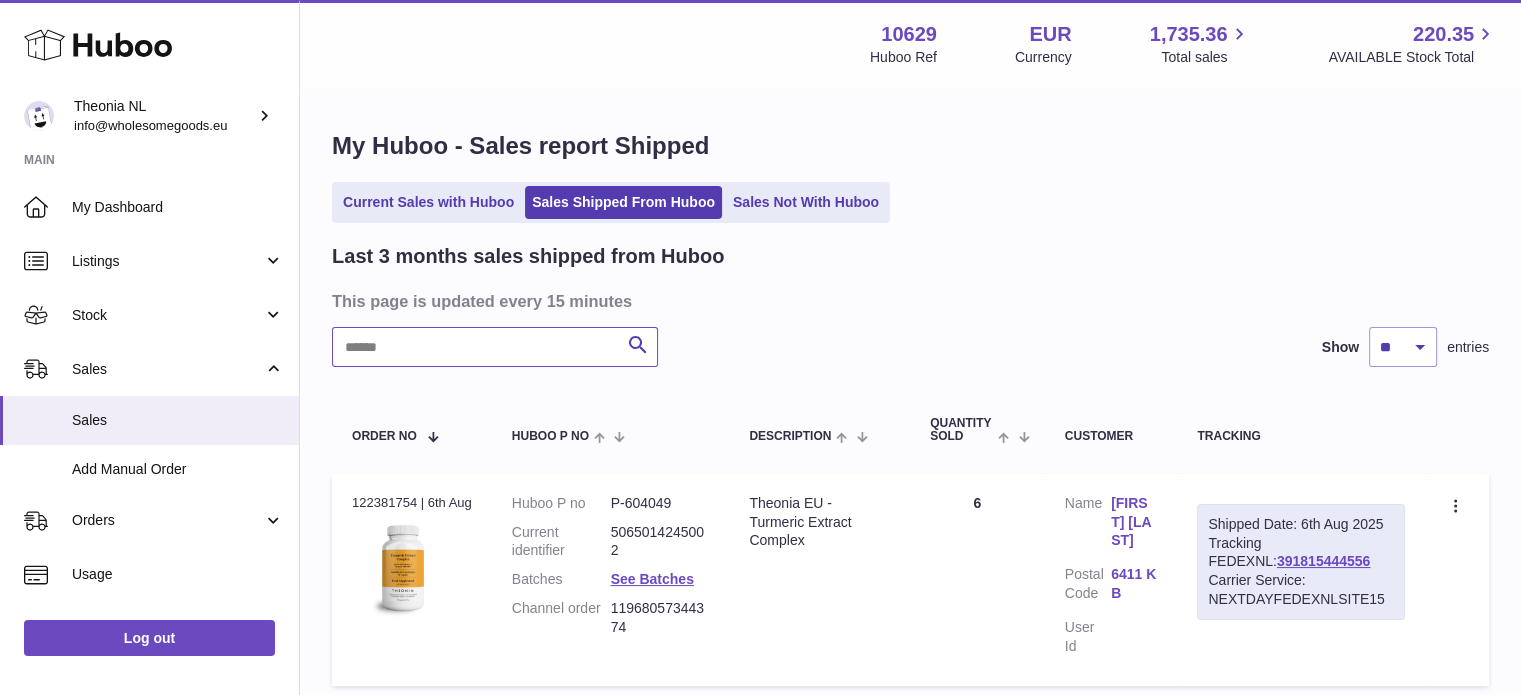 click at bounding box center [495, 347] 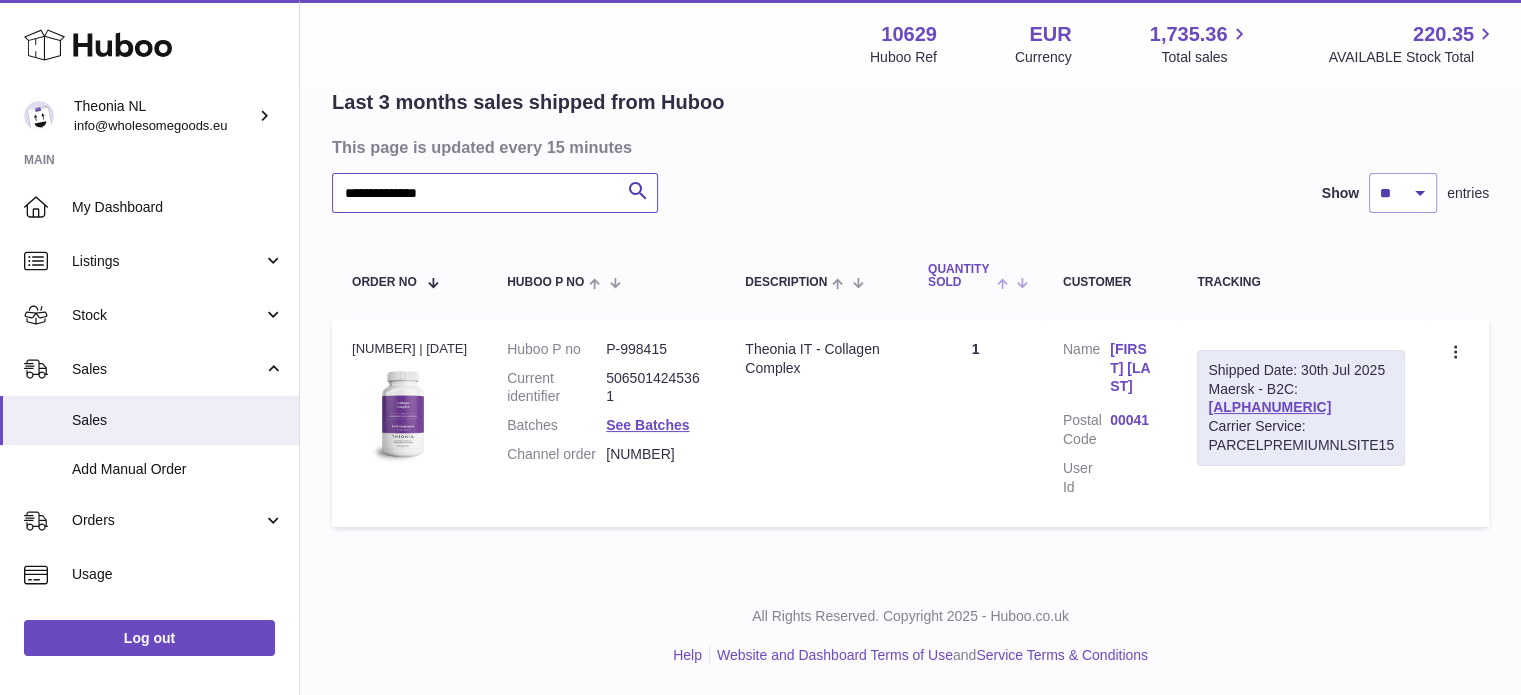 scroll, scrollTop: 171, scrollLeft: 0, axis: vertical 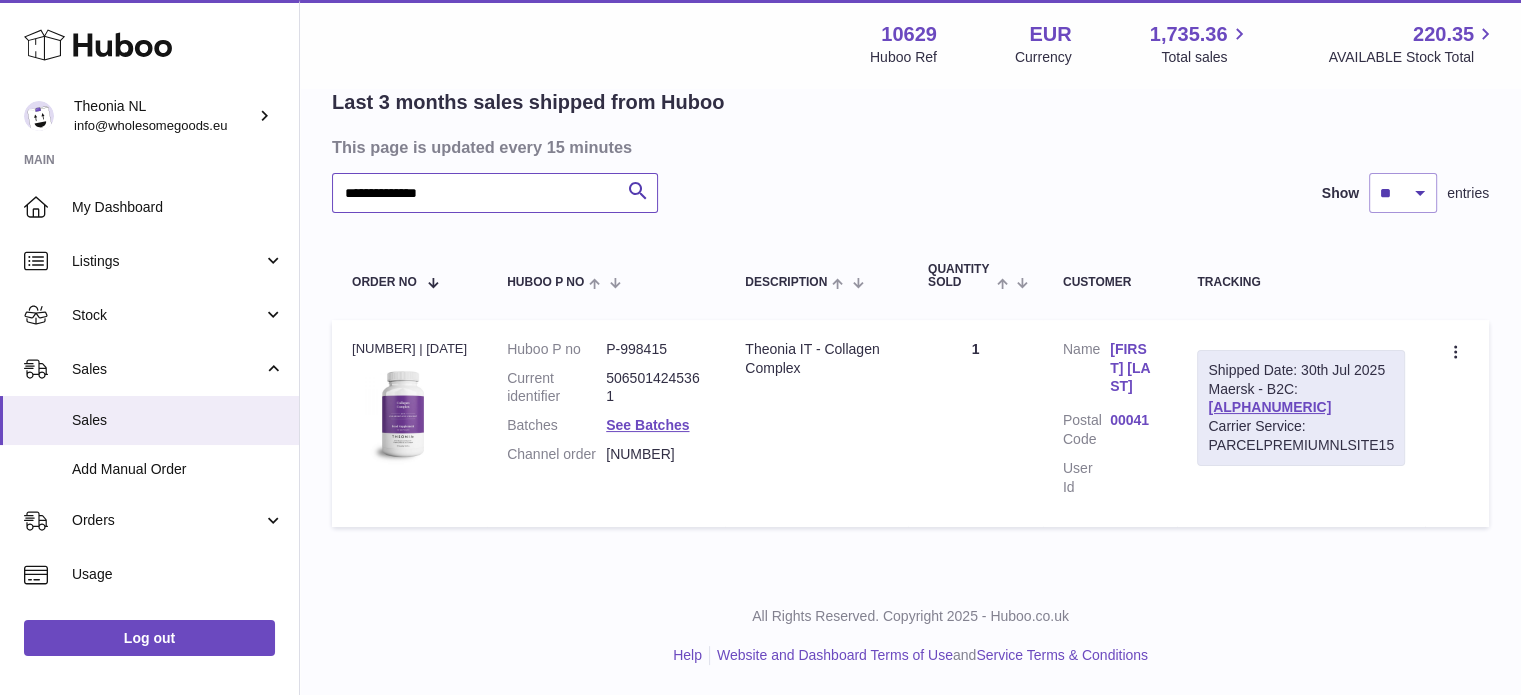 type on "**********" 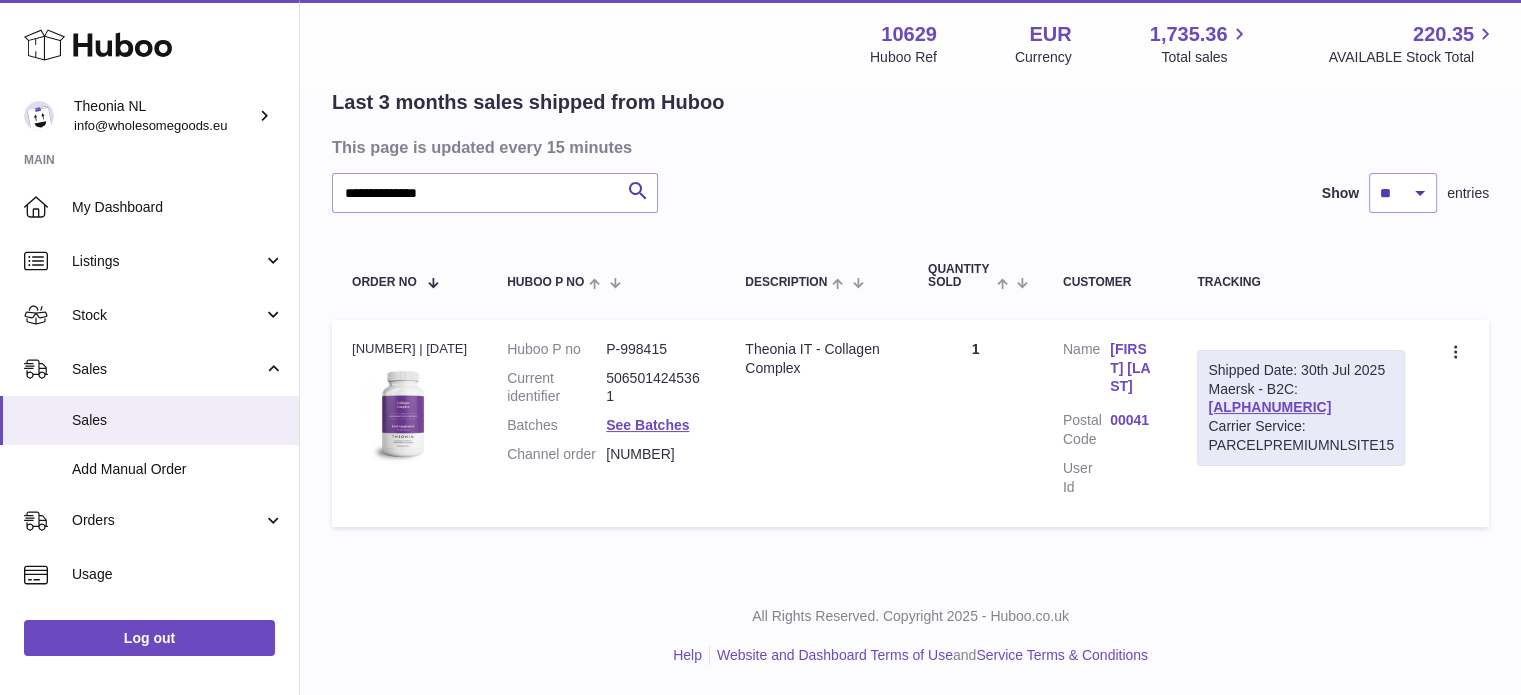 click on "Shipped Date: 30th Jul 2025
Maersk - B2C:
TYPQWPI00447288
Carrier Service: PARCELPREMIUMNLSITE15" at bounding box center (1301, 408) 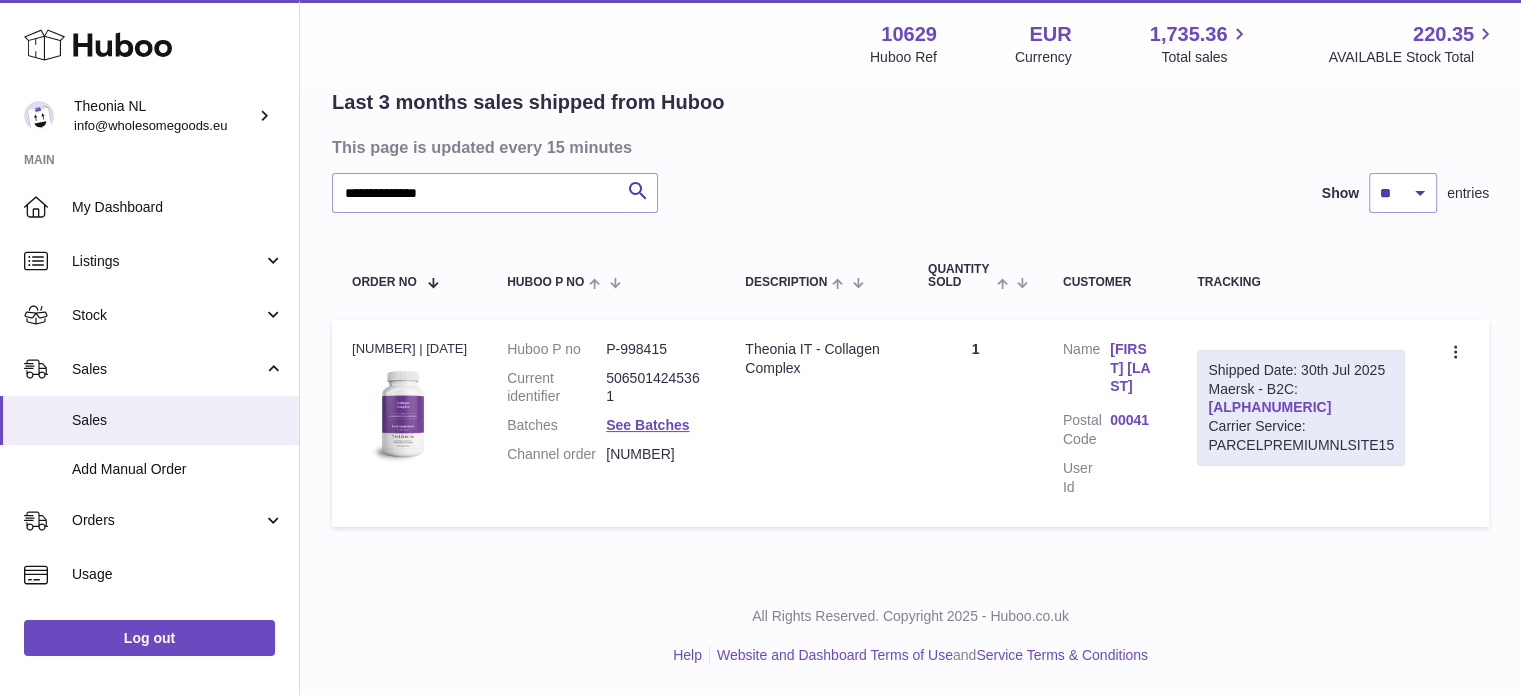 click on "TYPQWPI00447288" at bounding box center (1269, 407) 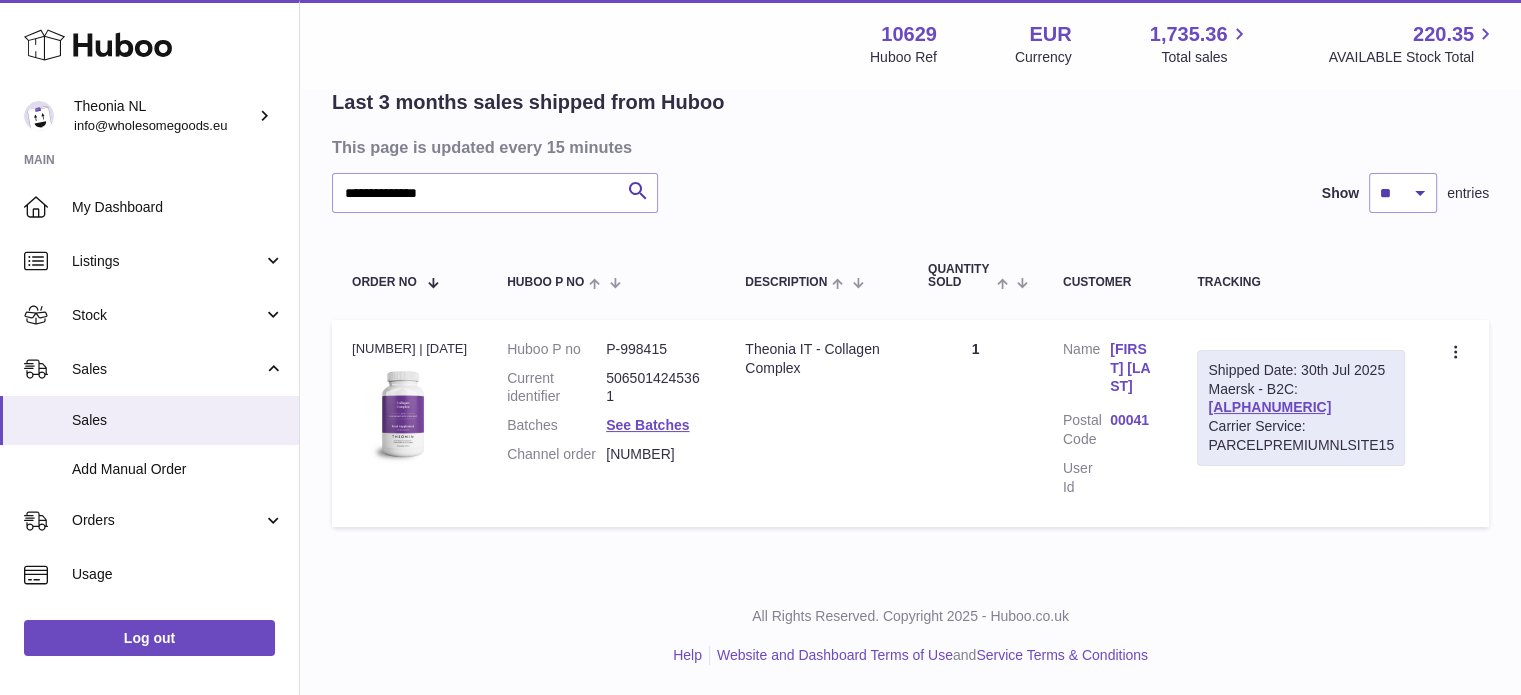 scroll, scrollTop: 0, scrollLeft: 0, axis: both 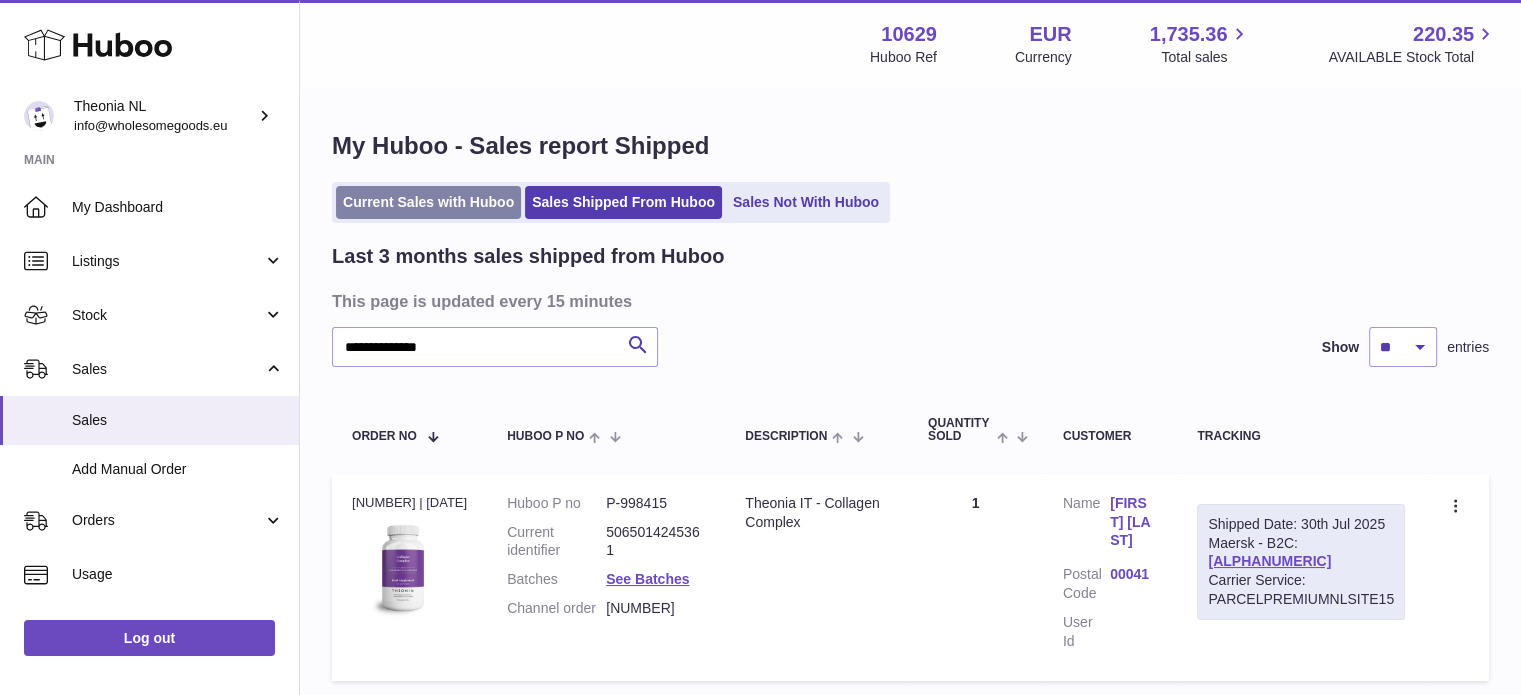 click on "Current Sales with Huboo" at bounding box center [428, 202] 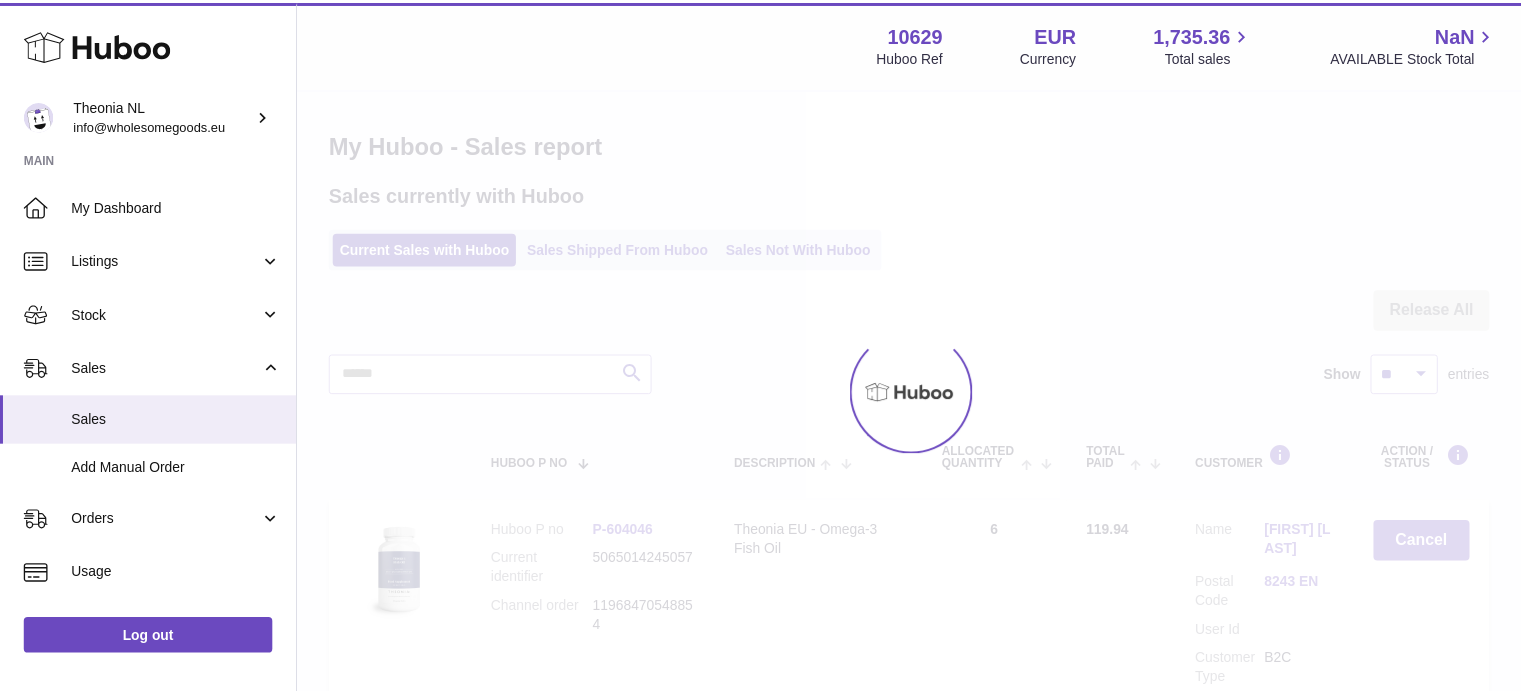 scroll, scrollTop: 0, scrollLeft: 0, axis: both 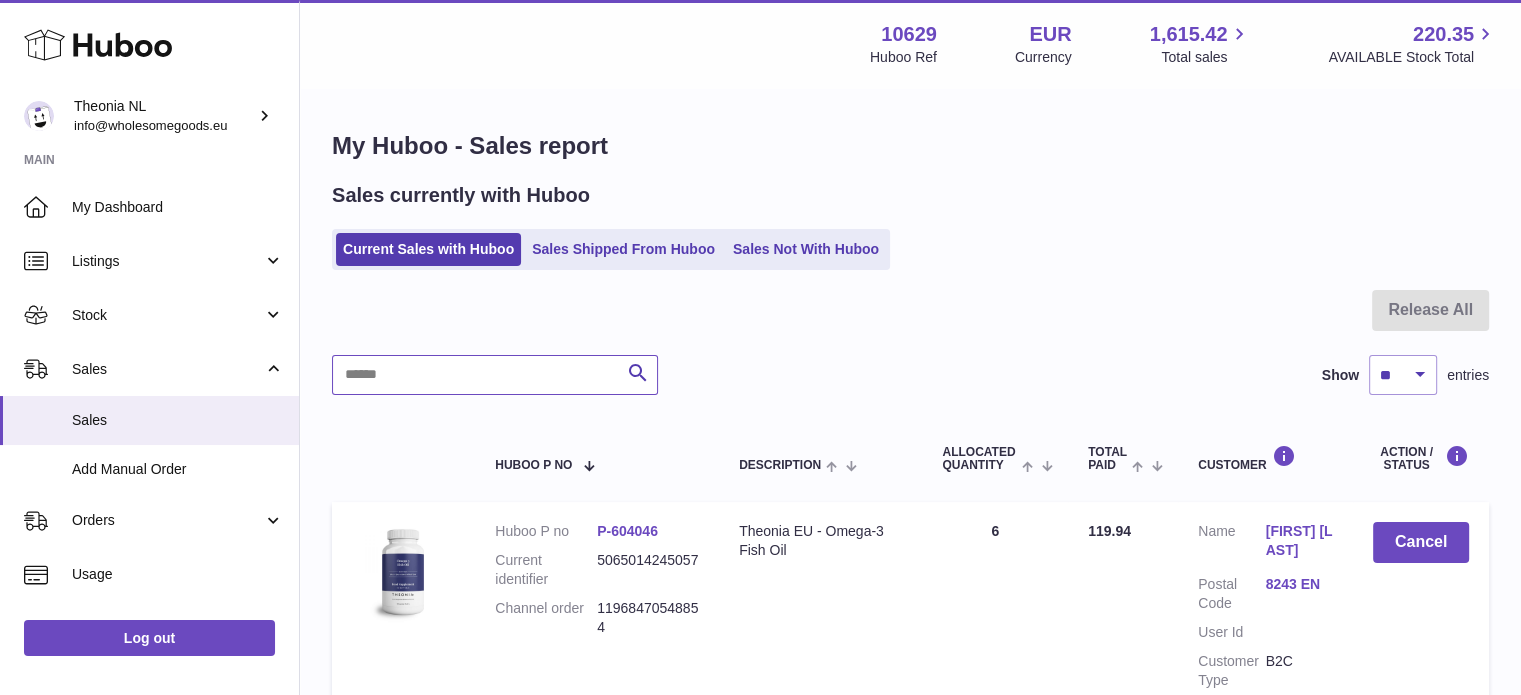 click at bounding box center (495, 375) 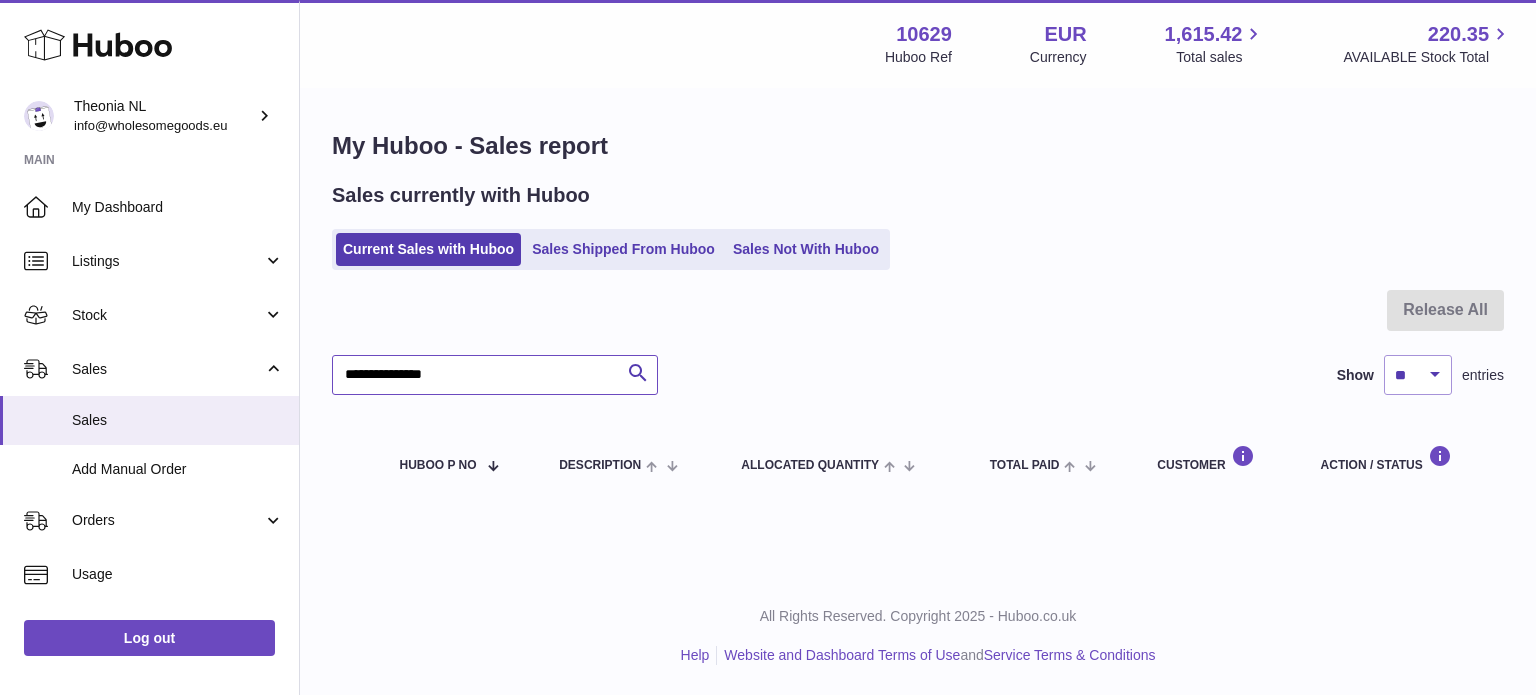 type on "**********" 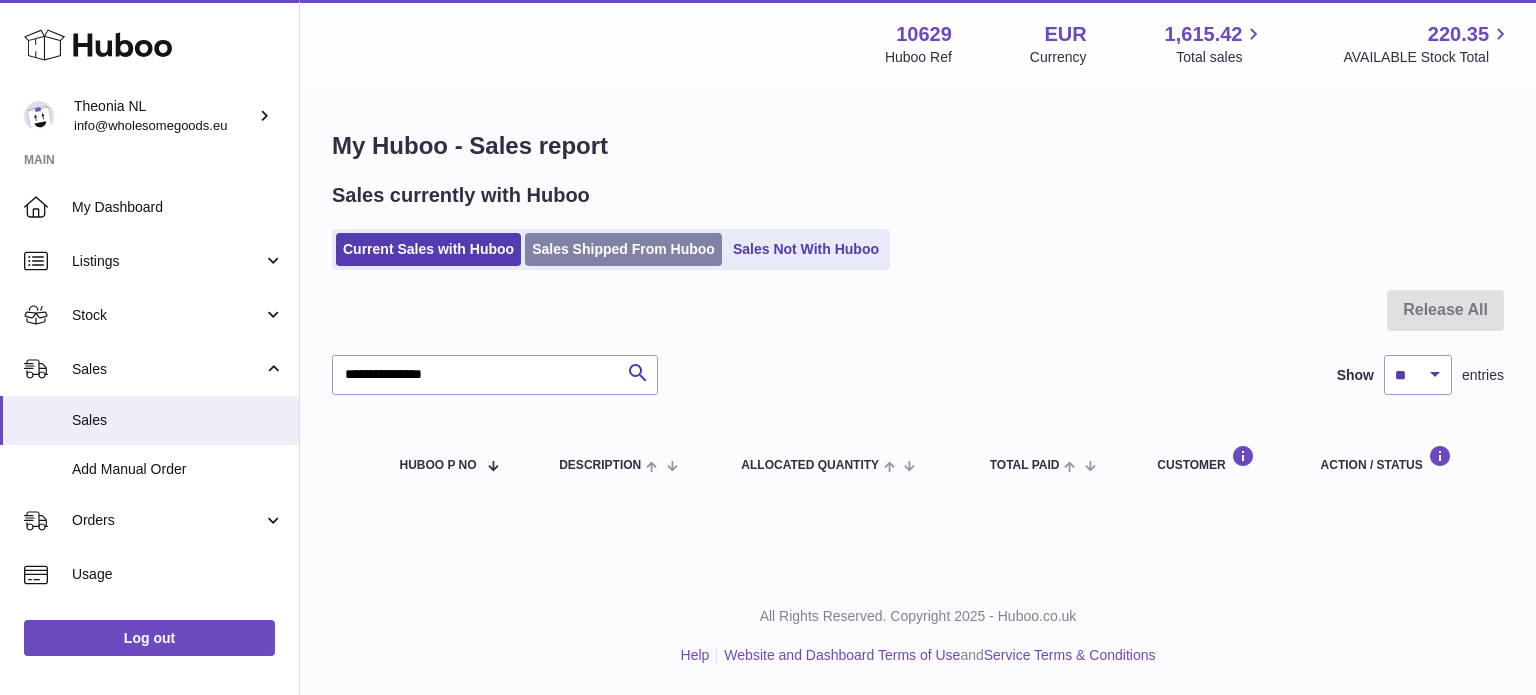 click on "Sales Shipped From Huboo" at bounding box center [623, 249] 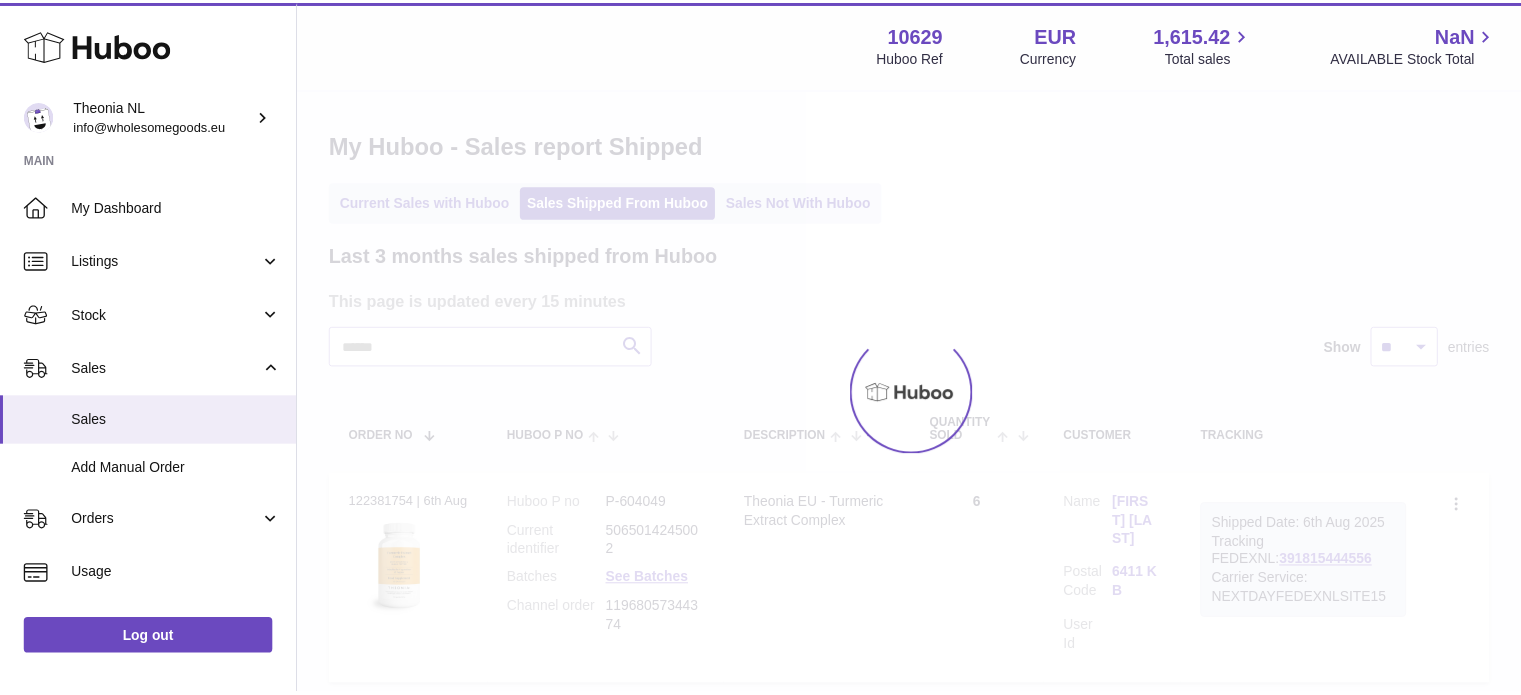 scroll, scrollTop: 0, scrollLeft: 0, axis: both 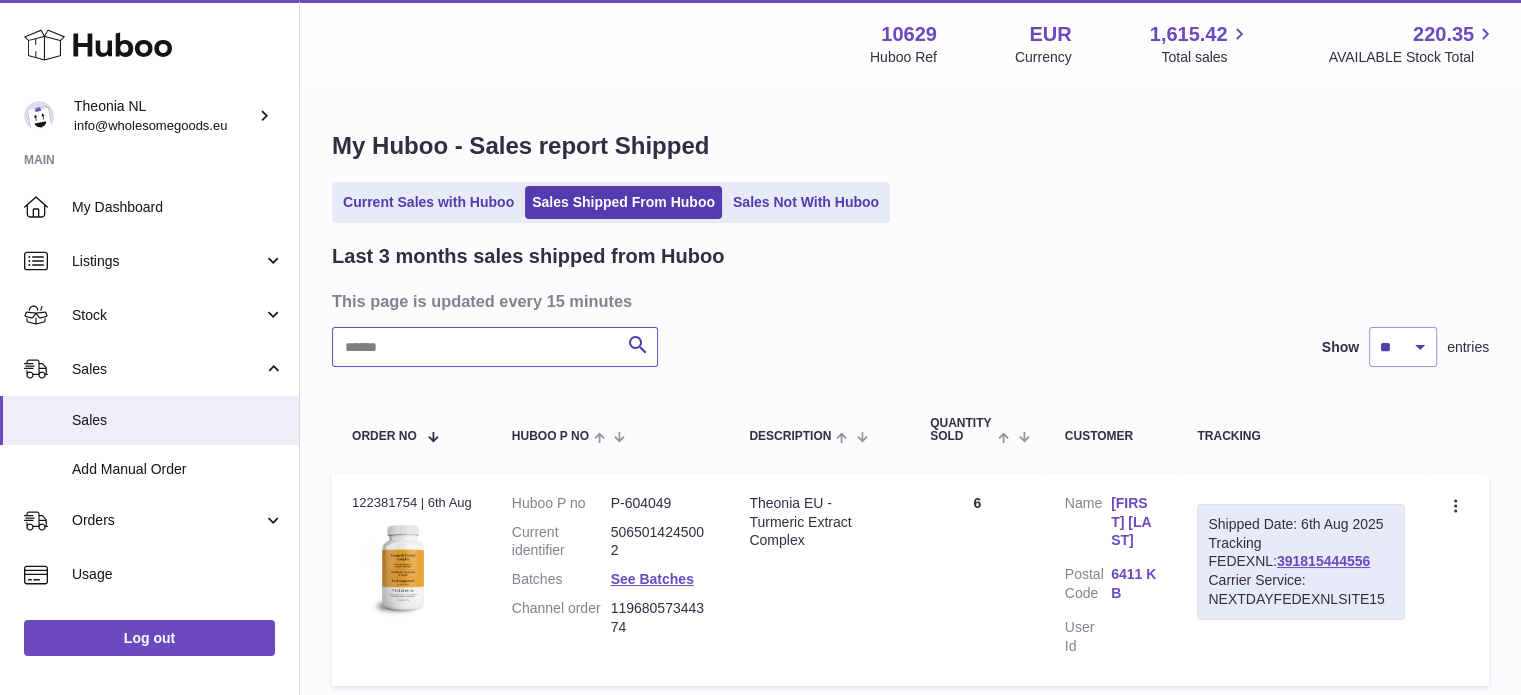 click at bounding box center [495, 347] 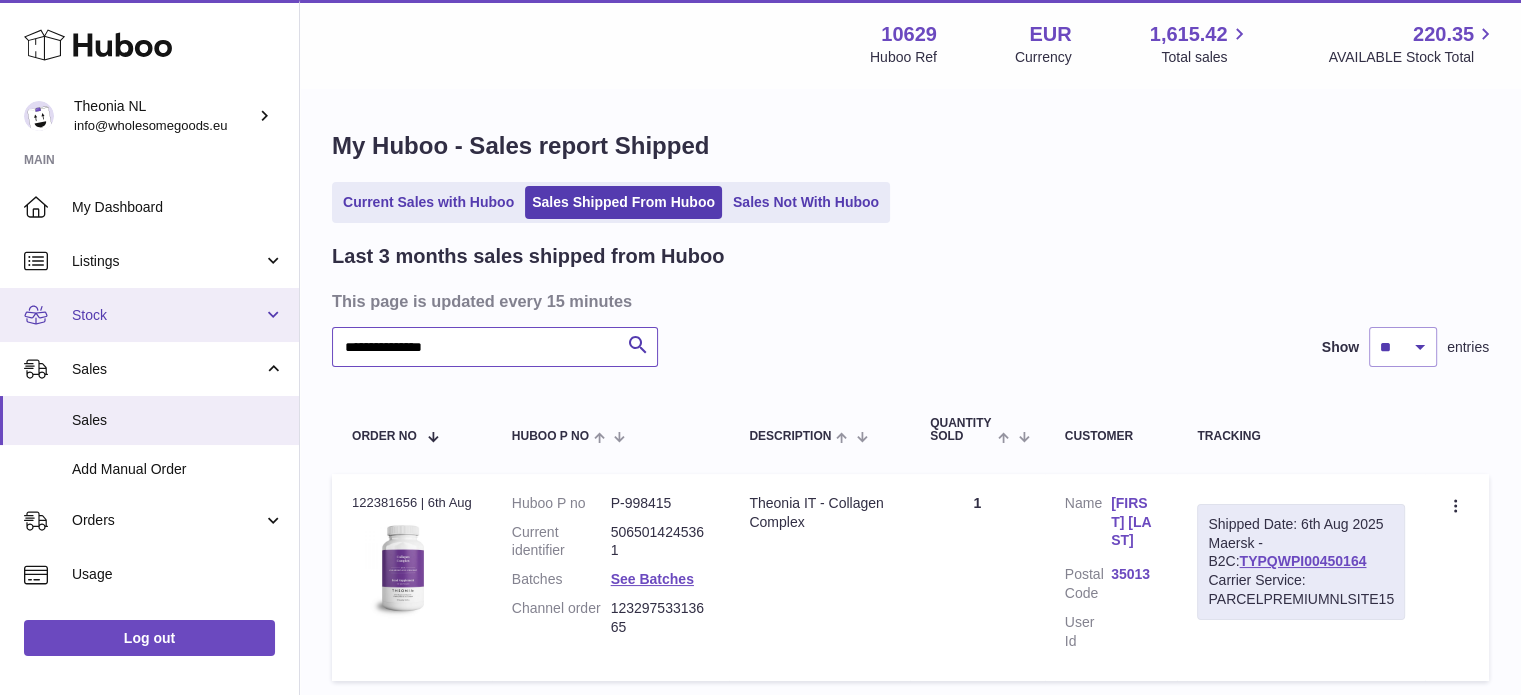 drag, startPoint x: 507, startPoint y: 334, endPoint x: 114, endPoint y: 336, distance: 393.0051 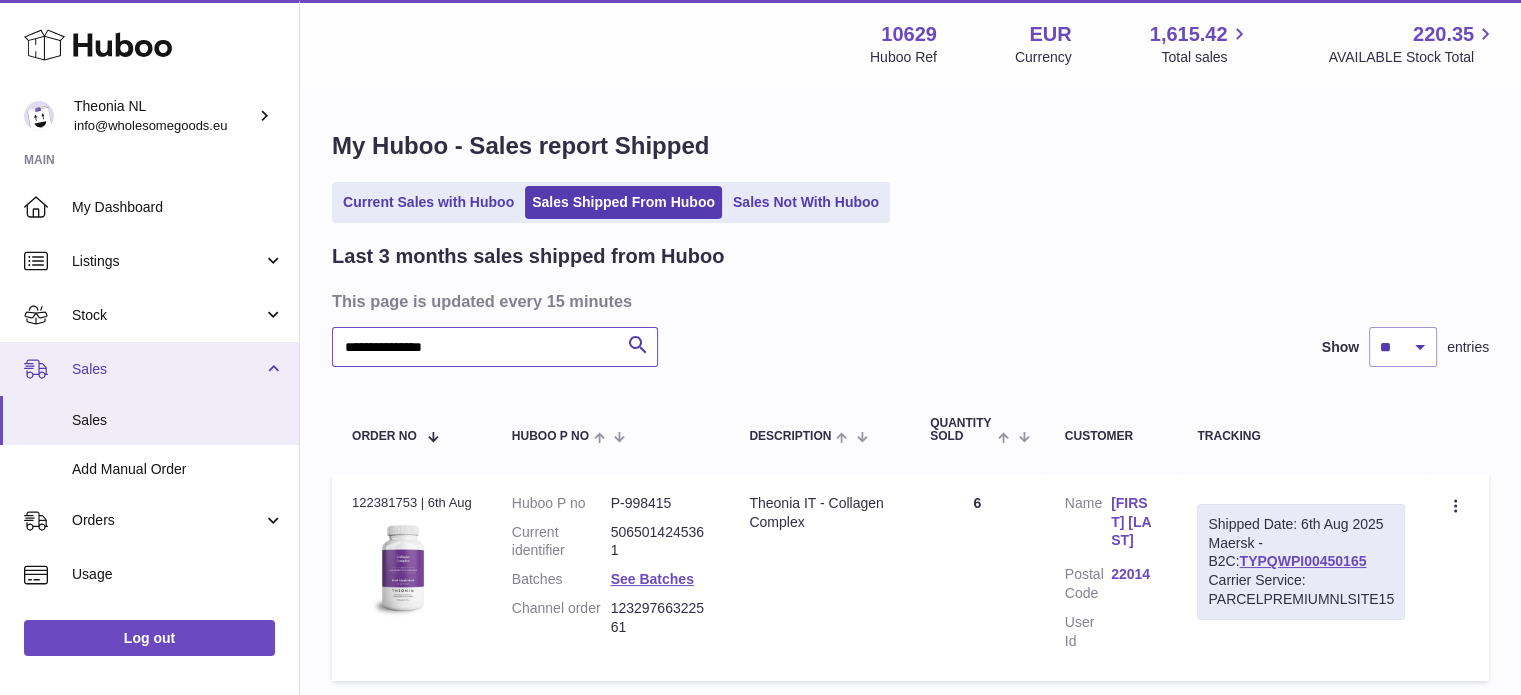 drag, startPoint x: 522, startPoint y: 340, endPoint x: 152, endPoint y: 350, distance: 370.1351 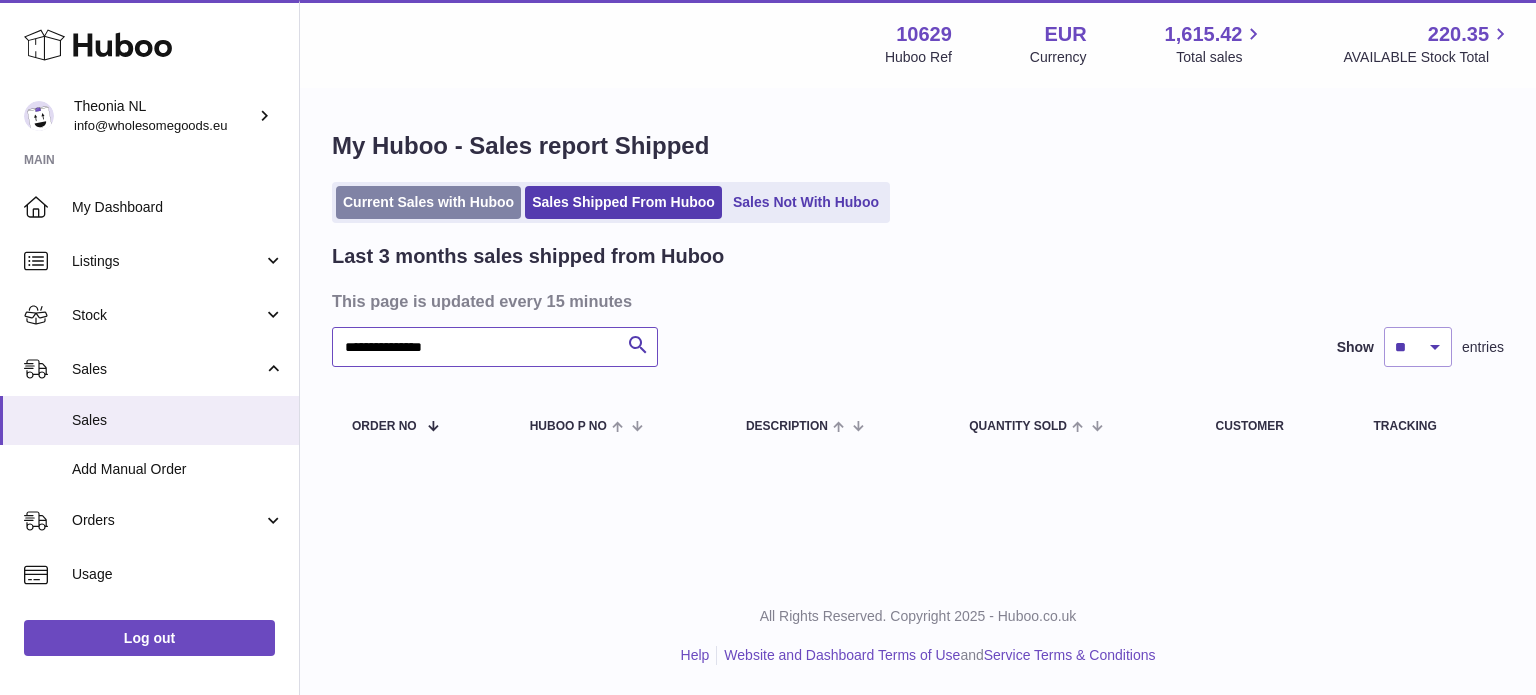 type on "**********" 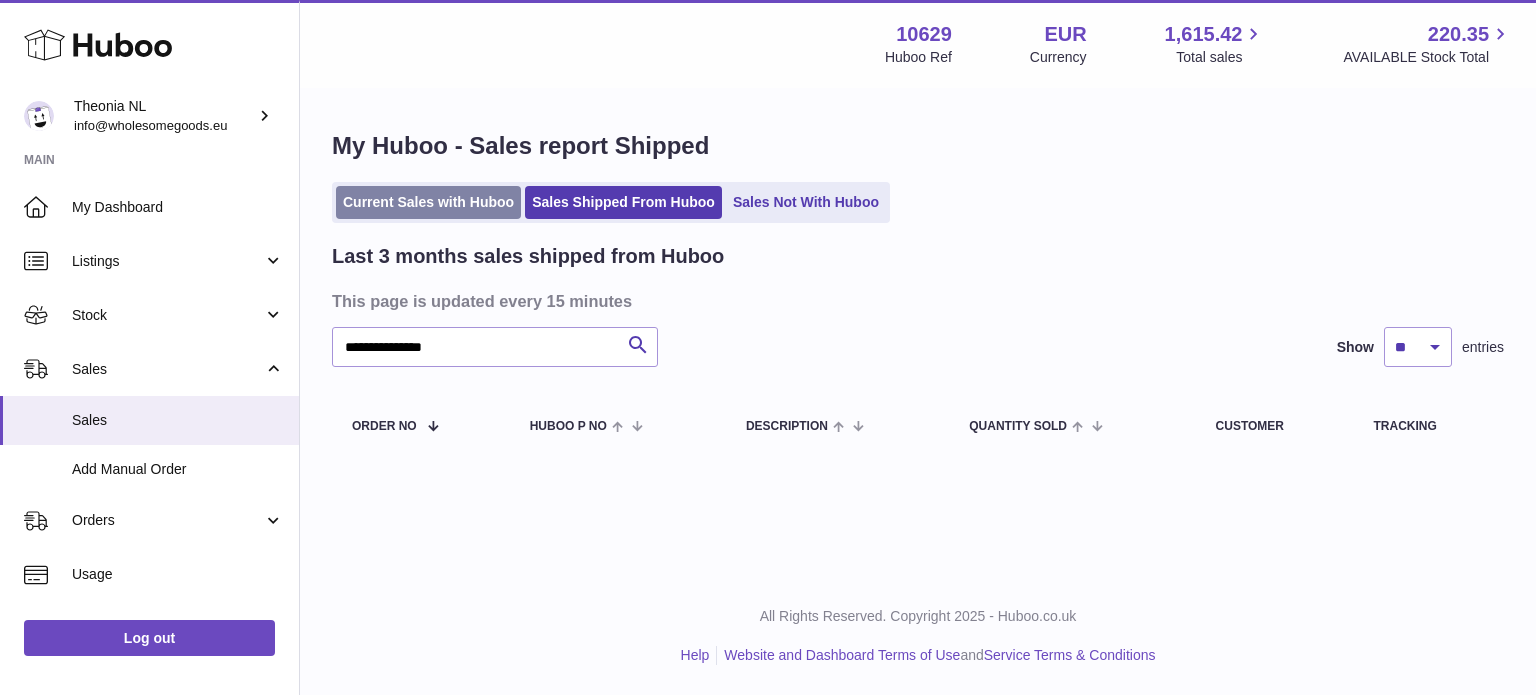 click on "Current Sales with Huboo" at bounding box center (428, 202) 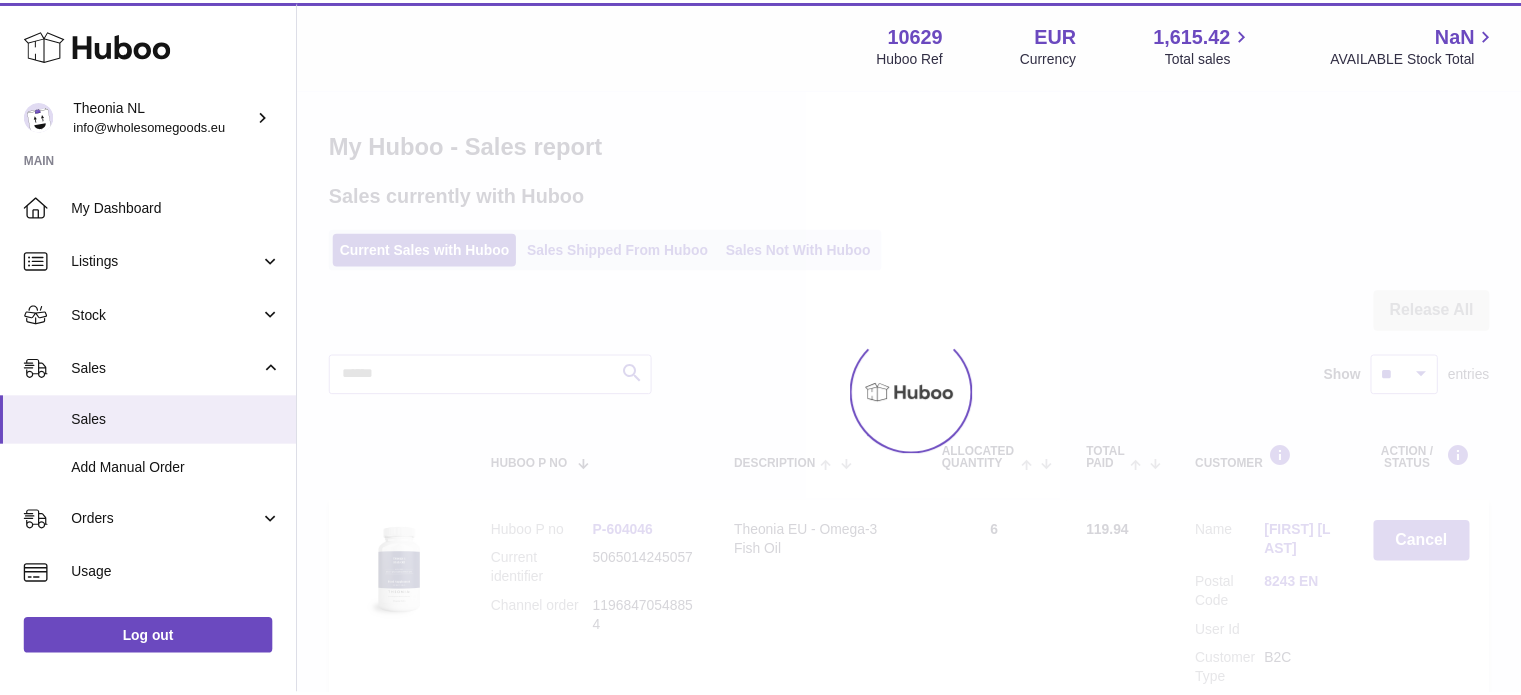 scroll, scrollTop: 0, scrollLeft: 0, axis: both 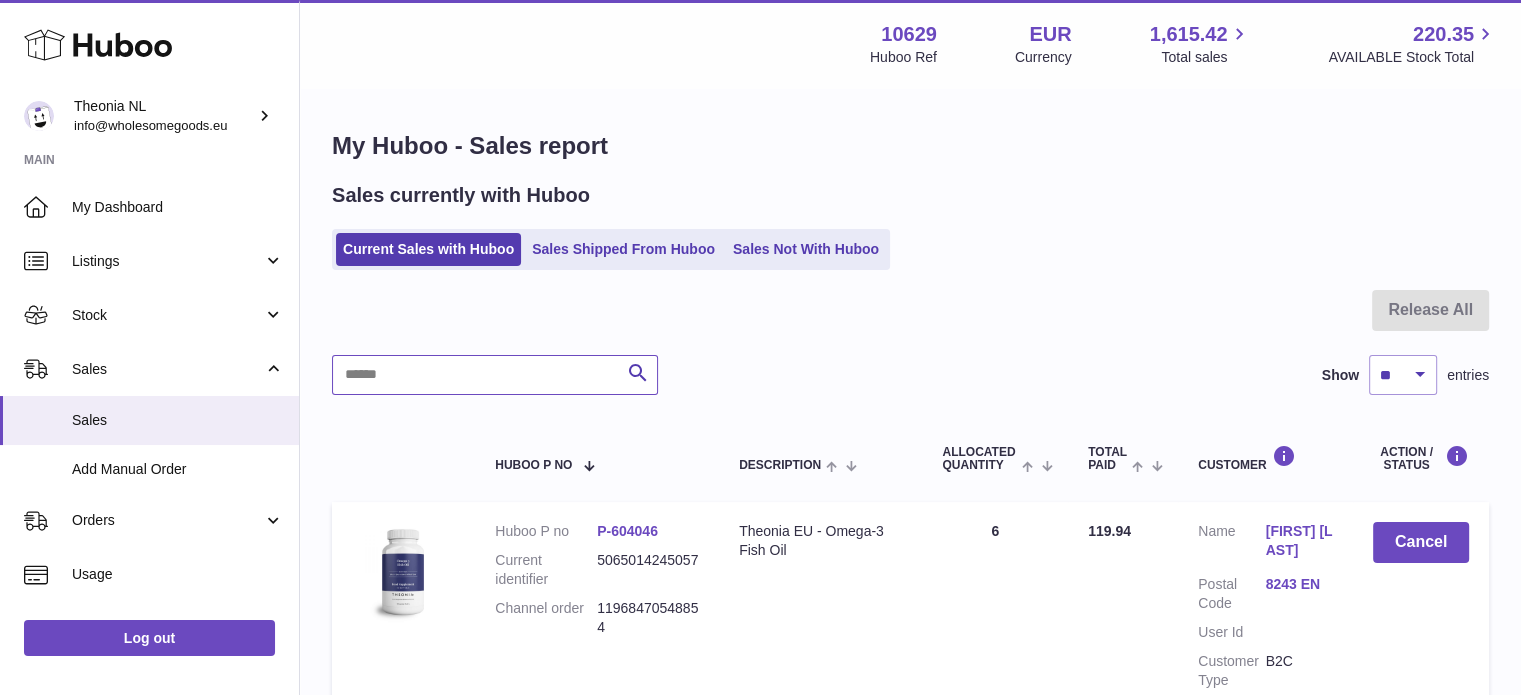 click at bounding box center [495, 375] 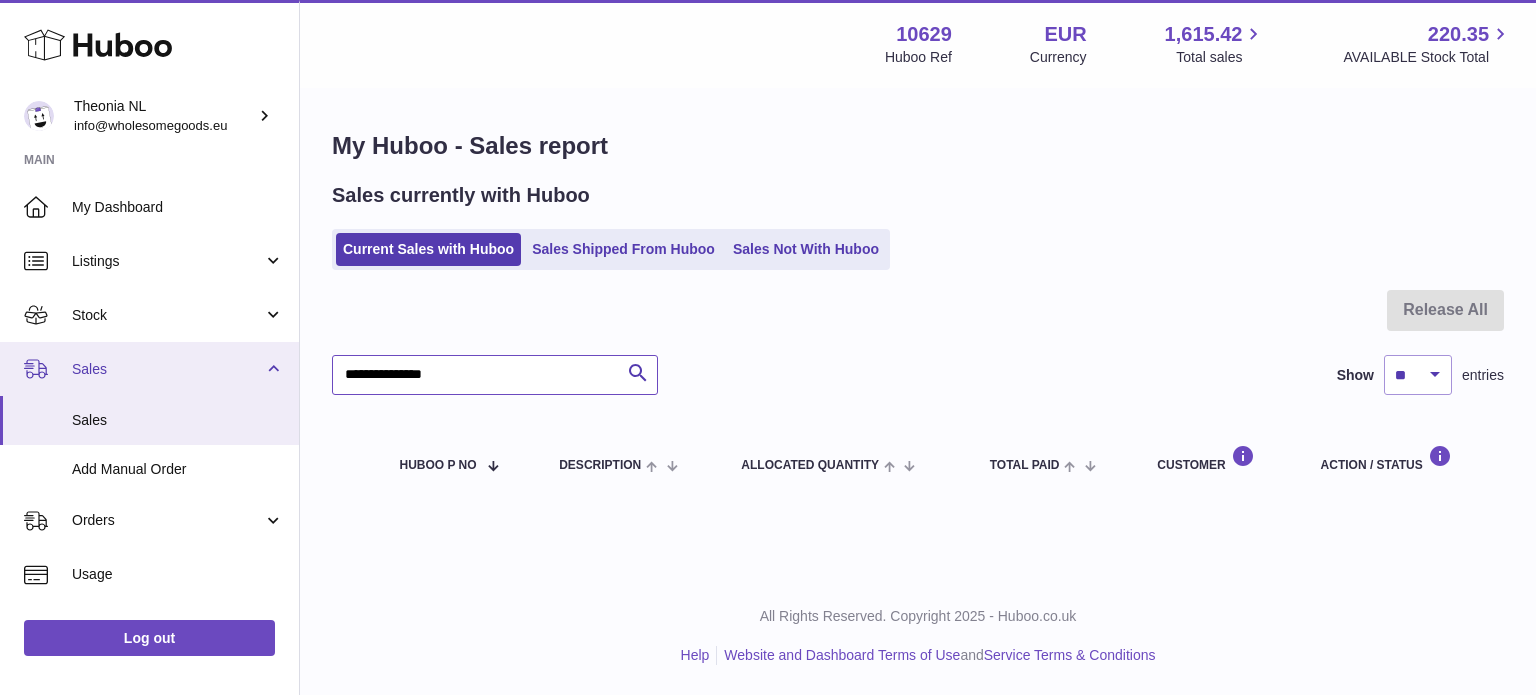 drag, startPoint x: 472, startPoint y: 367, endPoint x: 20, endPoint y: 366, distance: 452.0011 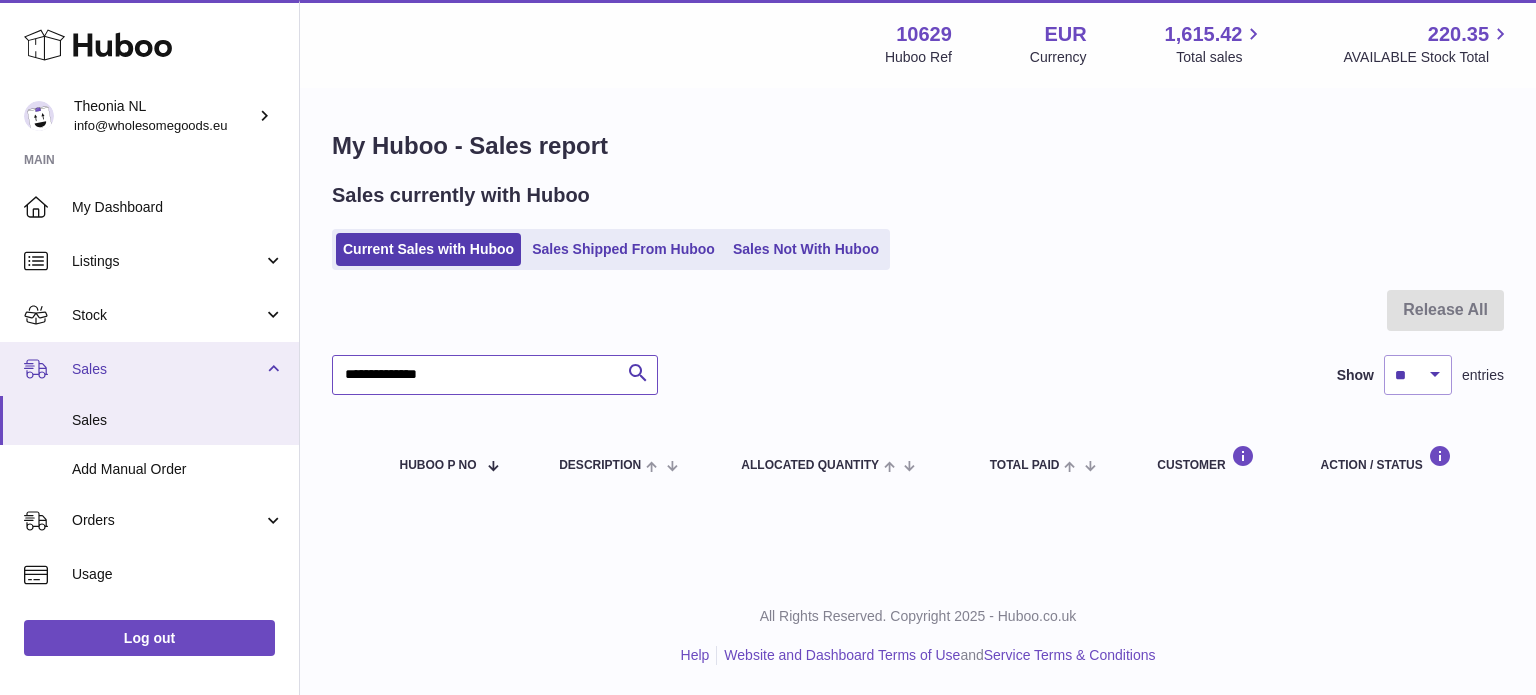 drag, startPoint x: 482, startPoint y: 380, endPoint x: 0, endPoint y: 357, distance: 482.54843 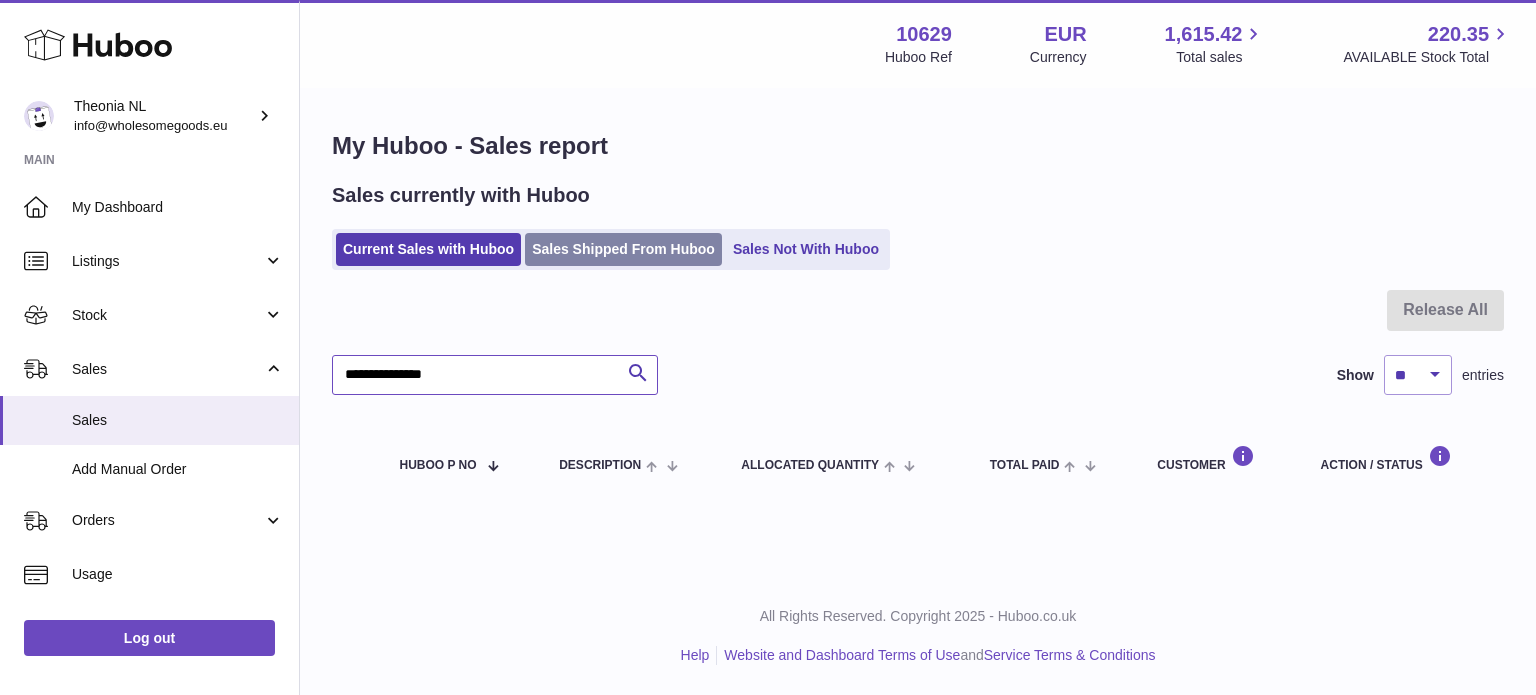type on "**********" 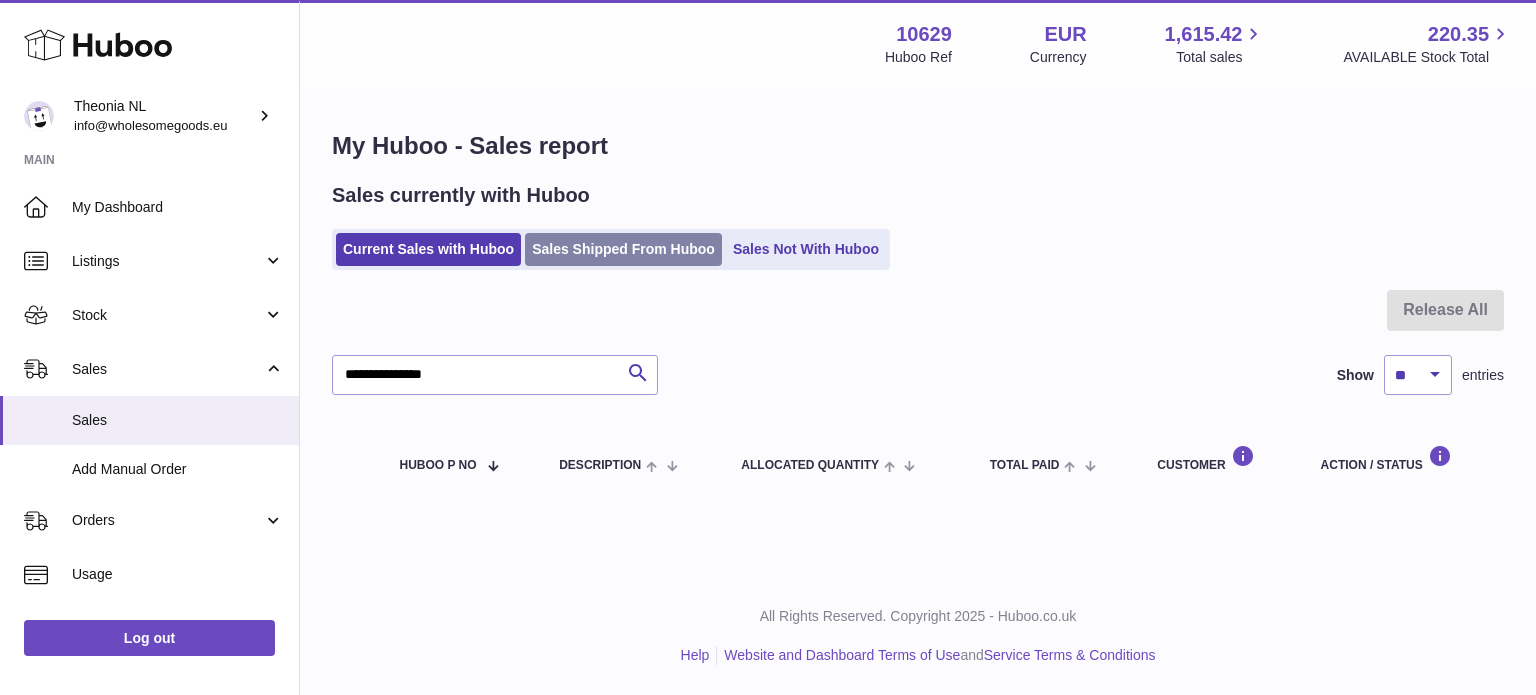 click on "Sales Shipped From Huboo" at bounding box center [623, 249] 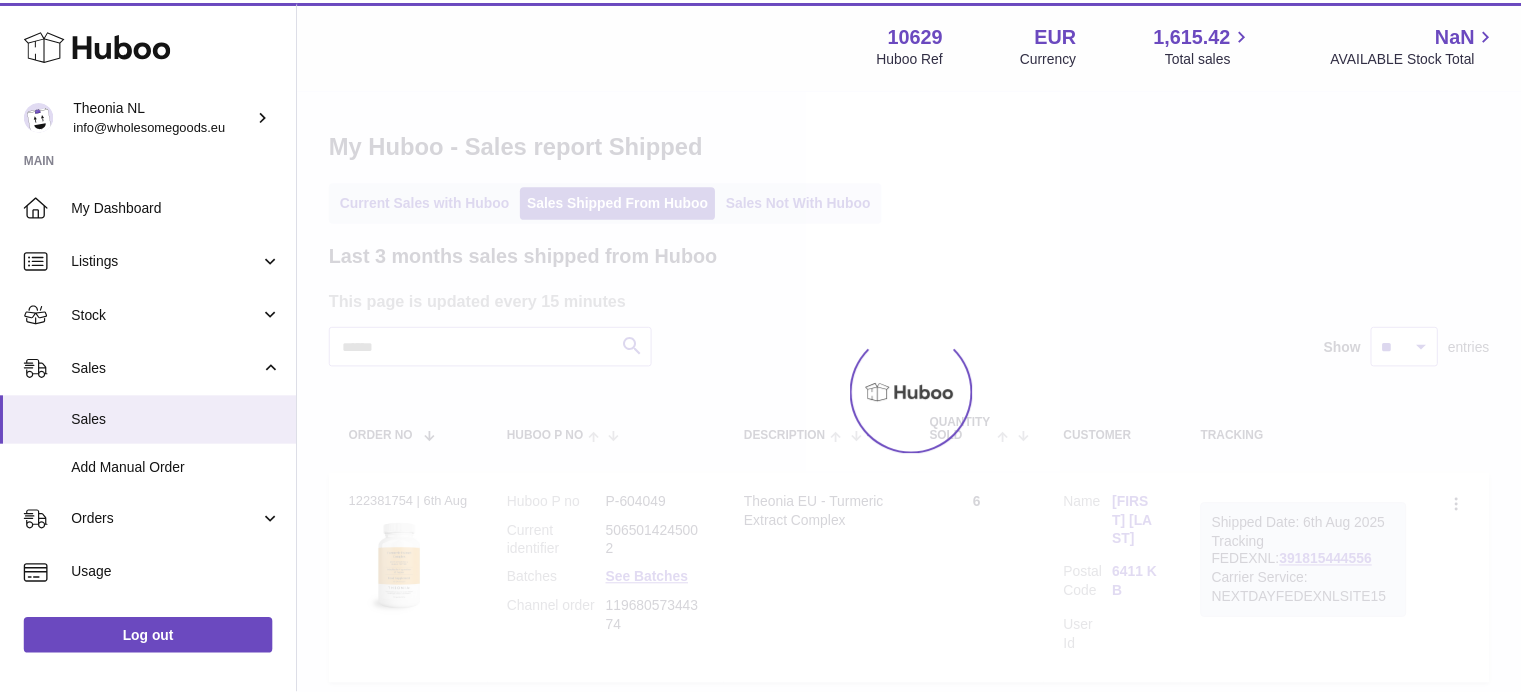 scroll, scrollTop: 0, scrollLeft: 0, axis: both 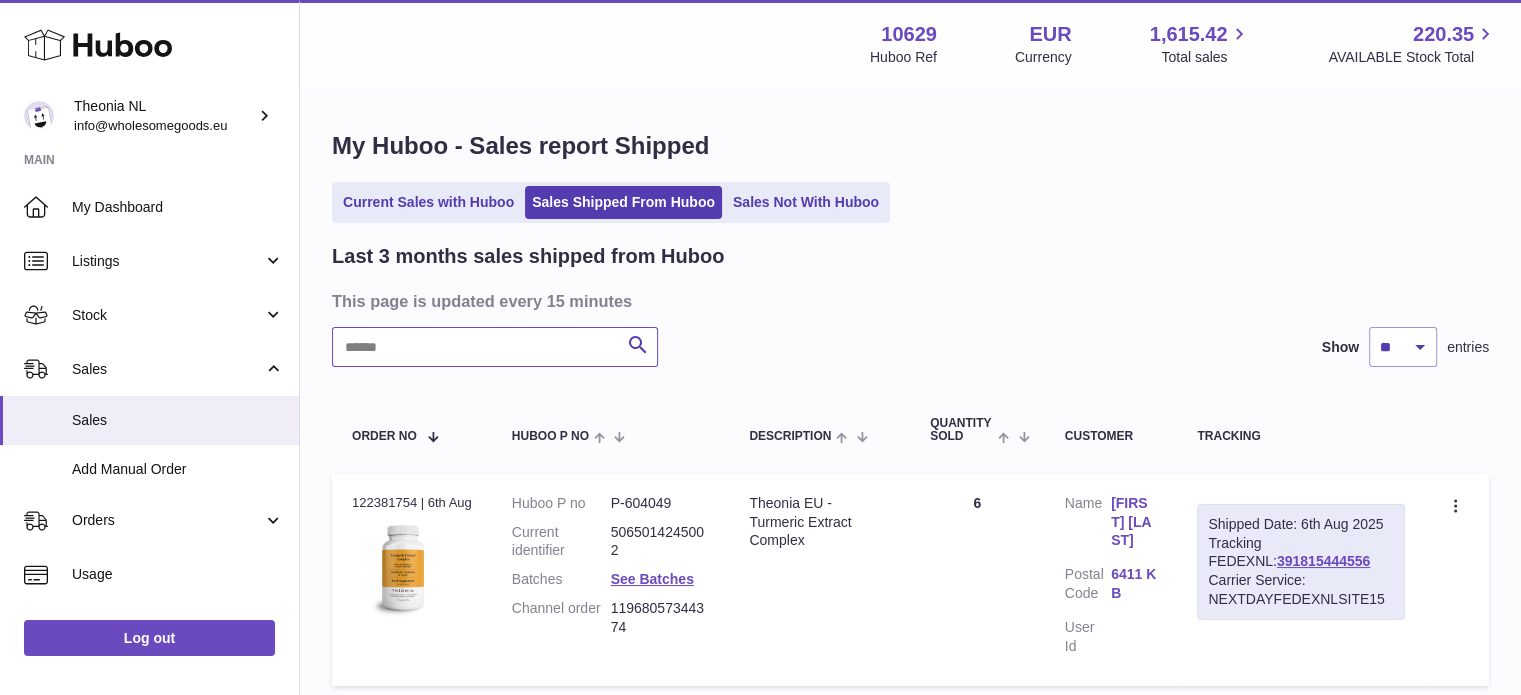 click at bounding box center (495, 347) 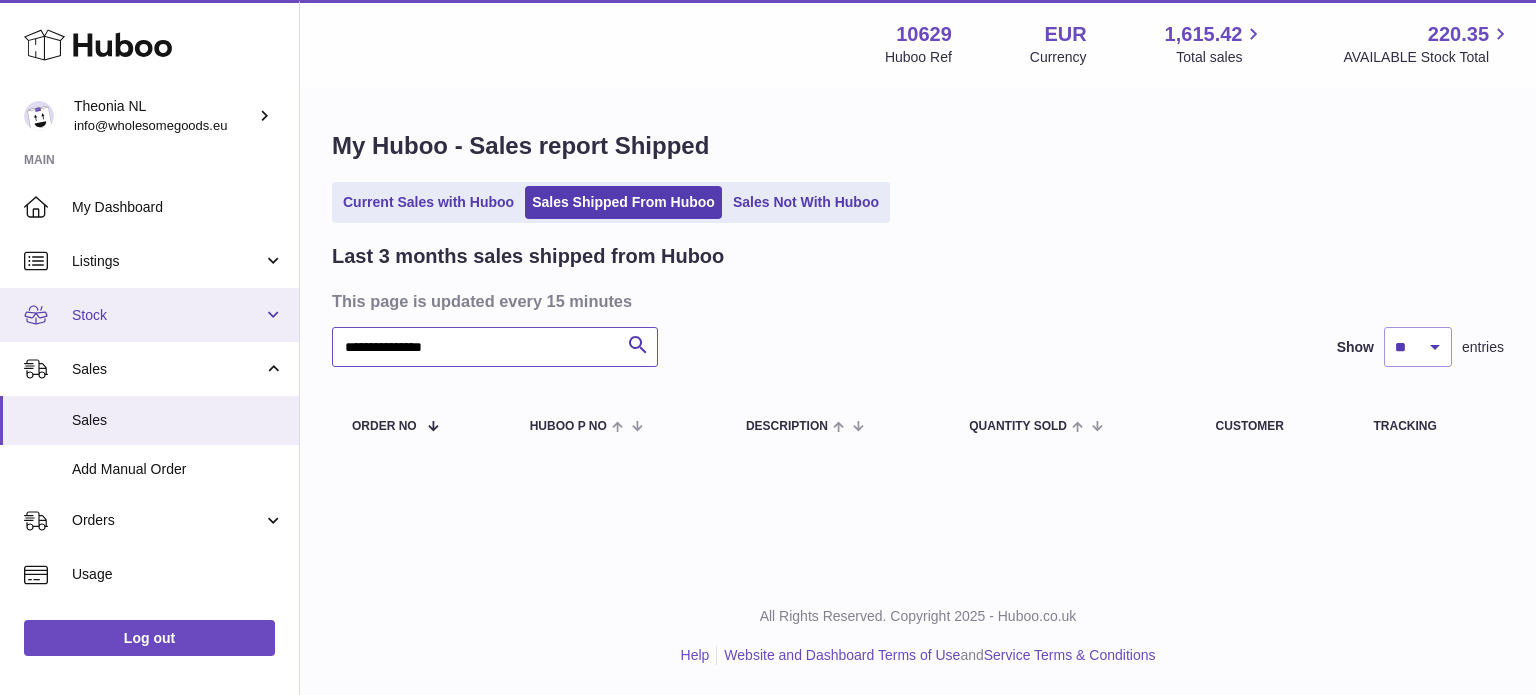 drag, startPoint x: 553, startPoint y: 341, endPoint x: 44, endPoint y: 313, distance: 509.76956 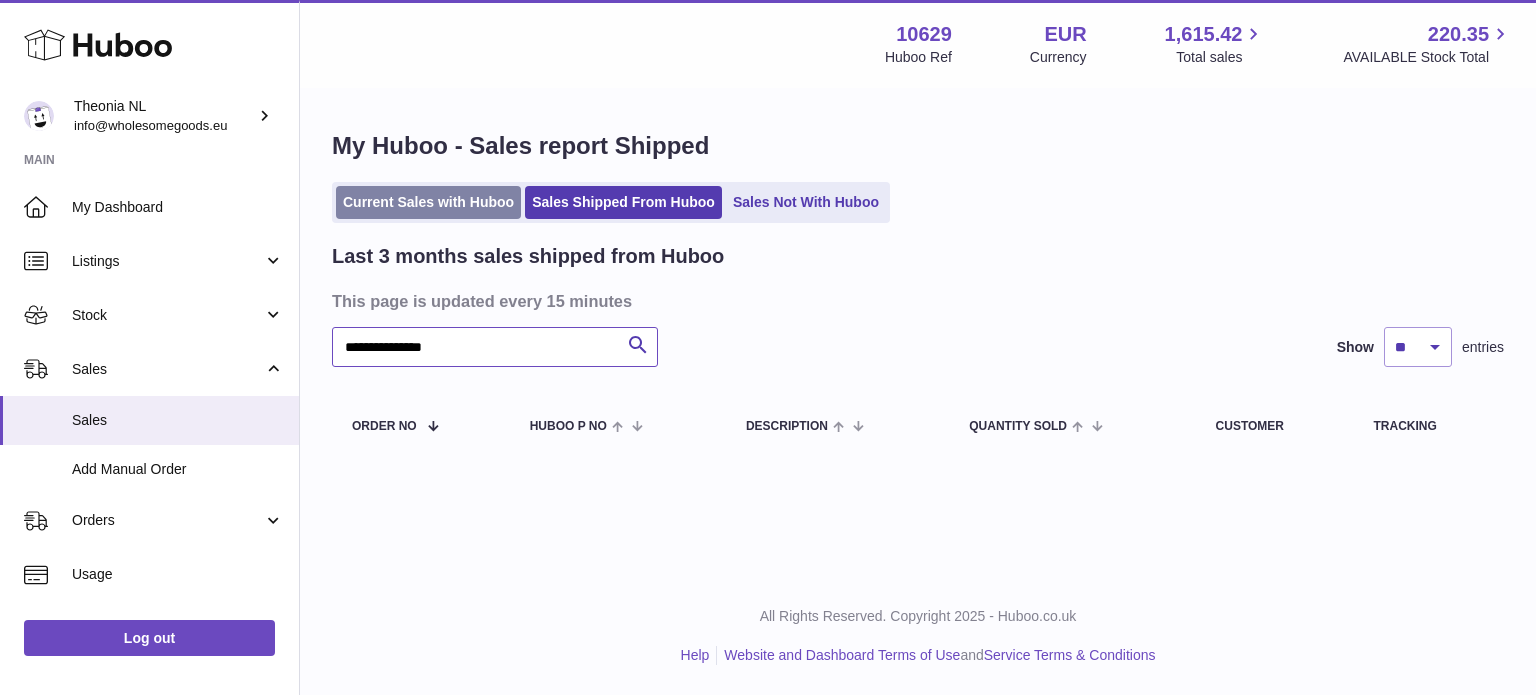 type on "**********" 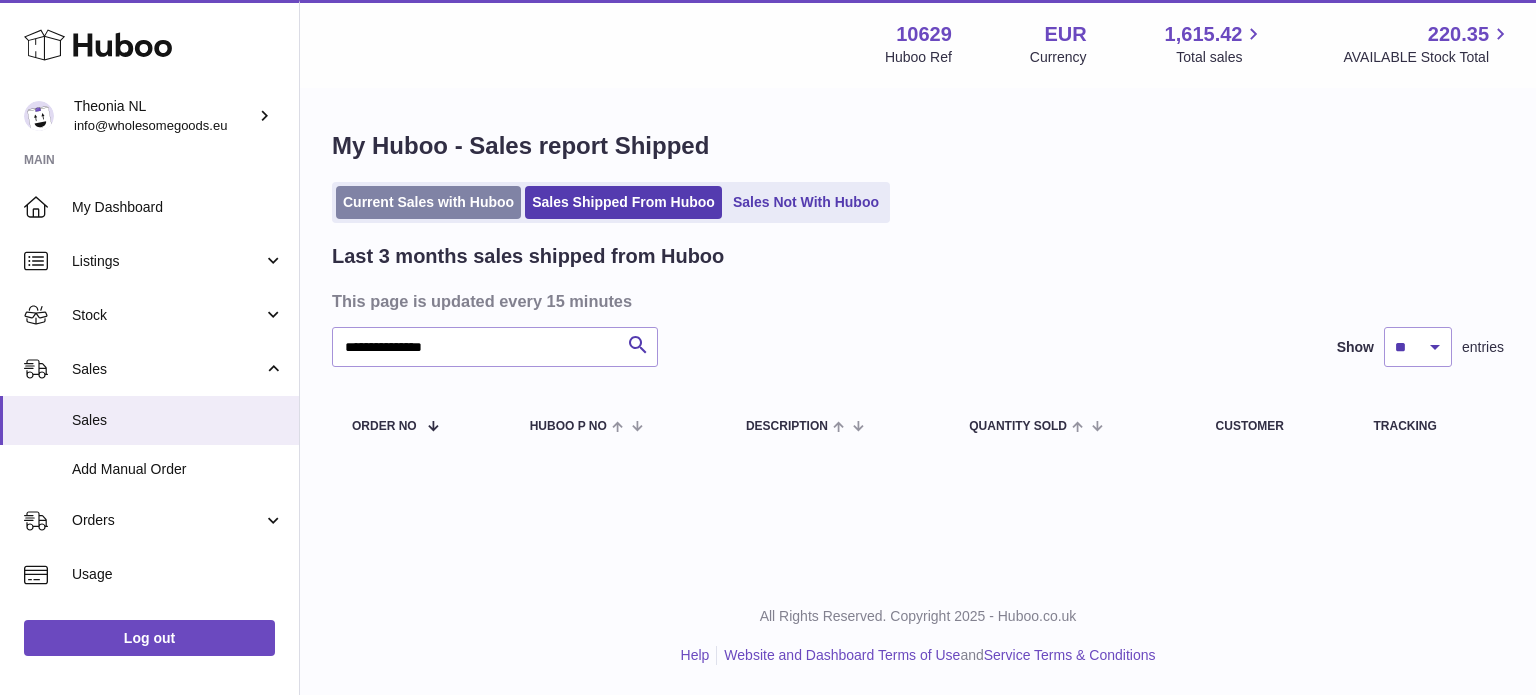 click on "Current Sales with Huboo" at bounding box center [428, 202] 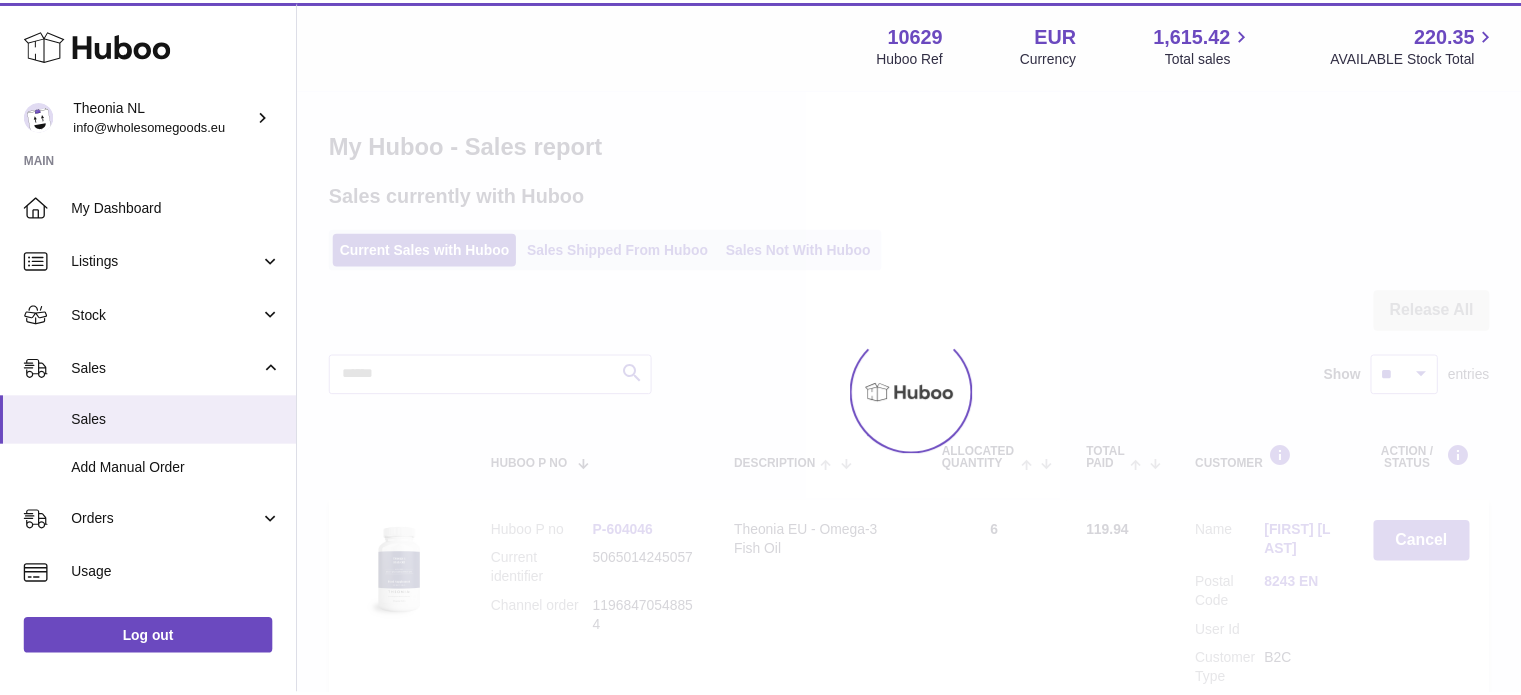 scroll, scrollTop: 0, scrollLeft: 0, axis: both 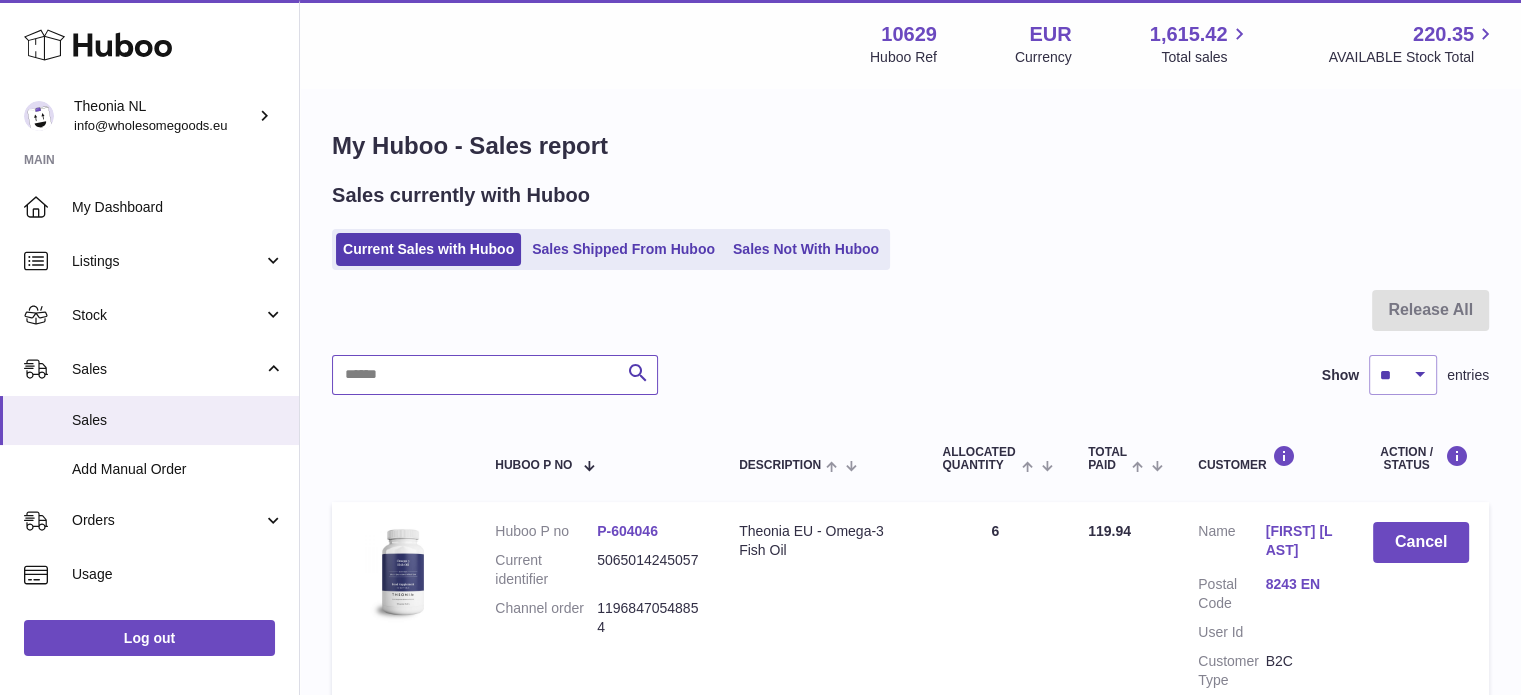 click at bounding box center [495, 375] 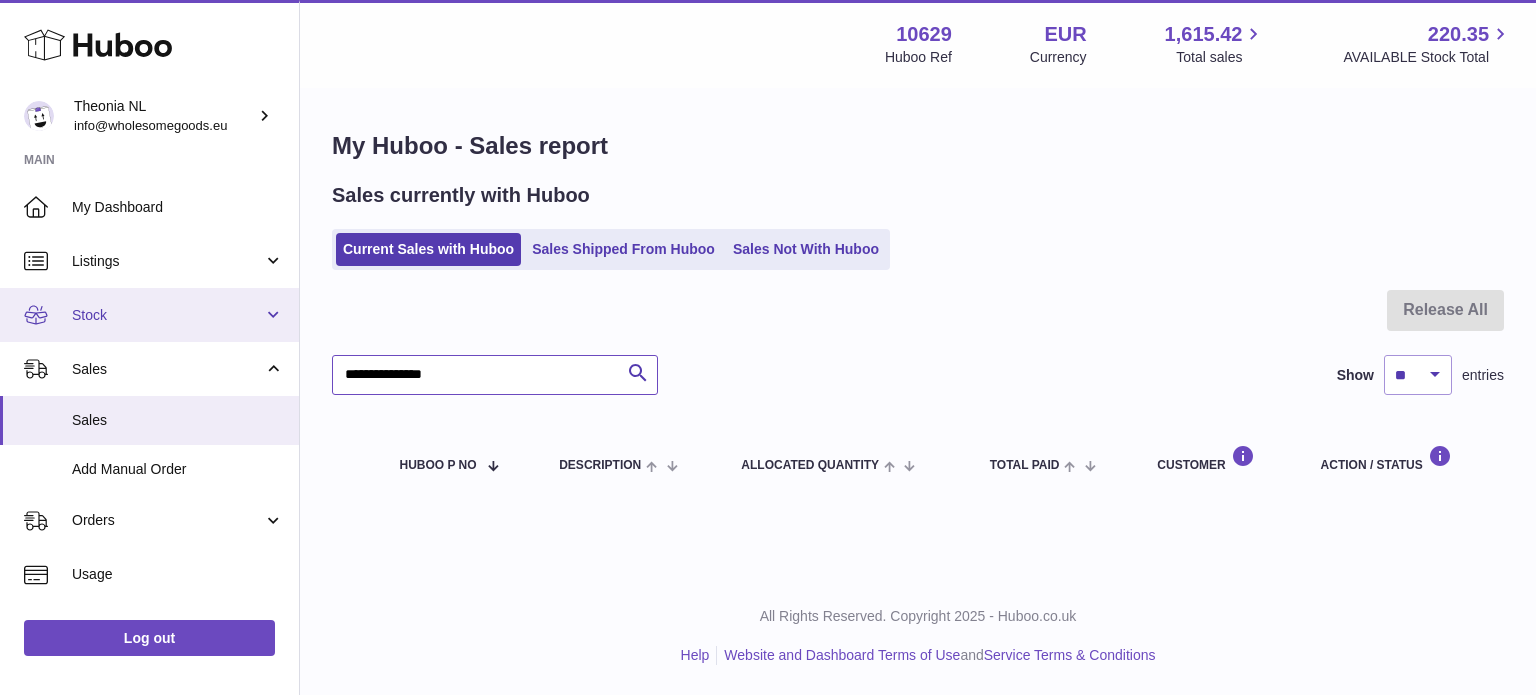 drag, startPoint x: 452, startPoint y: 376, endPoint x: 48, endPoint y: 318, distance: 408.14212 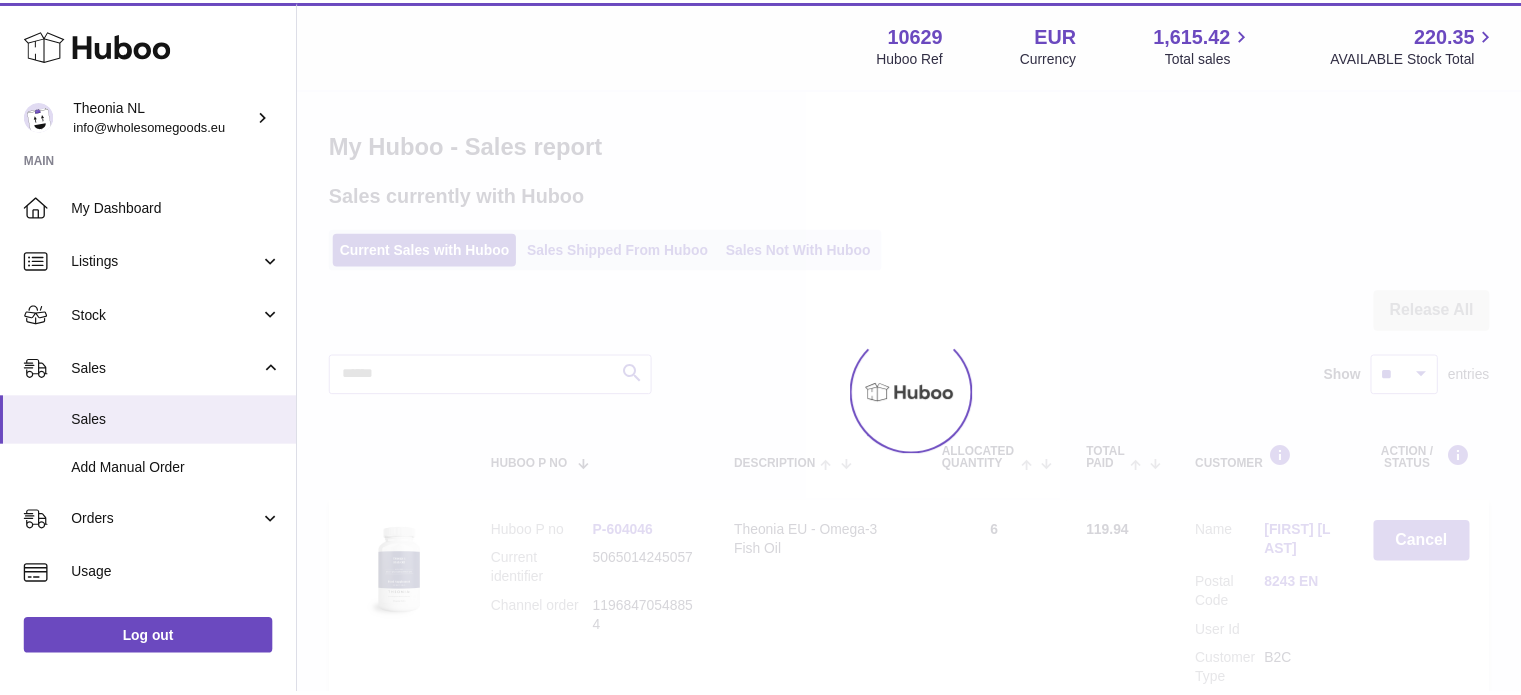 scroll, scrollTop: 0, scrollLeft: 0, axis: both 